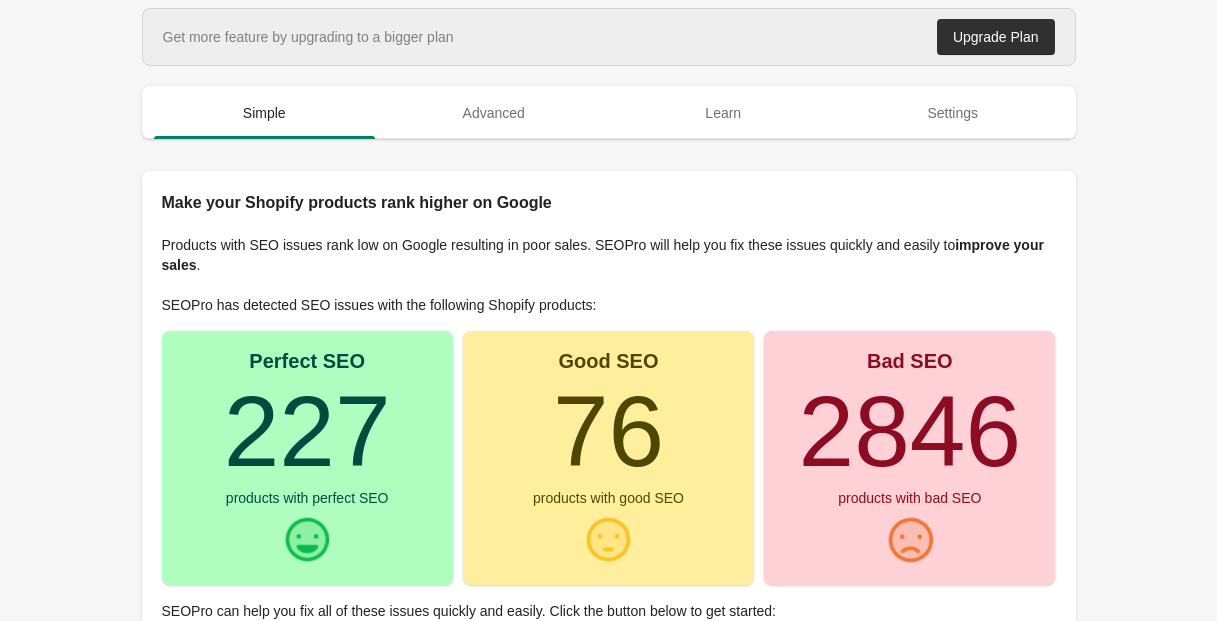 scroll, scrollTop: 0, scrollLeft: 0, axis: both 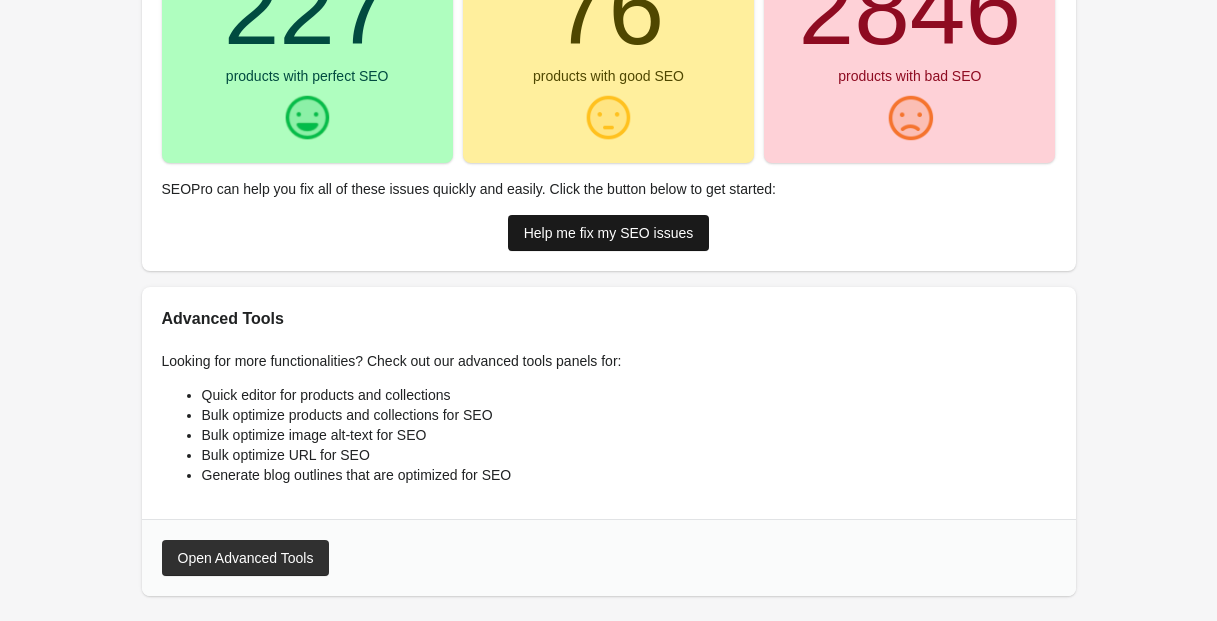 click on "Help me fix my SEO issues" at bounding box center [609, 233] 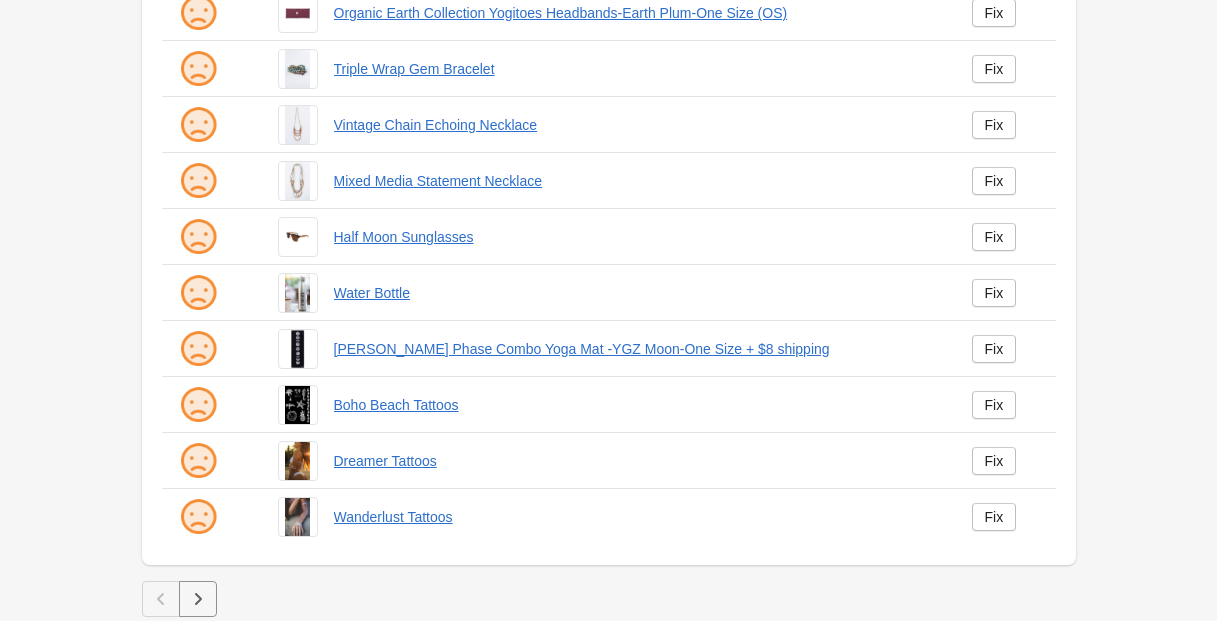 scroll, scrollTop: 483, scrollLeft: 0, axis: vertical 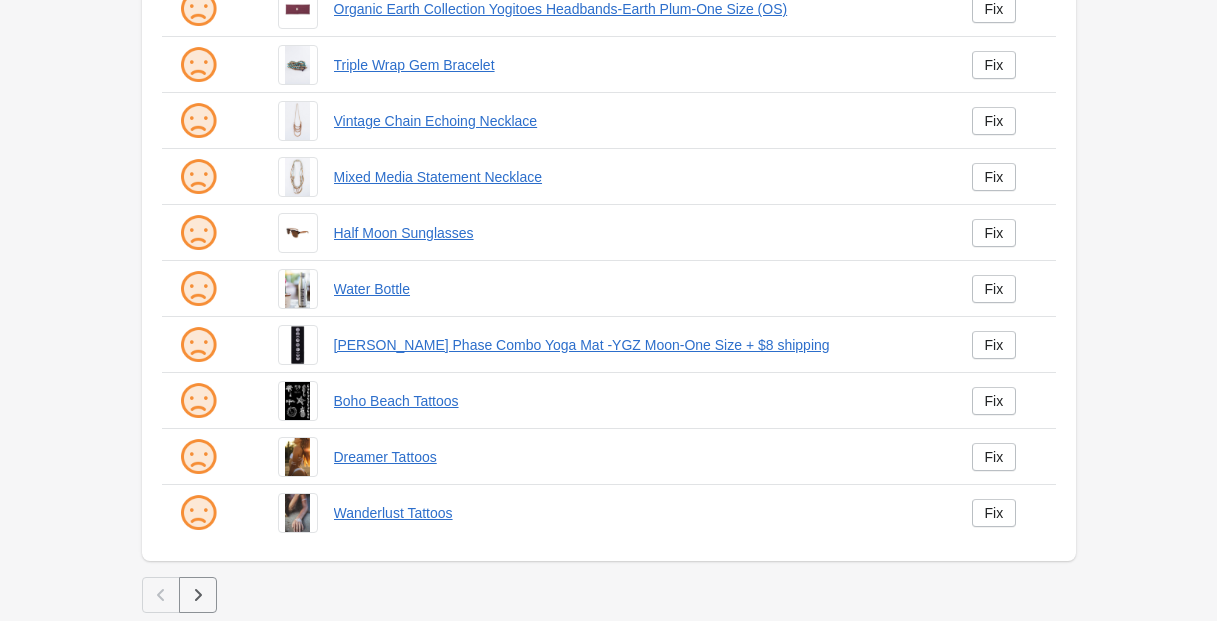click 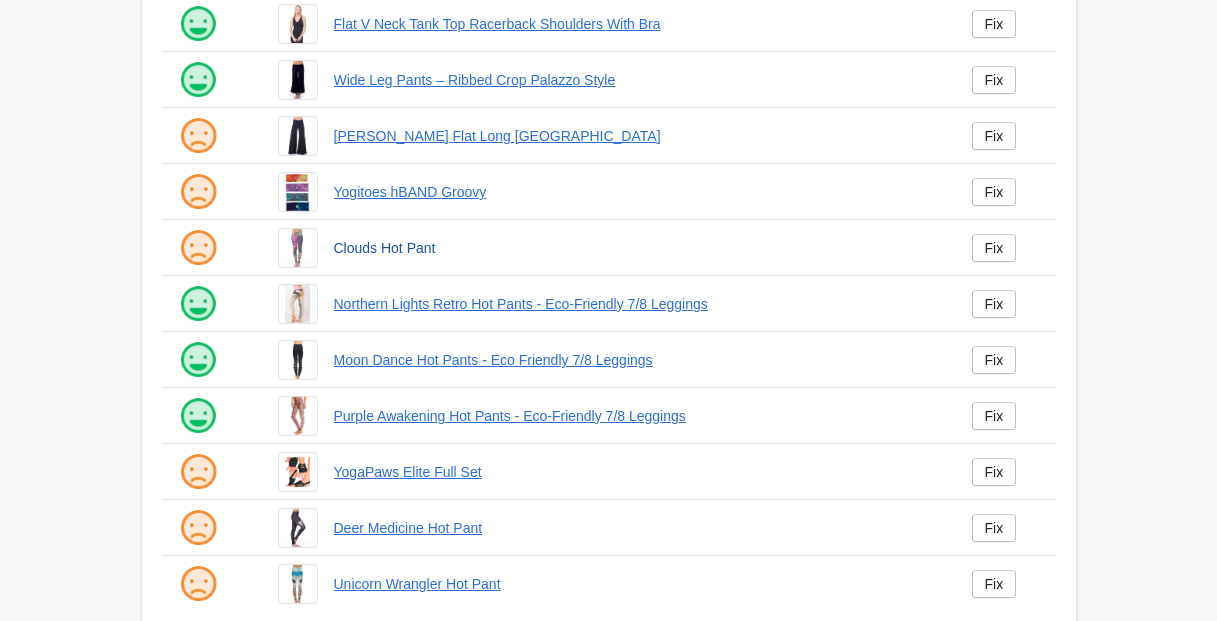 scroll, scrollTop: 433, scrollLeft: 0, axis: vertical 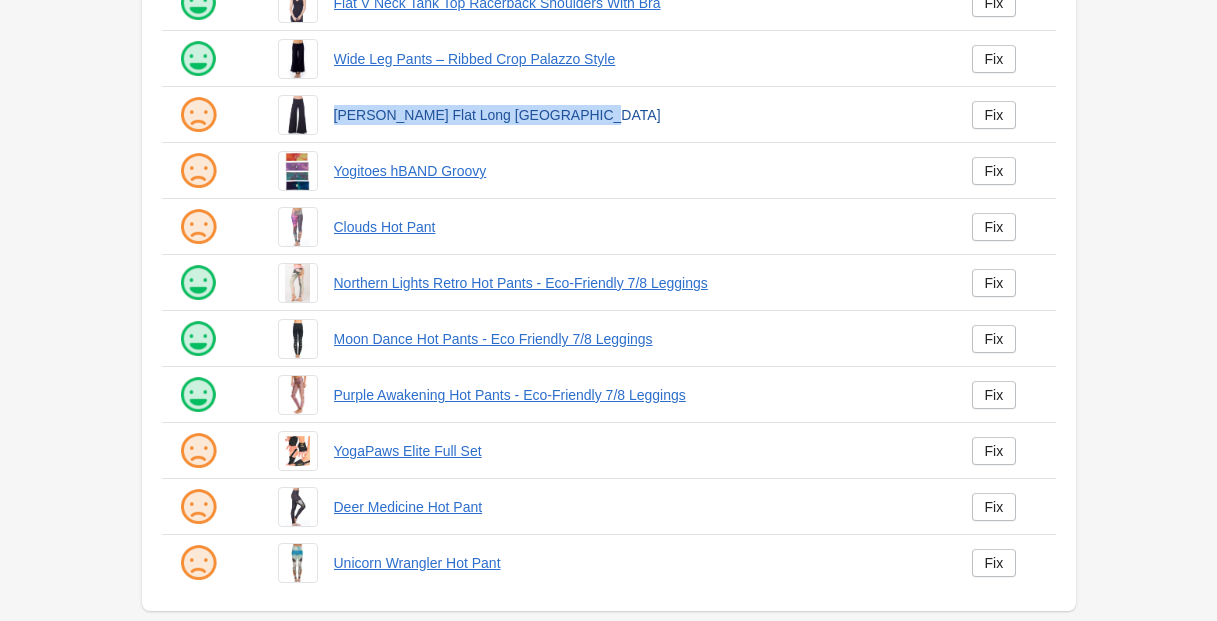 drag, startPoint x: 327, startPoint y: 113, endPoint x: 643, endPoint y: 110, distance: 316.01425 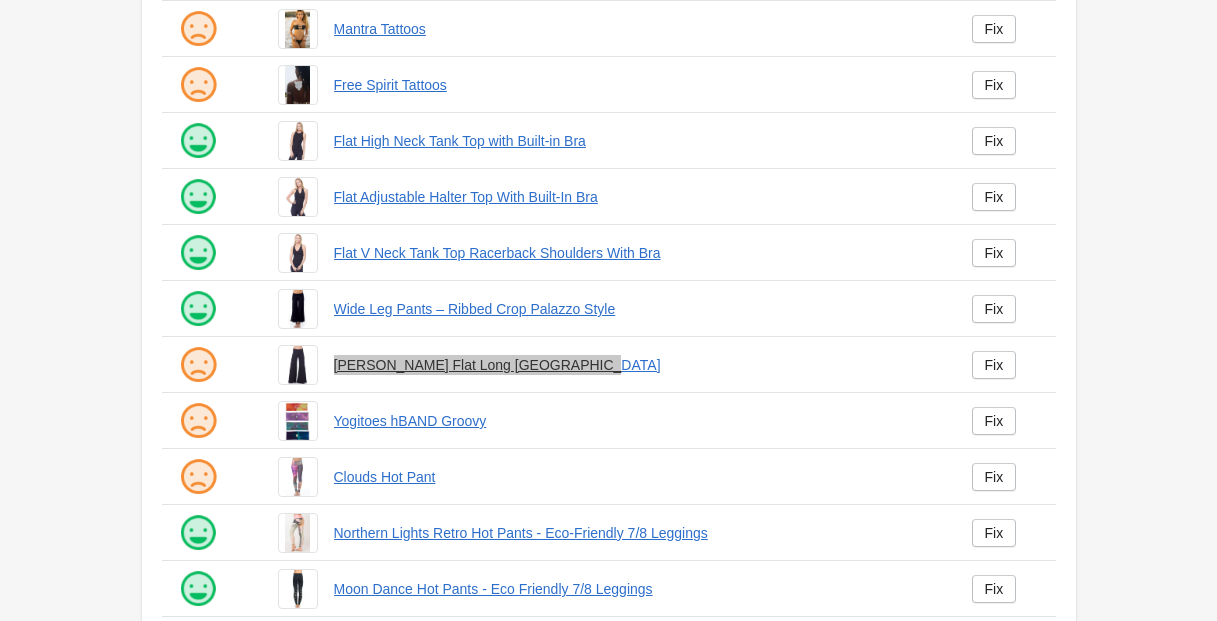 scroll, scrollTop: 0, scrollLeft: 0, axis: both 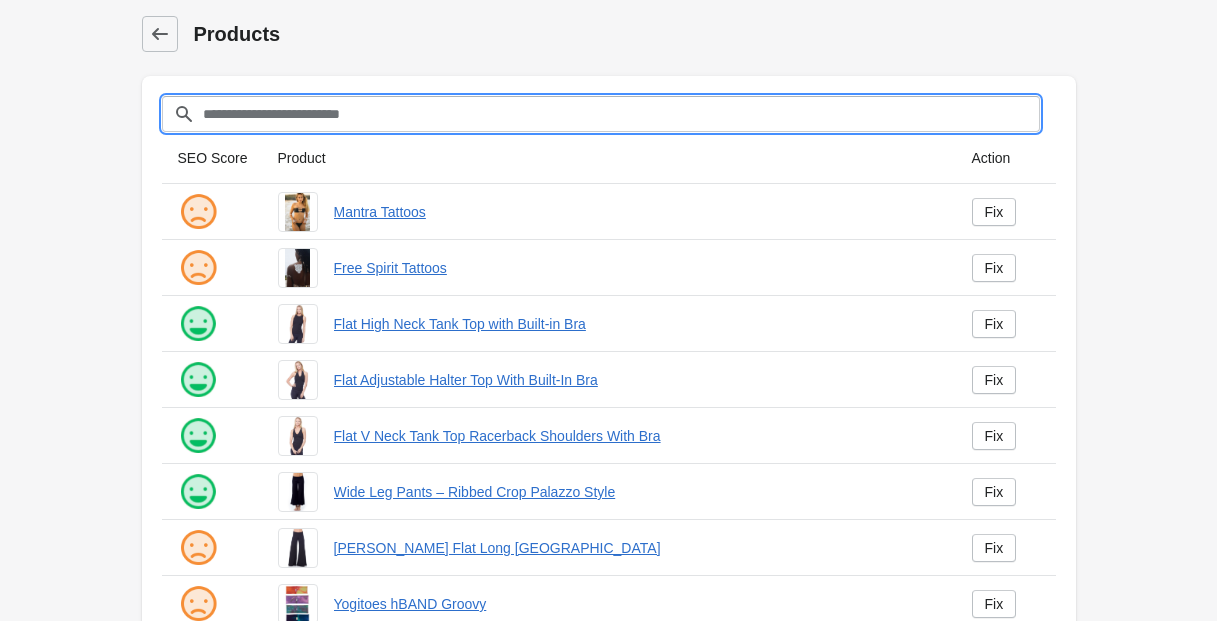 click on "Filter[title]" at bounding box center [621, 114] 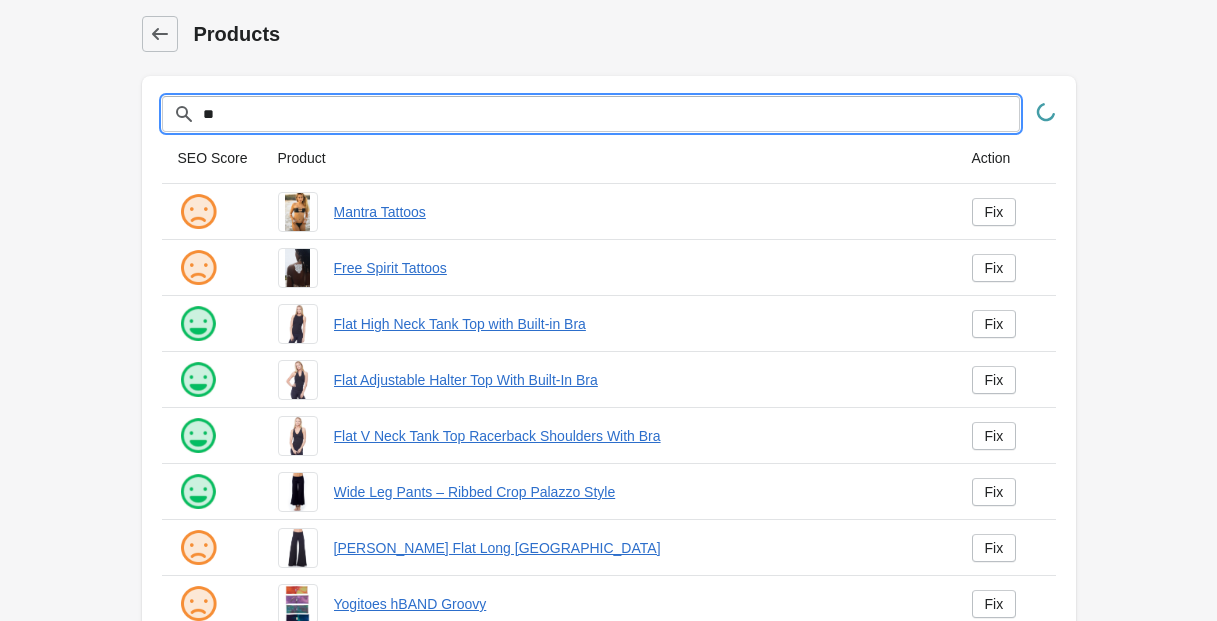 type on "*" 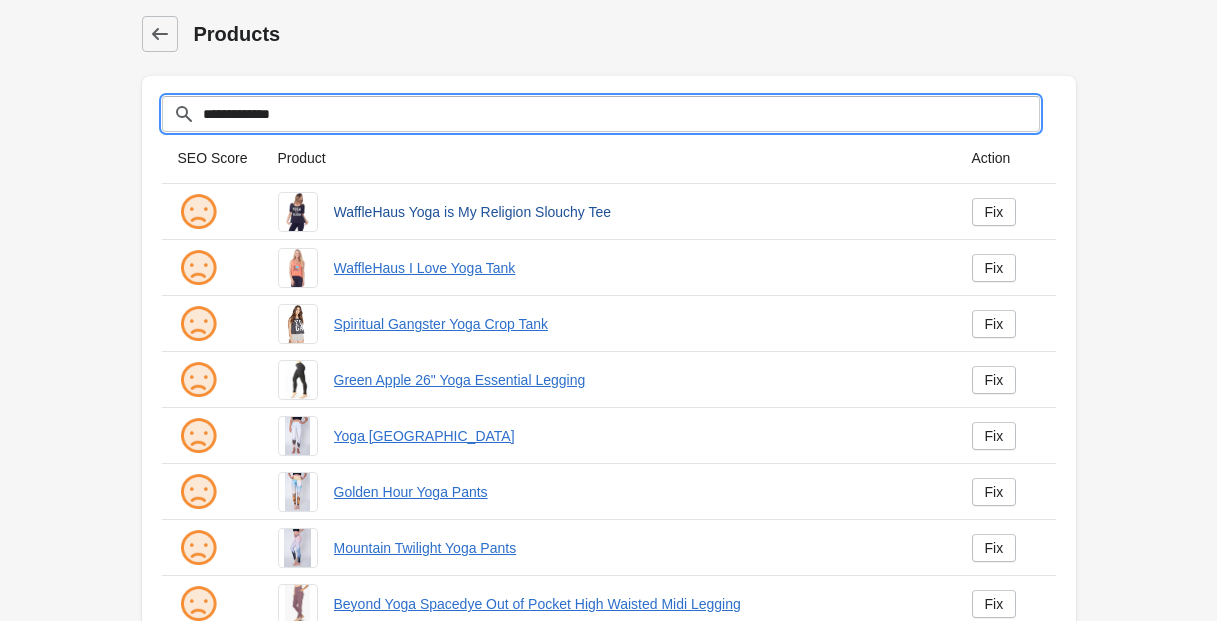 type on "**********" 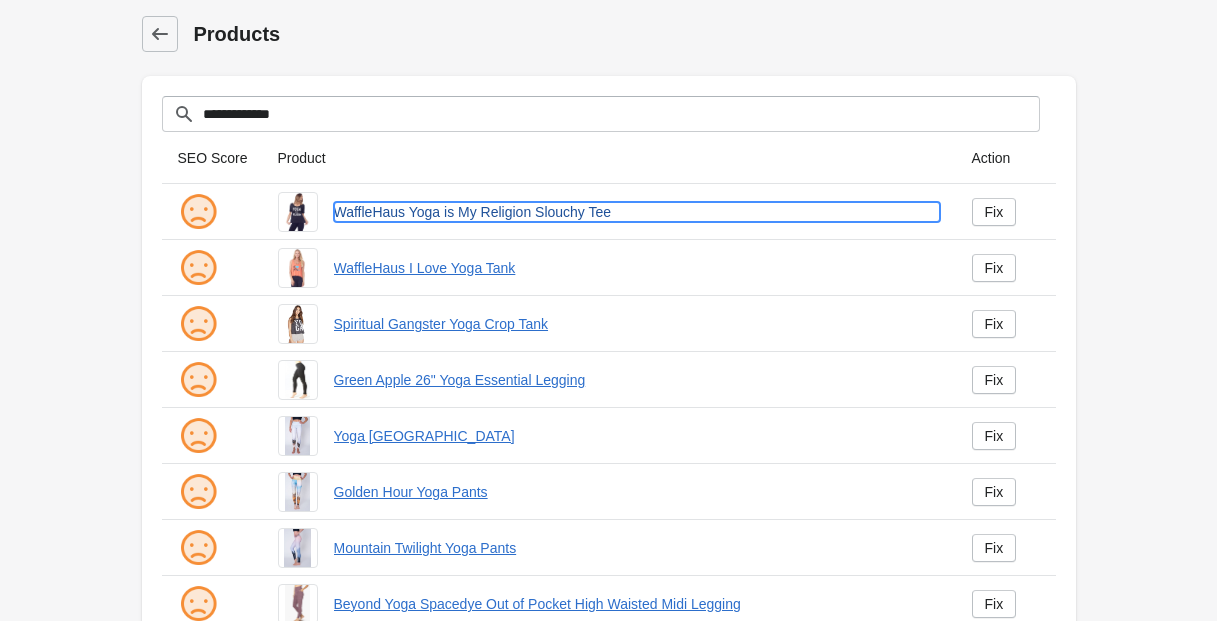 click on "WaffleHaus Yoga is My Religion Slouchy Tee" at bounding box center (637, 212) 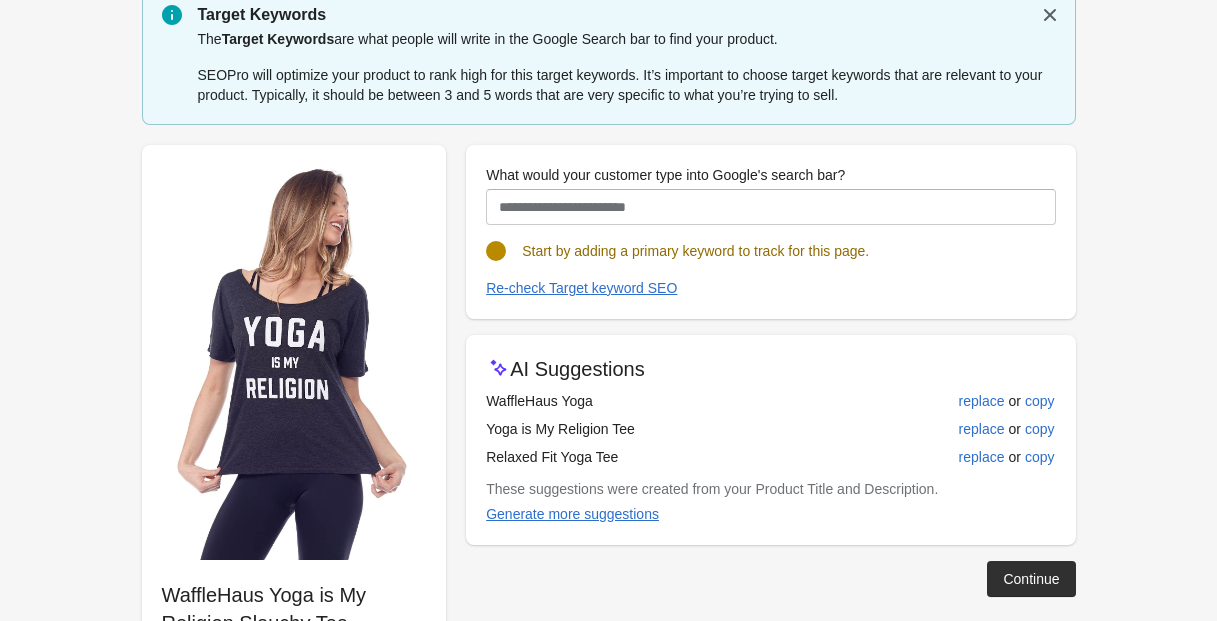 scroll, scrollTop: 0, scrollLeft: 0, axis: both 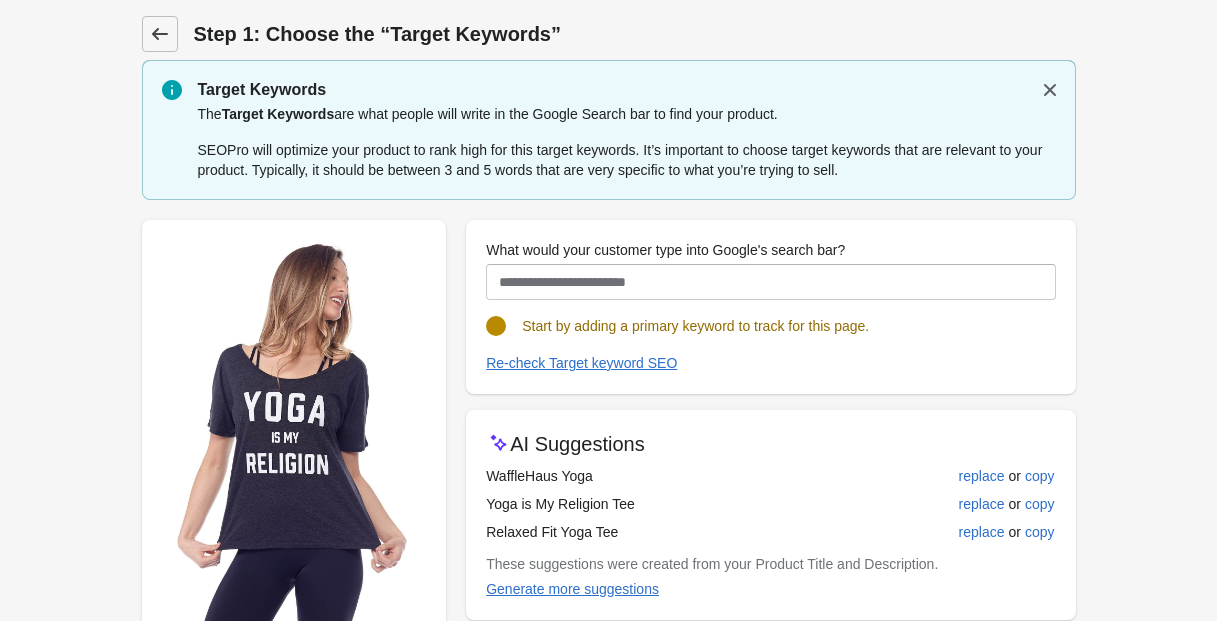 click 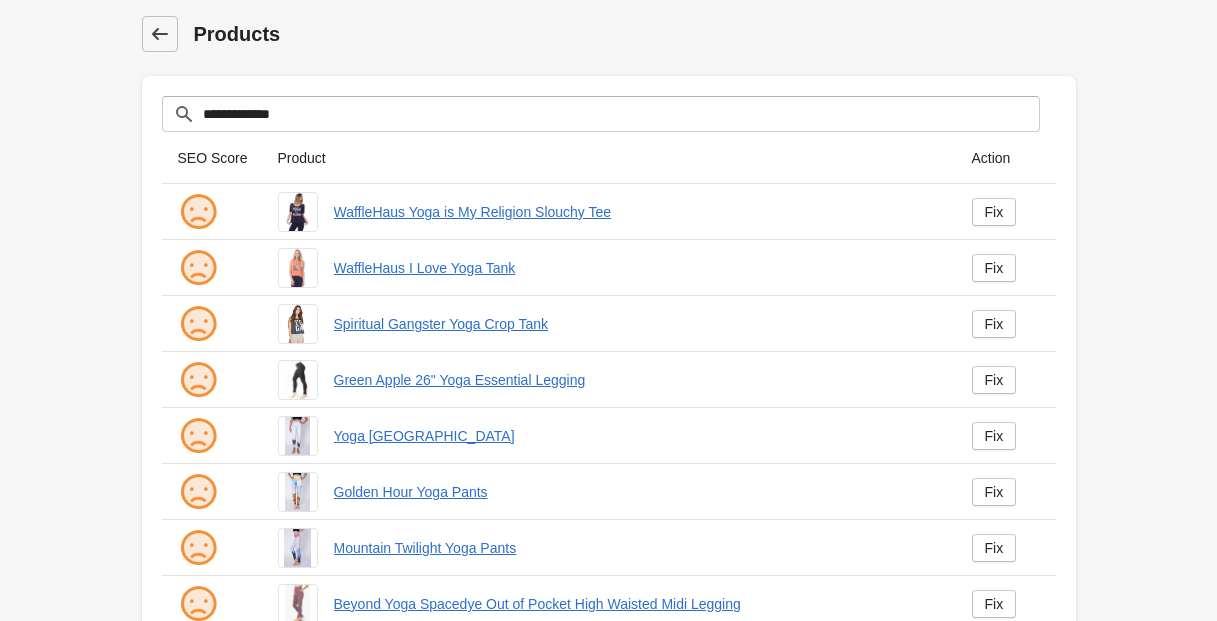 click 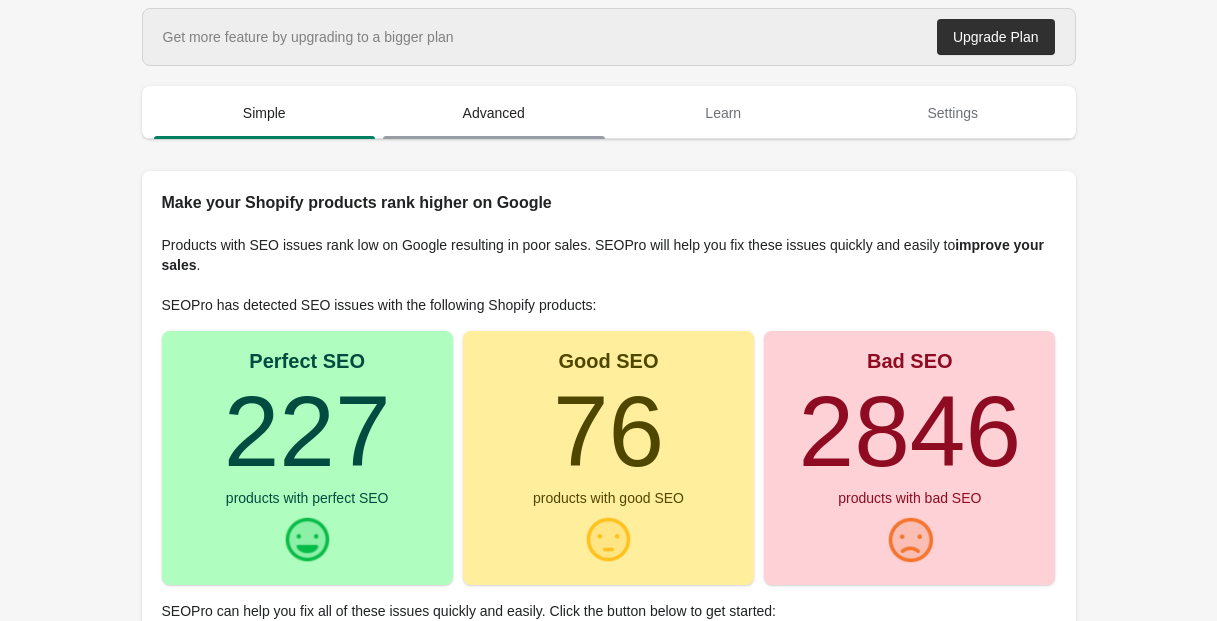 click on "Advanced" at bounding box center (494, 113) 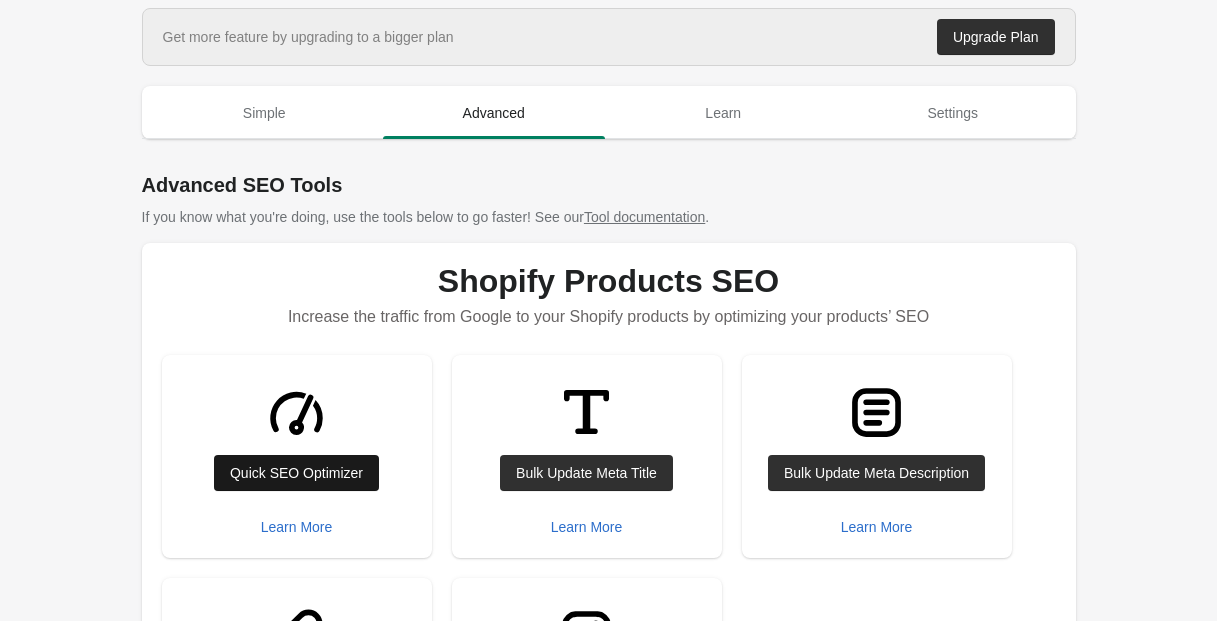 click on "Quick SEO Optimizer" at bounding box center [296, 473] 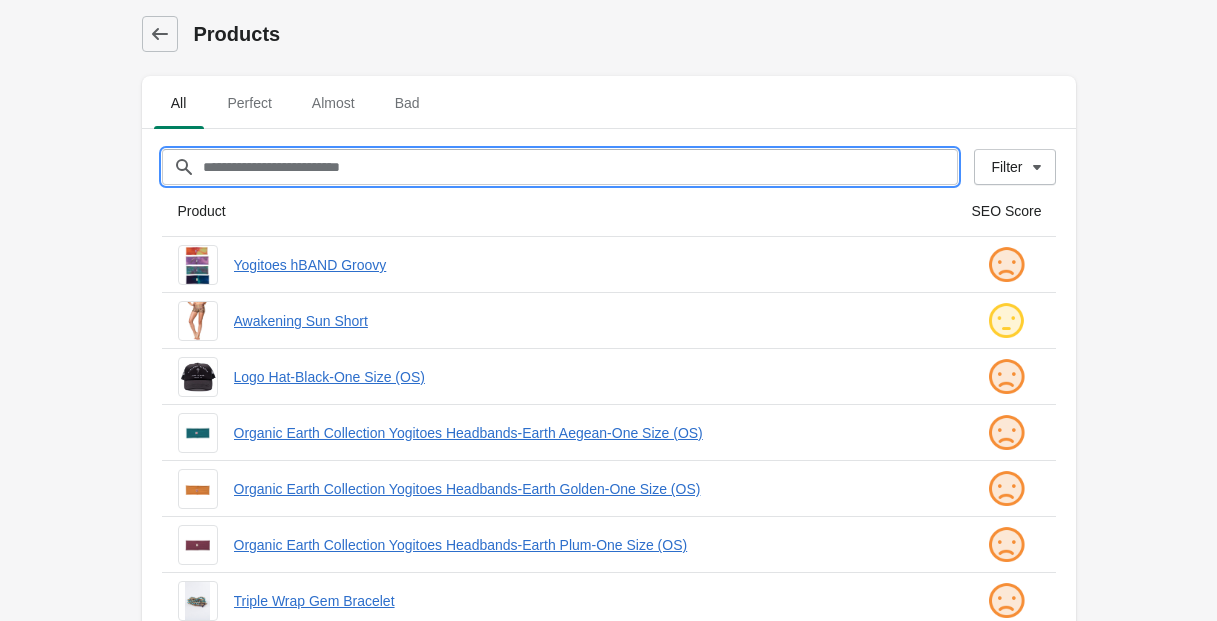 click on "Filter[title]" at bounding box center (580, 167) 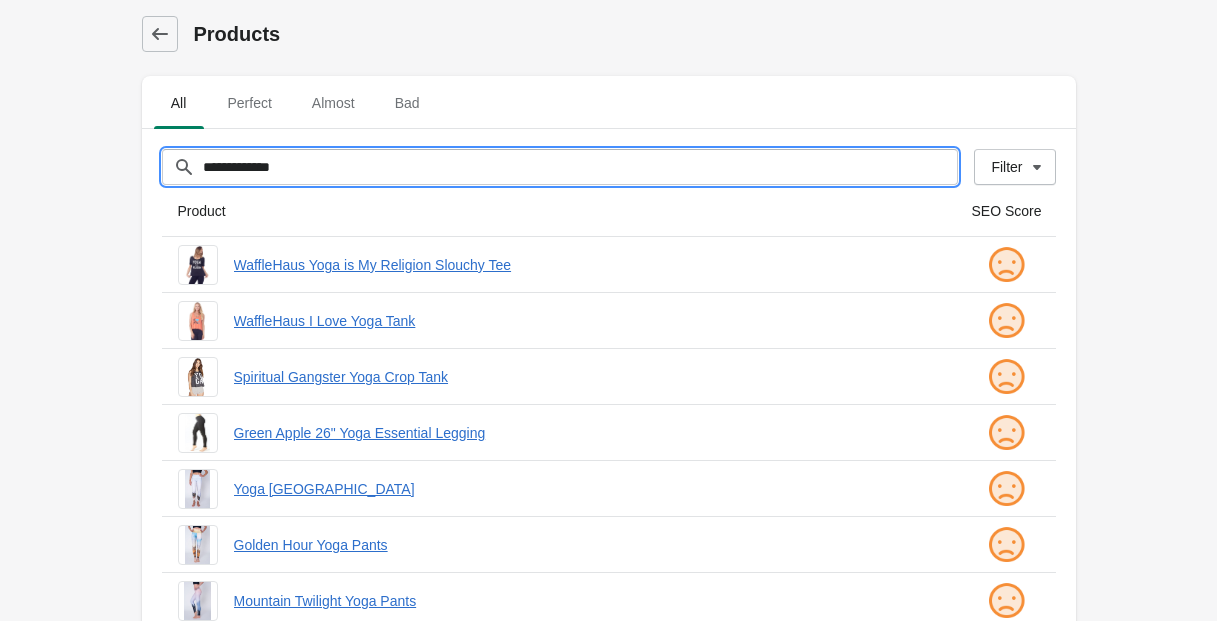 type on "**********" 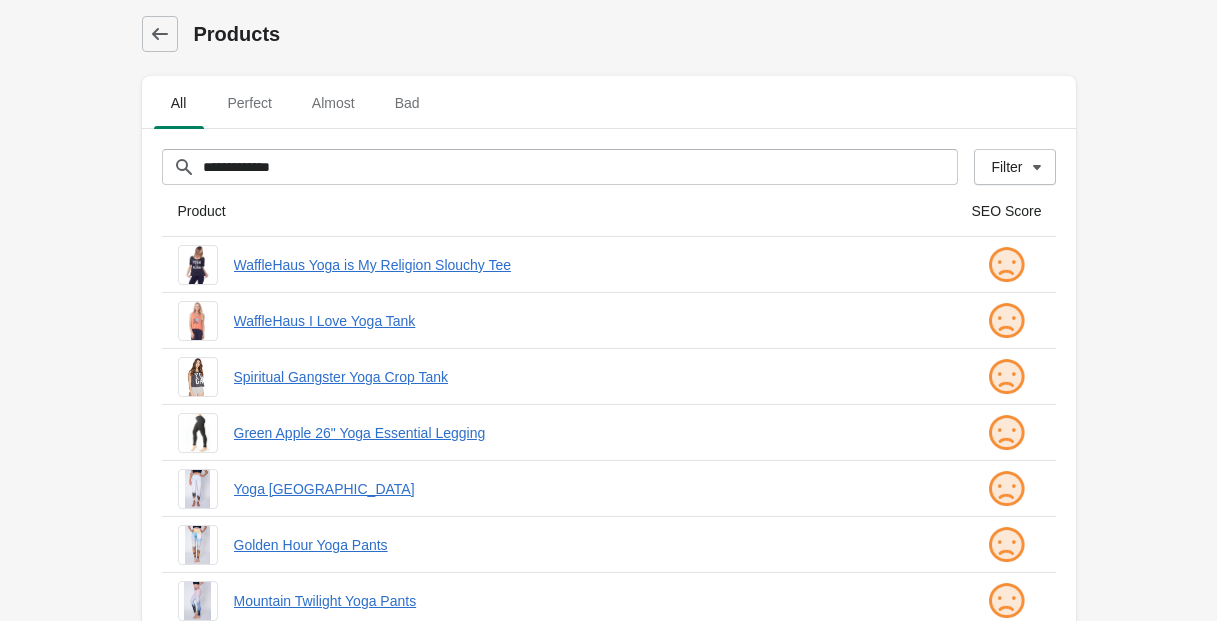 drag, startPoint x: 225, startPoint y: 262, endPoint x: 265, endPoint y: 292, distance: 50 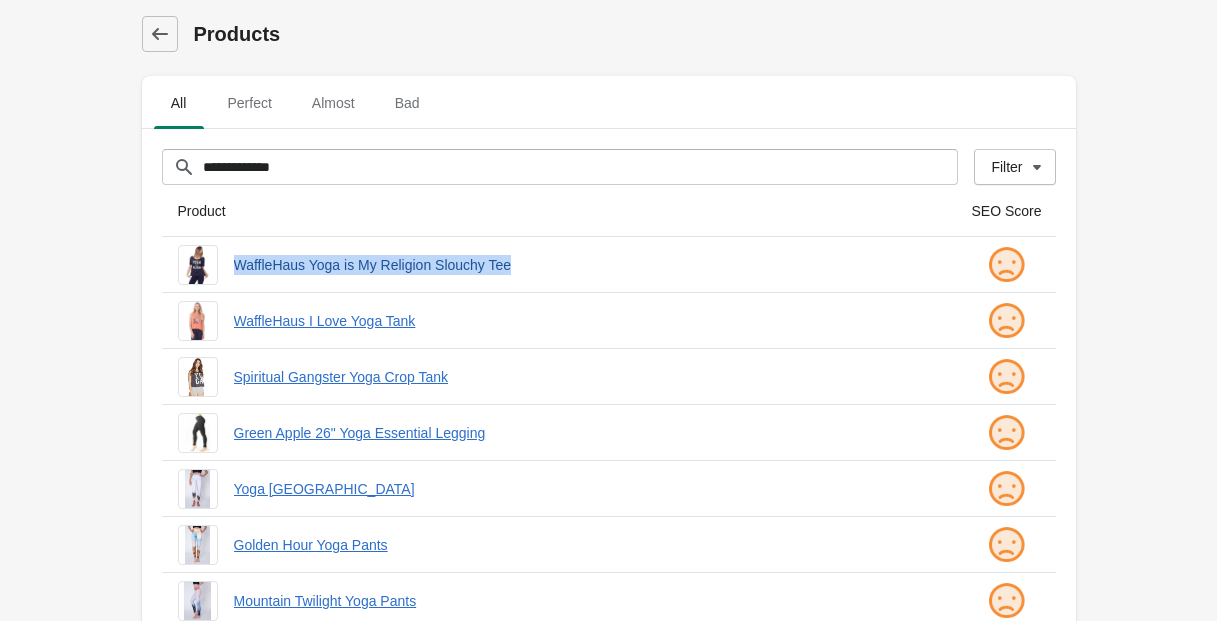drag, startPoint x: 227, startPoint y: 262, endPoint x: 592, endPoint y: 263, distance: 365.00137 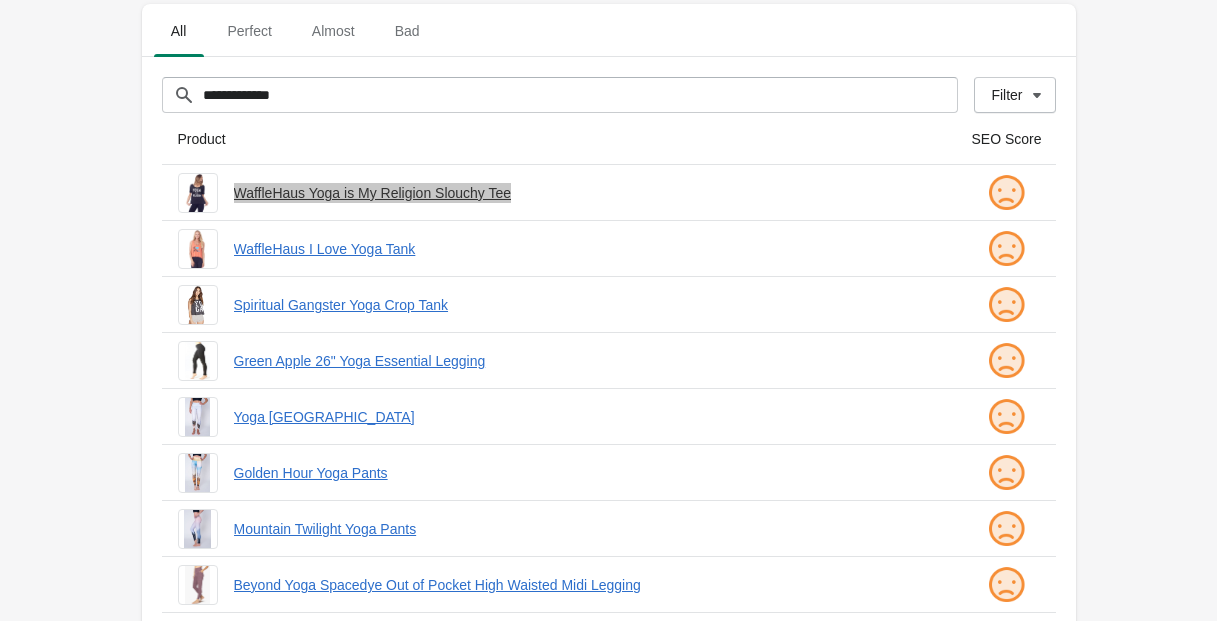 scroll, scrollTop: 75, scrollLeft: 0, axis: vertical 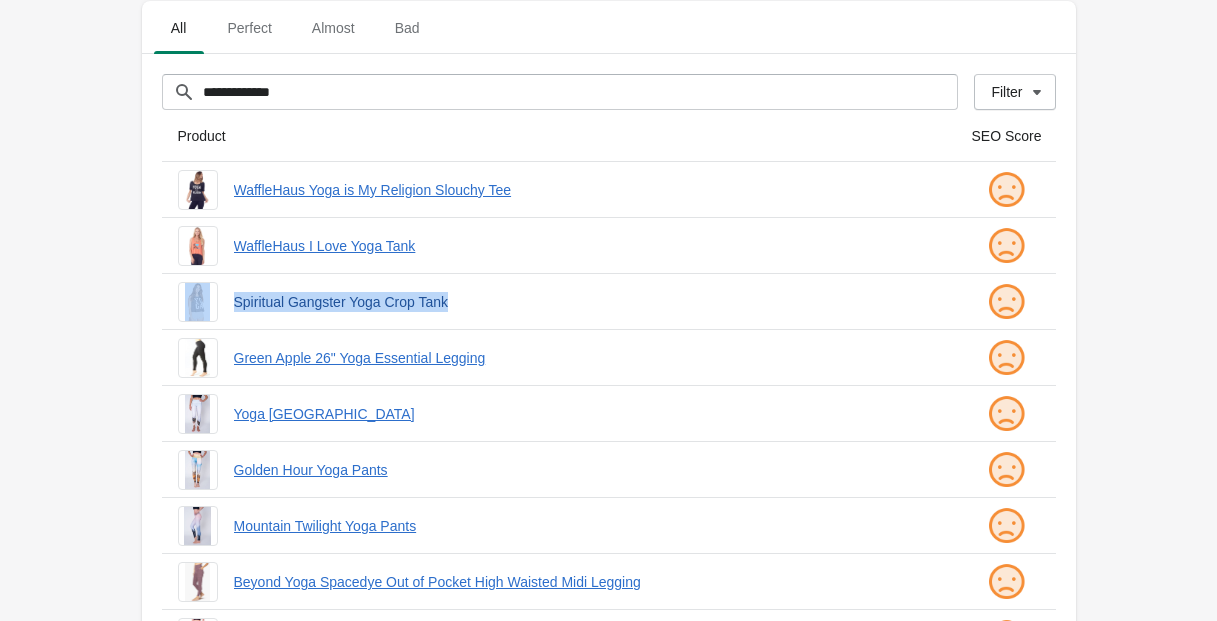 drag, startPoint x: 224, startPoint y: 294, endPoint x: 549, endPoint y: 298, distance: 325.02463 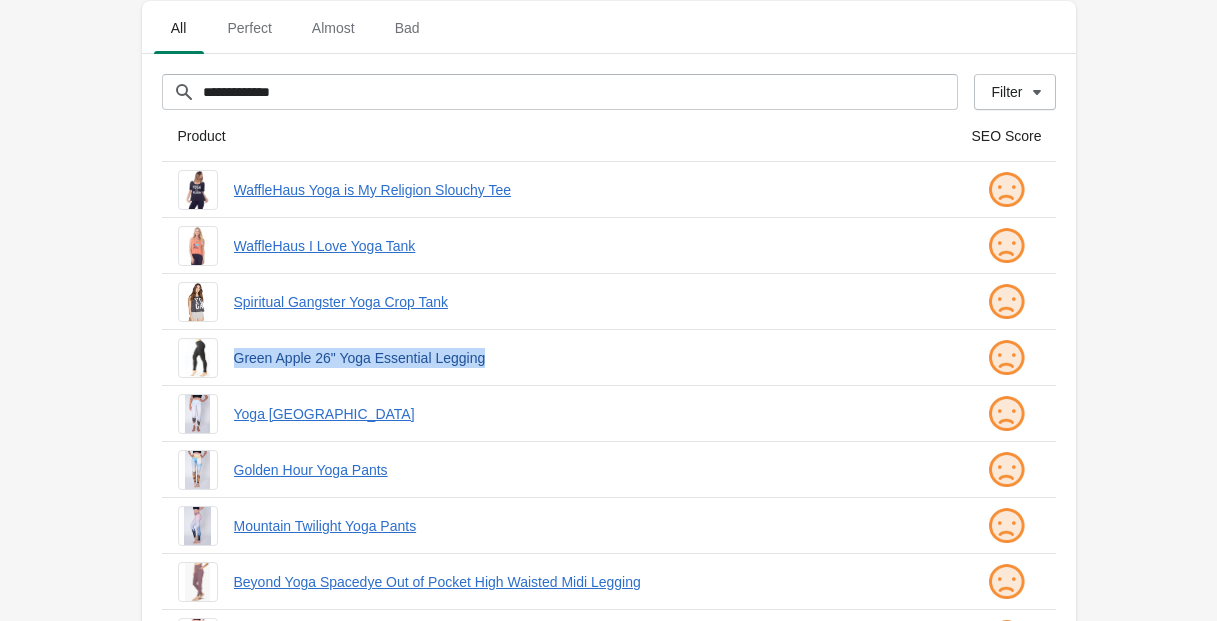 drag, startPoint x: 226, startPoint y: 357, endPoint x: 574, endPoint y: 360, distance: 348.01294 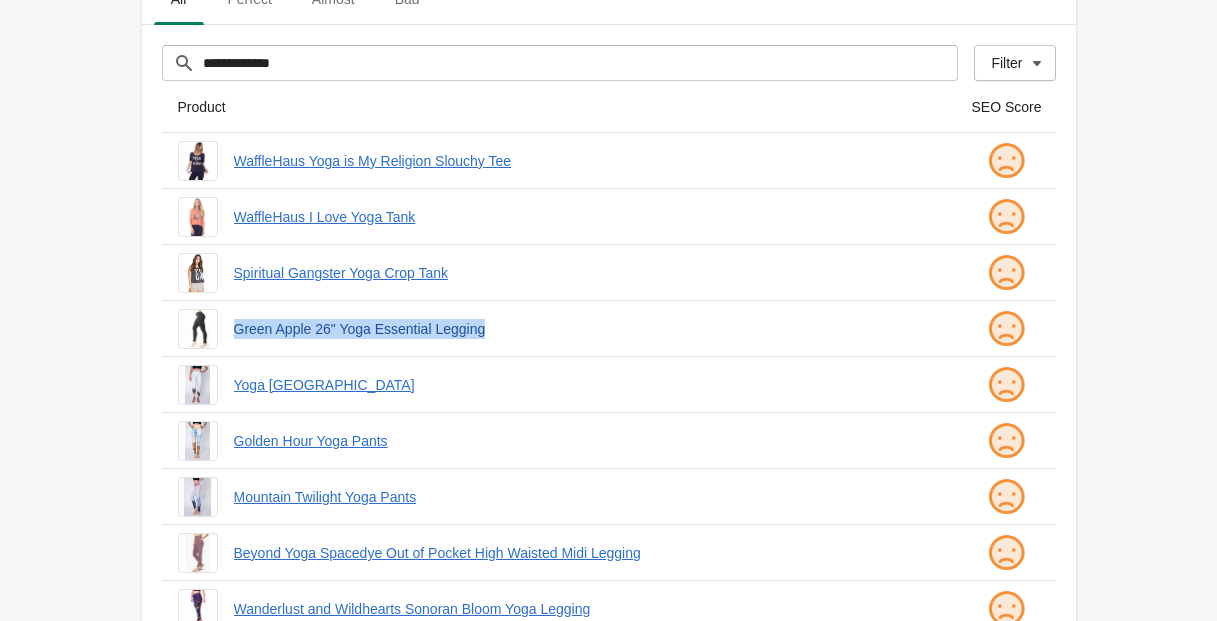 scroll, scrollTop: 0, scrollLeft: 0, axis: both 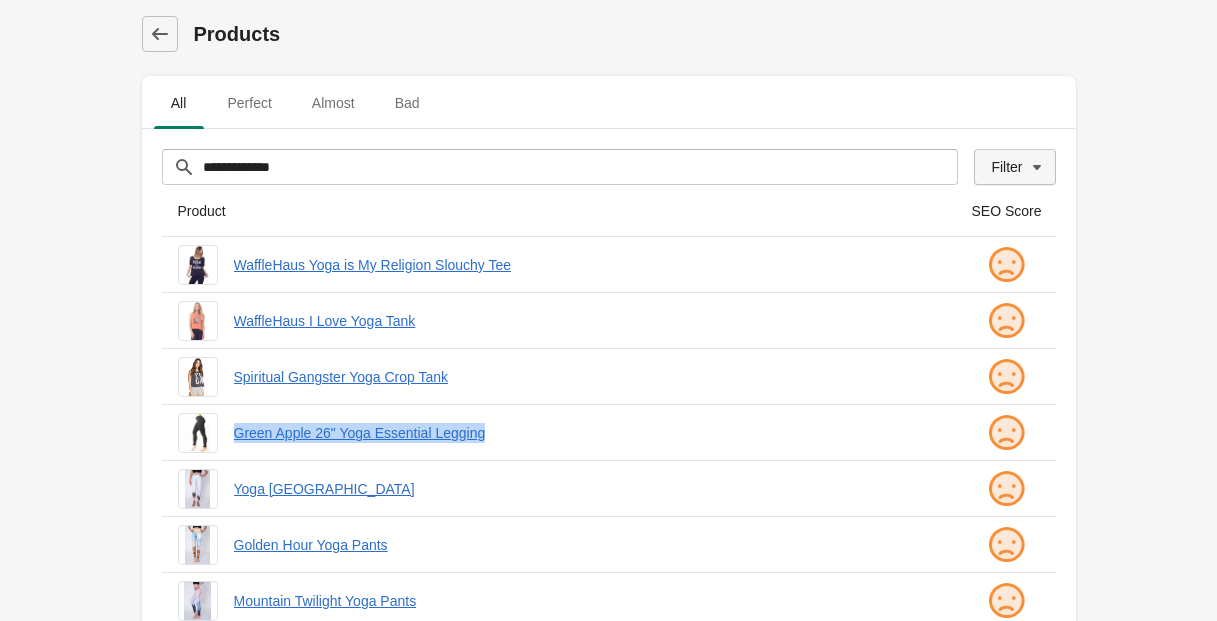 click 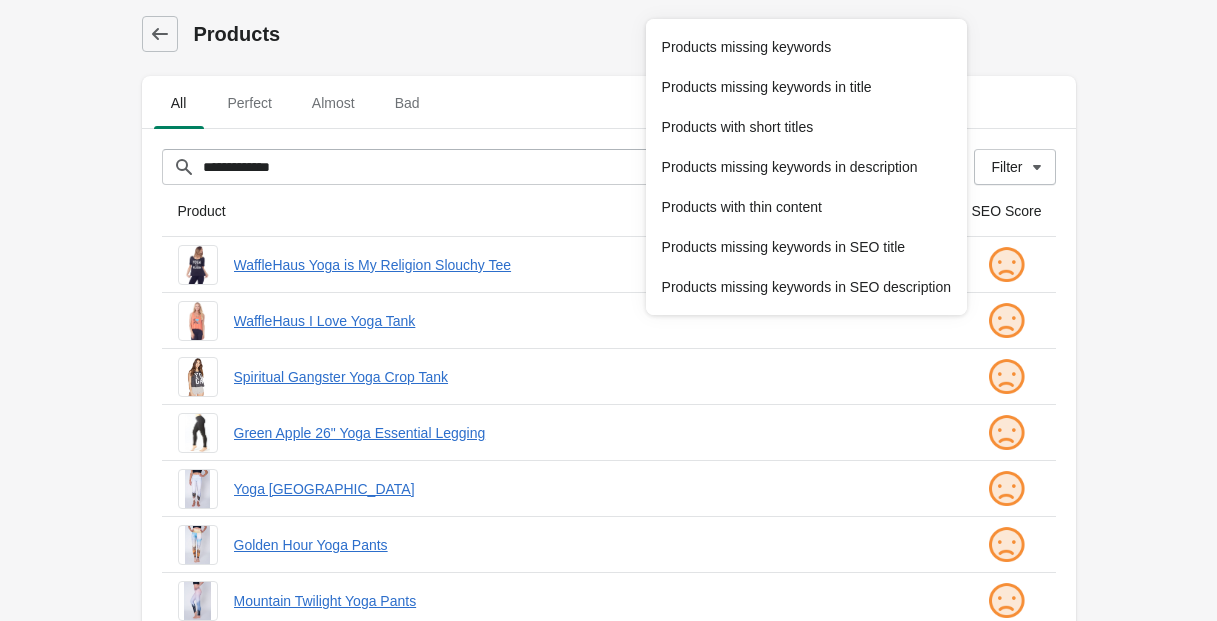 click on "Products" at bounding box center [635, 34] 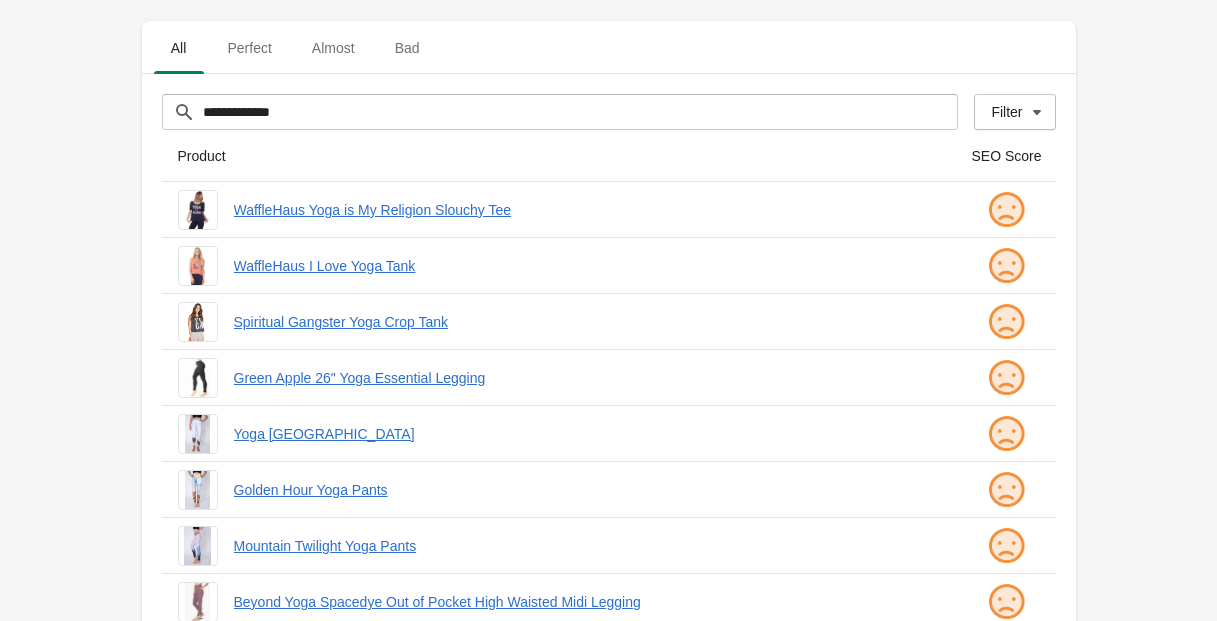 scroll, scrollTop: 45, scrollLeft: 0, axis: vertical 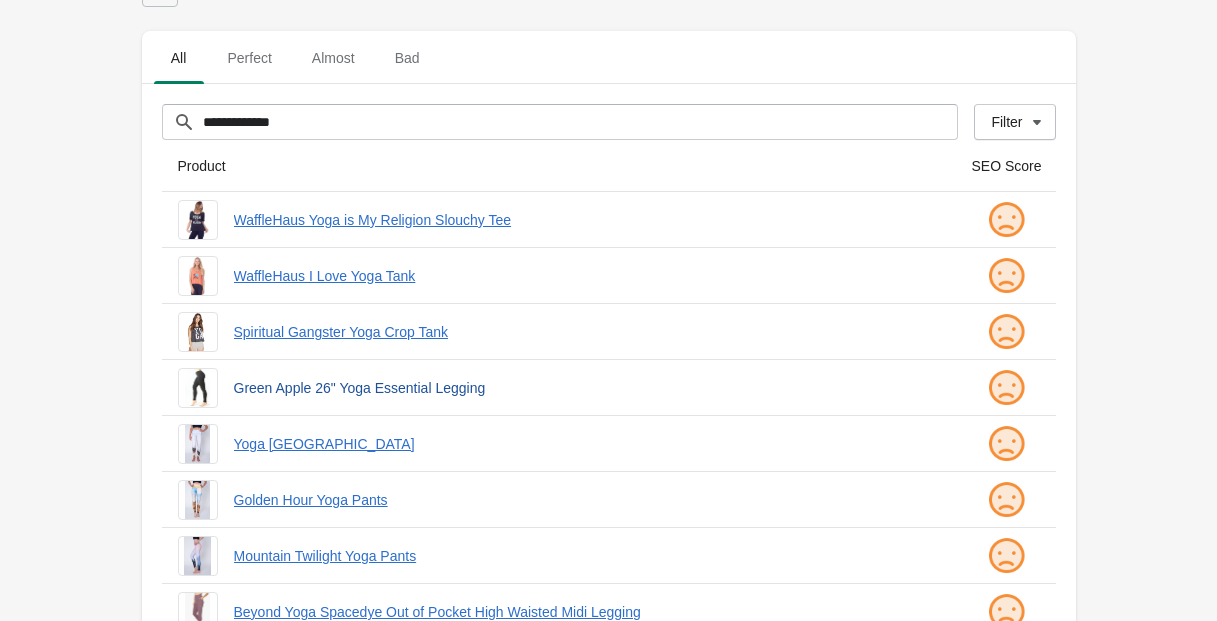 drag, startPoint x: 225, startPoint y: 385, endPoint x: 349, endPoint y: 388, distance: 124.036285 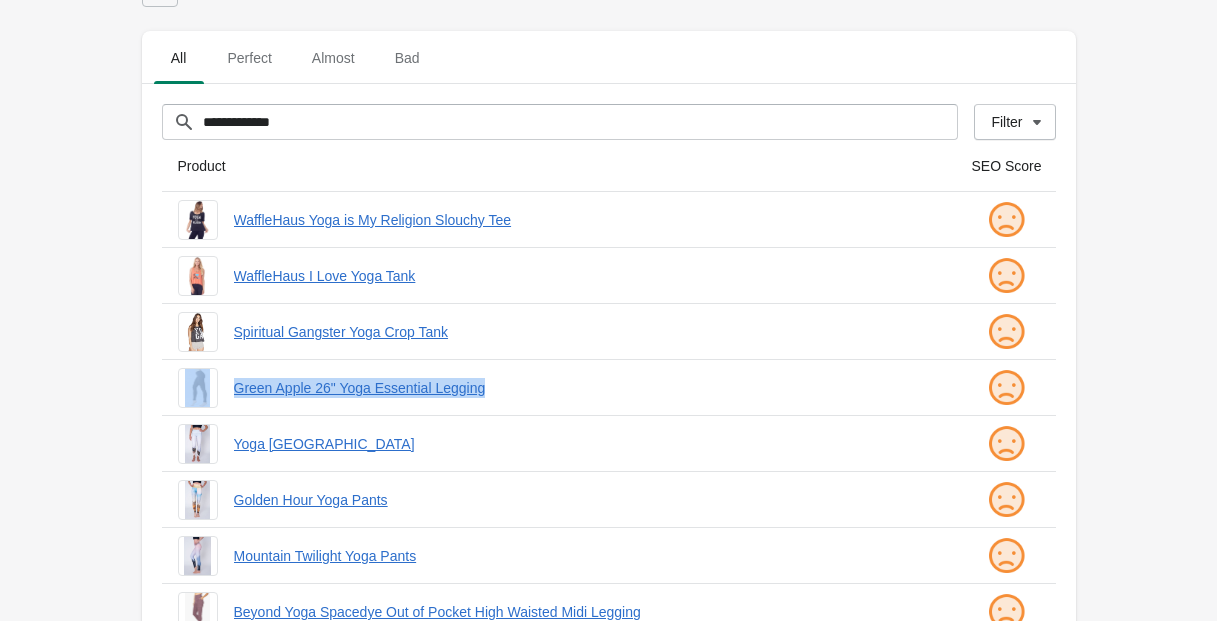 drag, startPoint x: 220, startPoint y: 384, endPoint x: 598, endPoint y: 400, distance: 378.33847 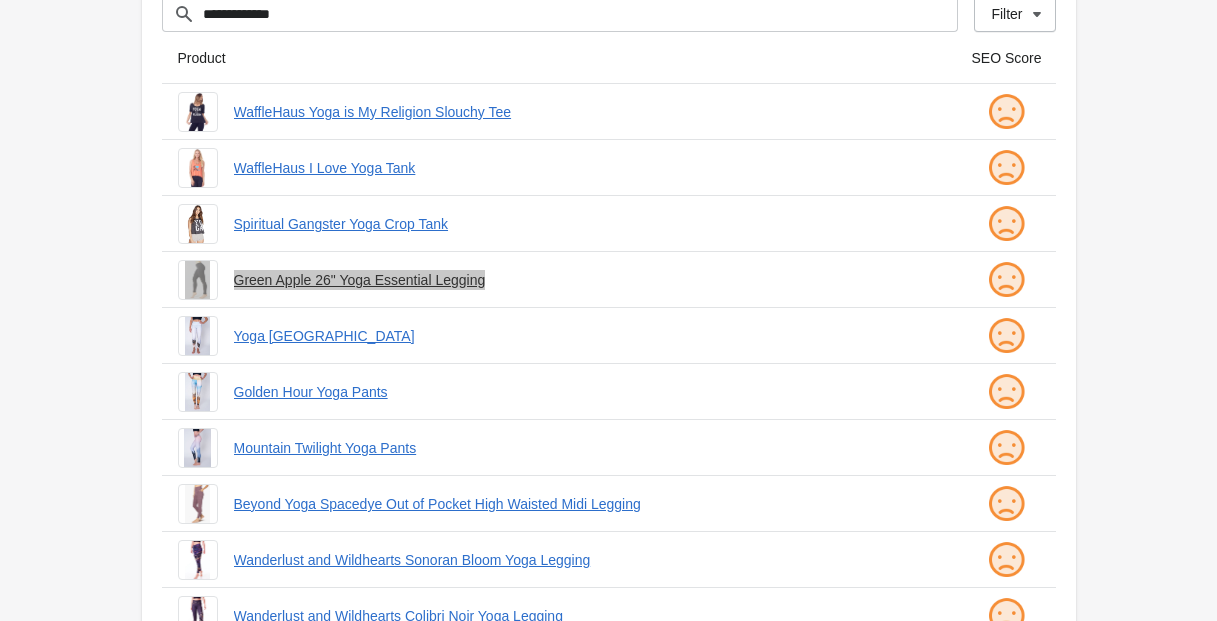scroll, scrollTop: 154, scrollLeft: 0, axis: vertical 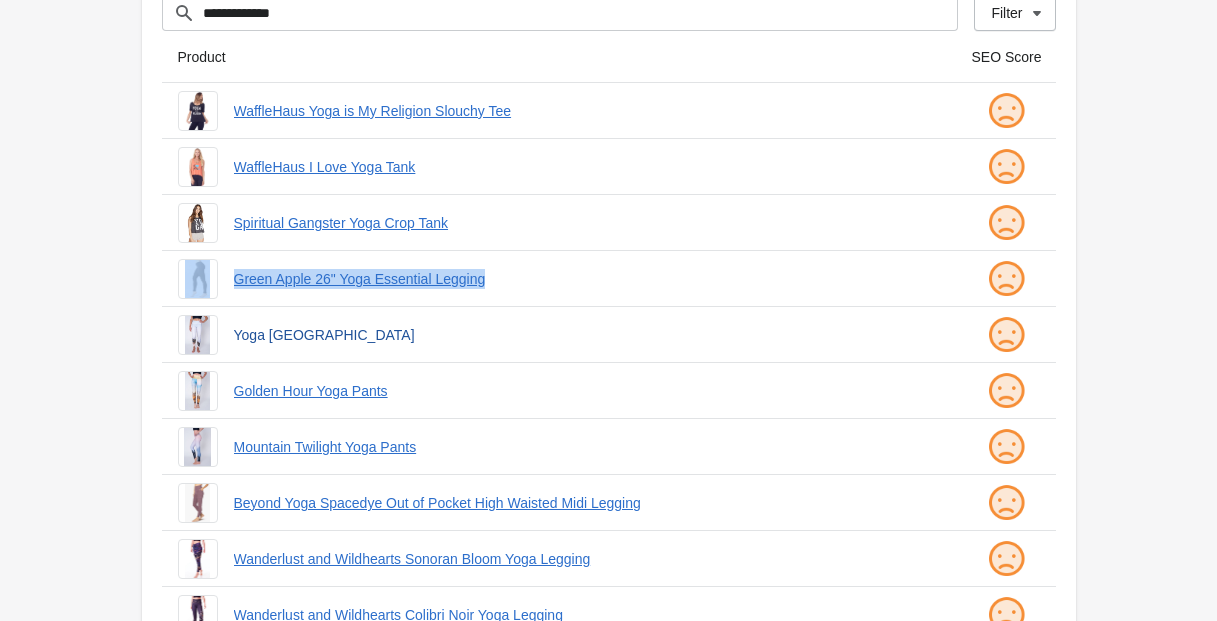 drag, startPoint x: 224, startPoint y: 330, endPoint x: 477, endPoint y: 339, distance: 253.16003 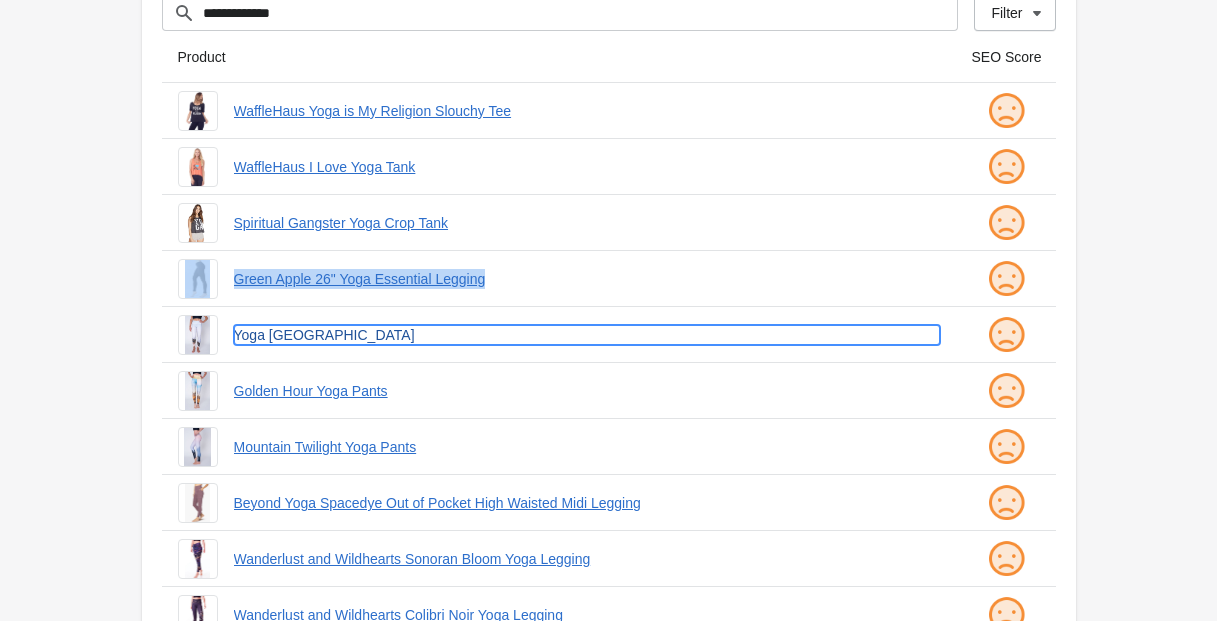 click on "Yoga [GEOGRAPHIC_DATA]" at bounding box center (587, 335) 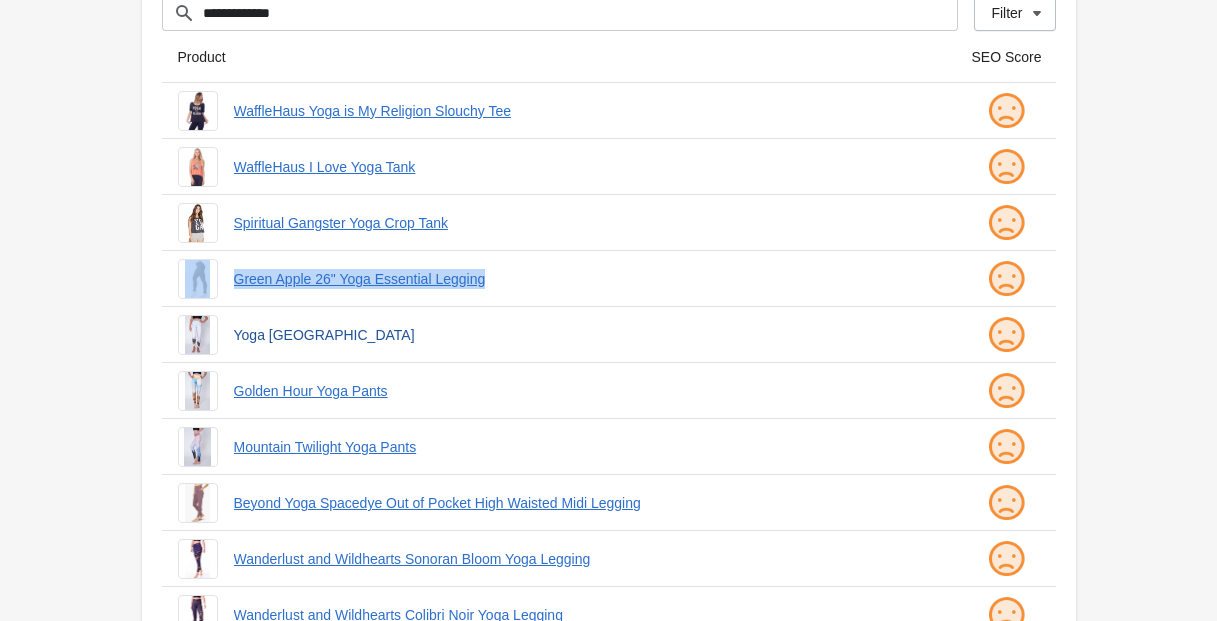 scroll, scrollTop: 0, scrollLeft: 0, axis: both 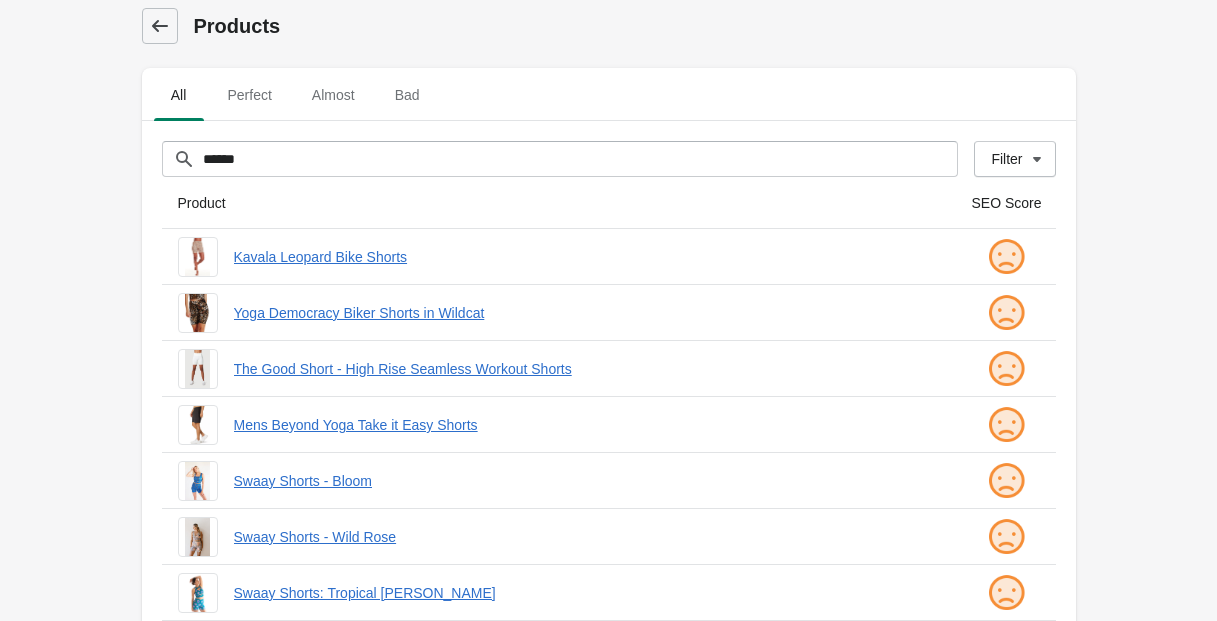 click 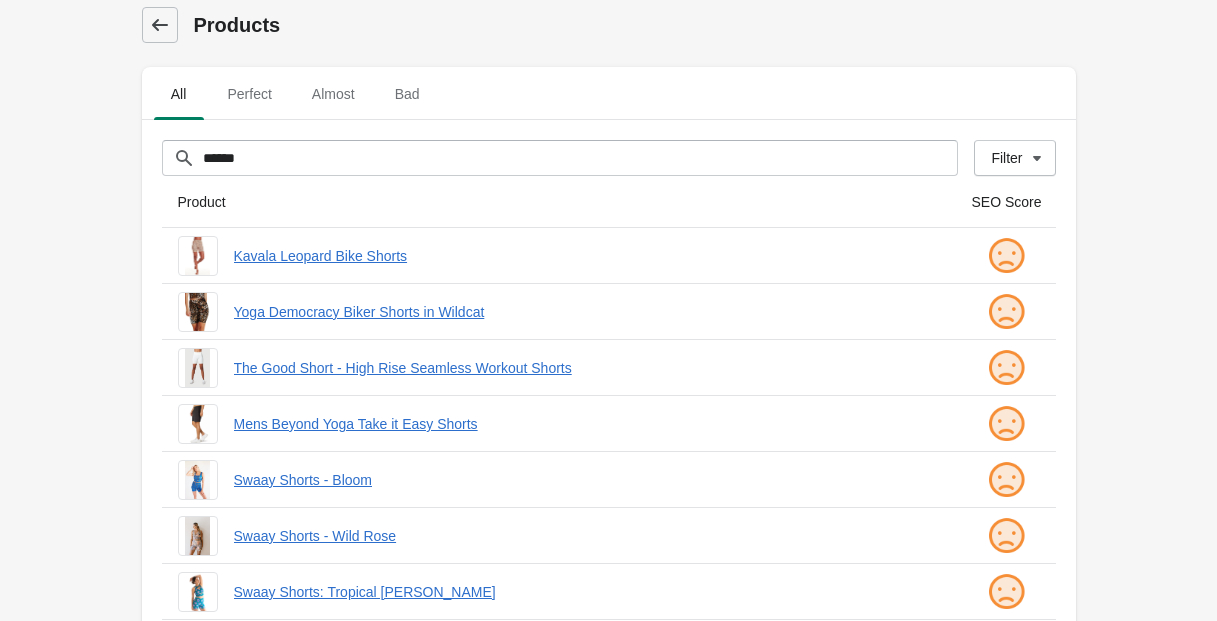 scroll, scrollTop: 0, scrollLeft: 0, axis: both 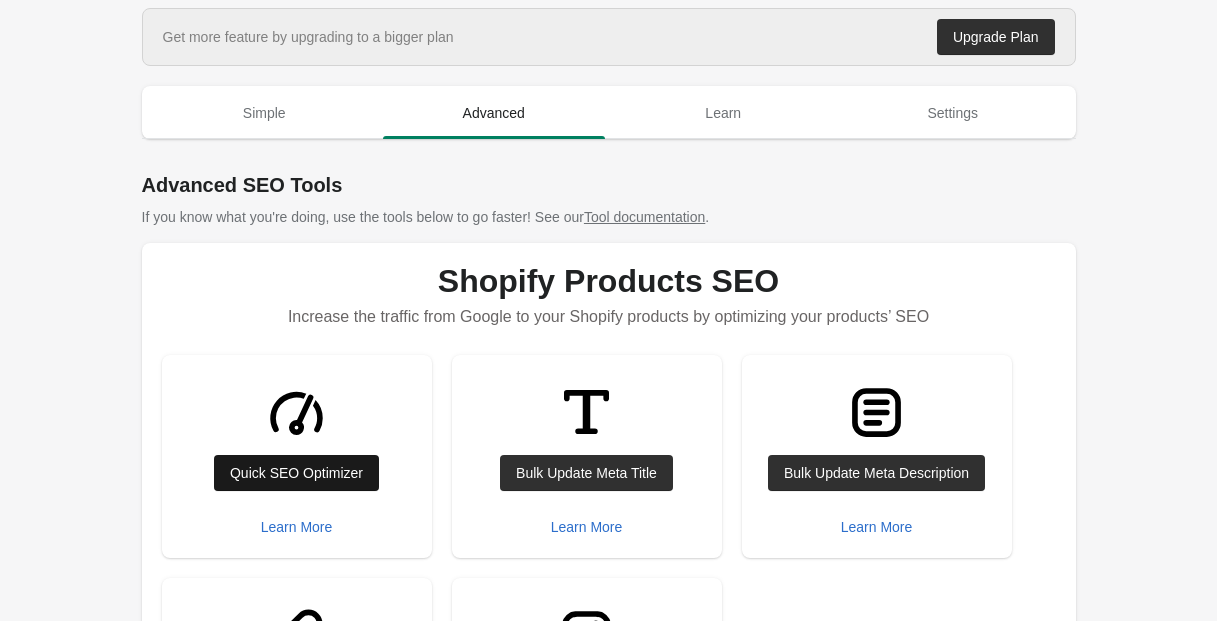 click on "Quick SEO Optimizer" at bounding box center [296, 473] 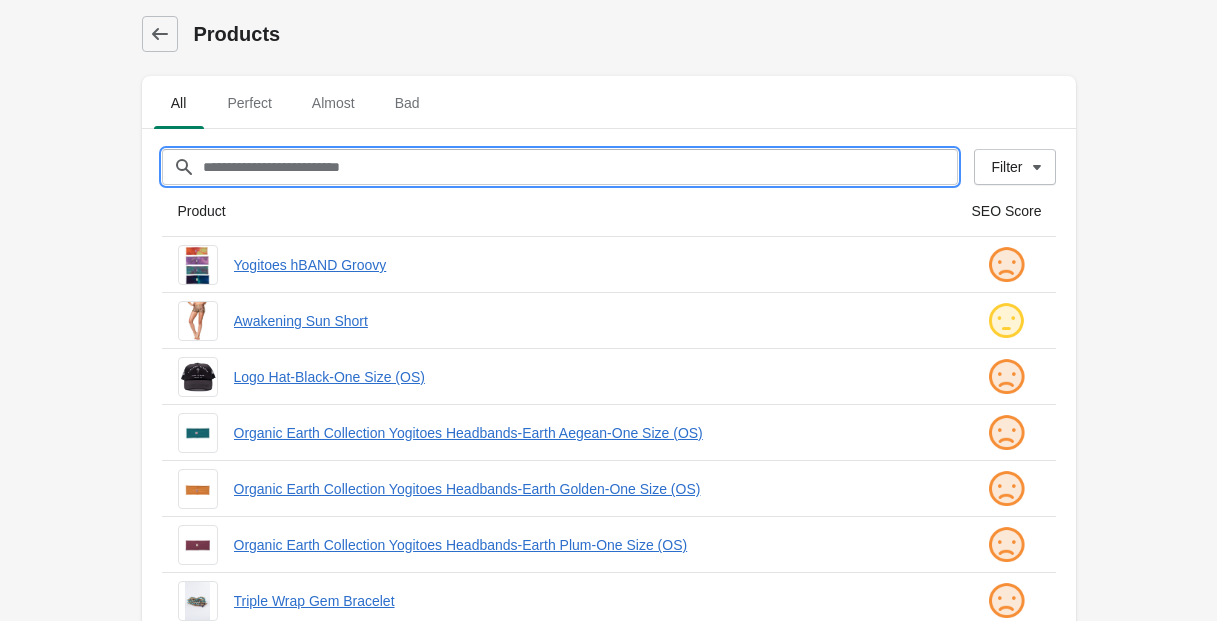 click on "Filter[title]" at bounding box center [580, 167] 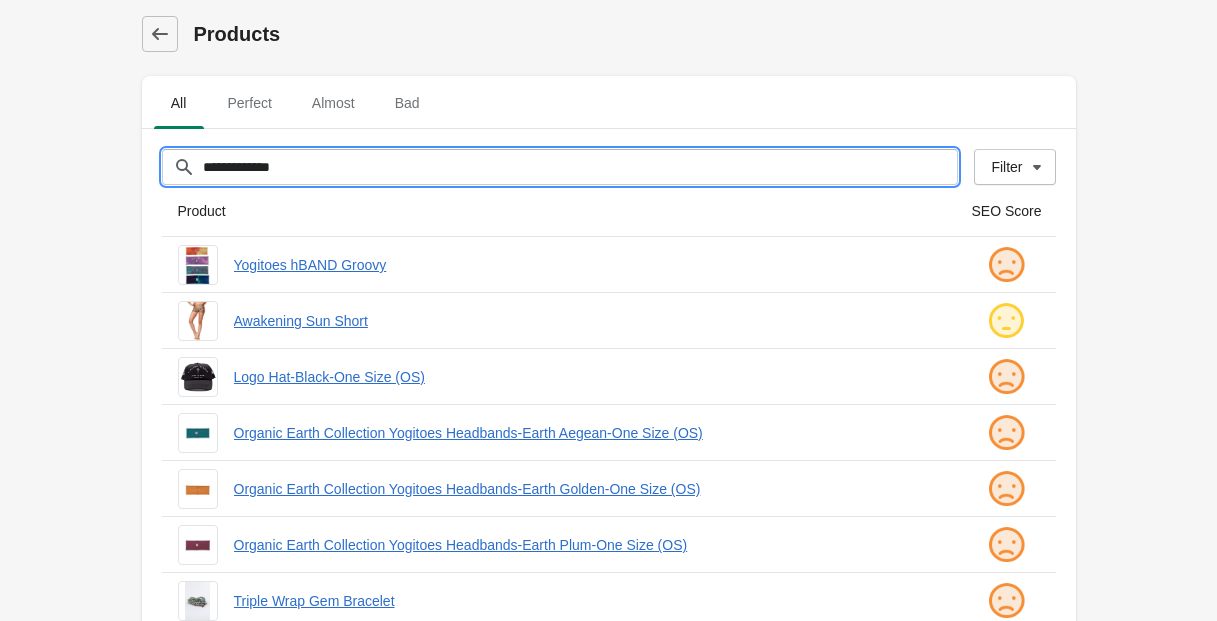 type on "**********" 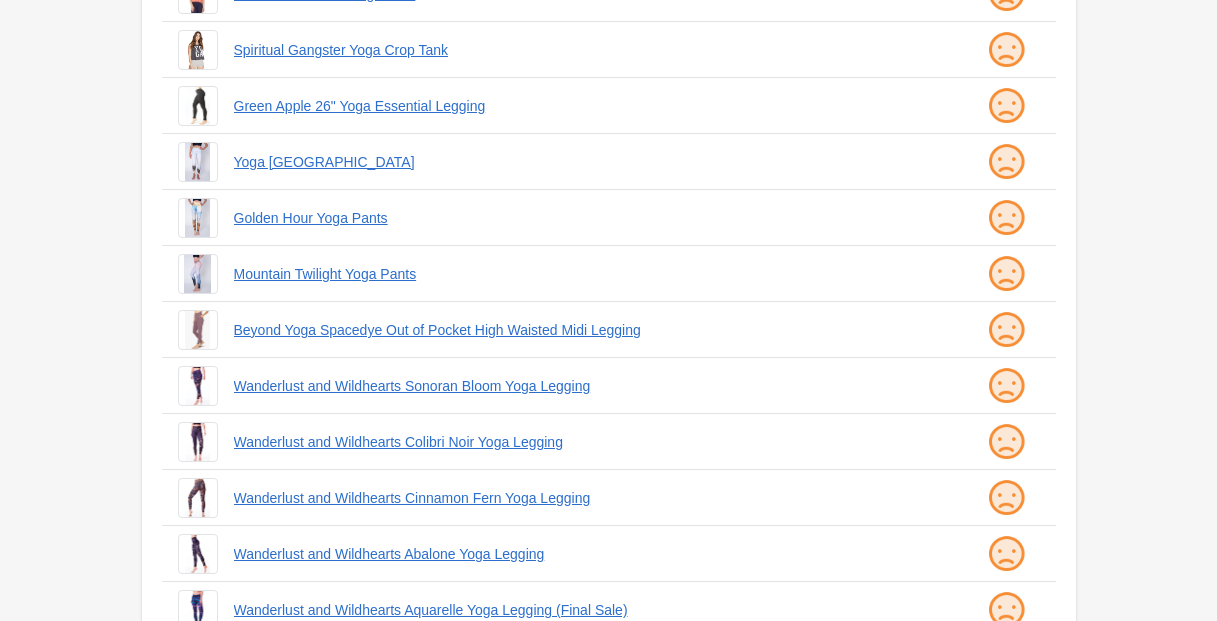scroll, scrollTop: 323, scrollLeft: 0, axis: vertical 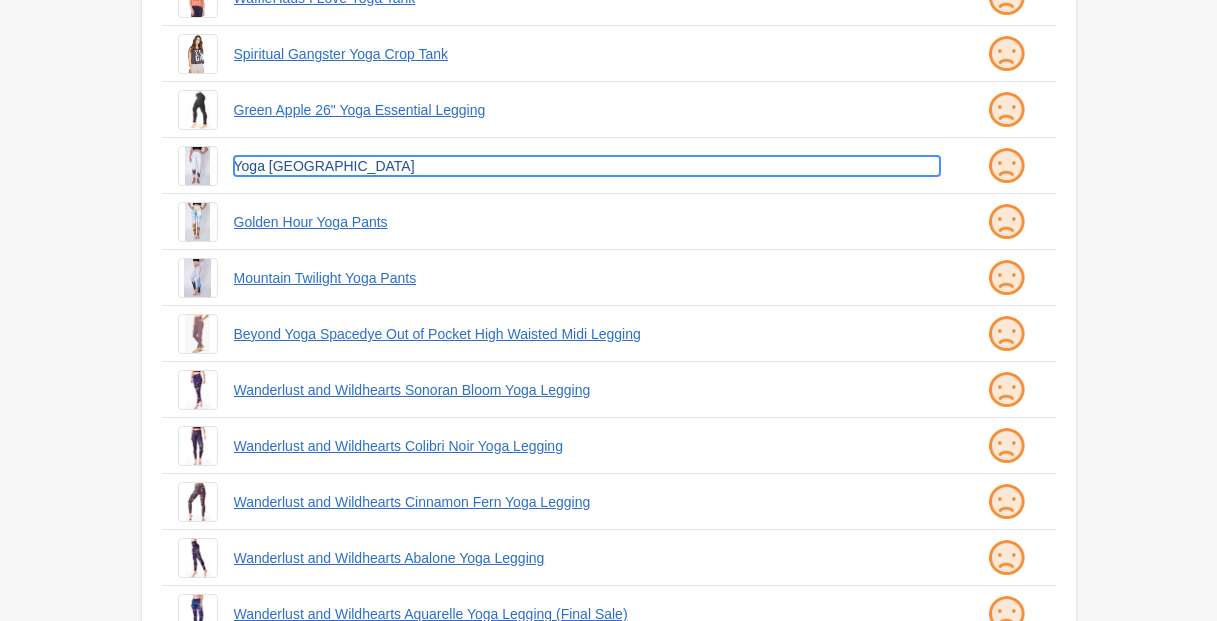 click on "Yoga [GEOGRAPHIC_DATA]" at bounding box center (587, 166) 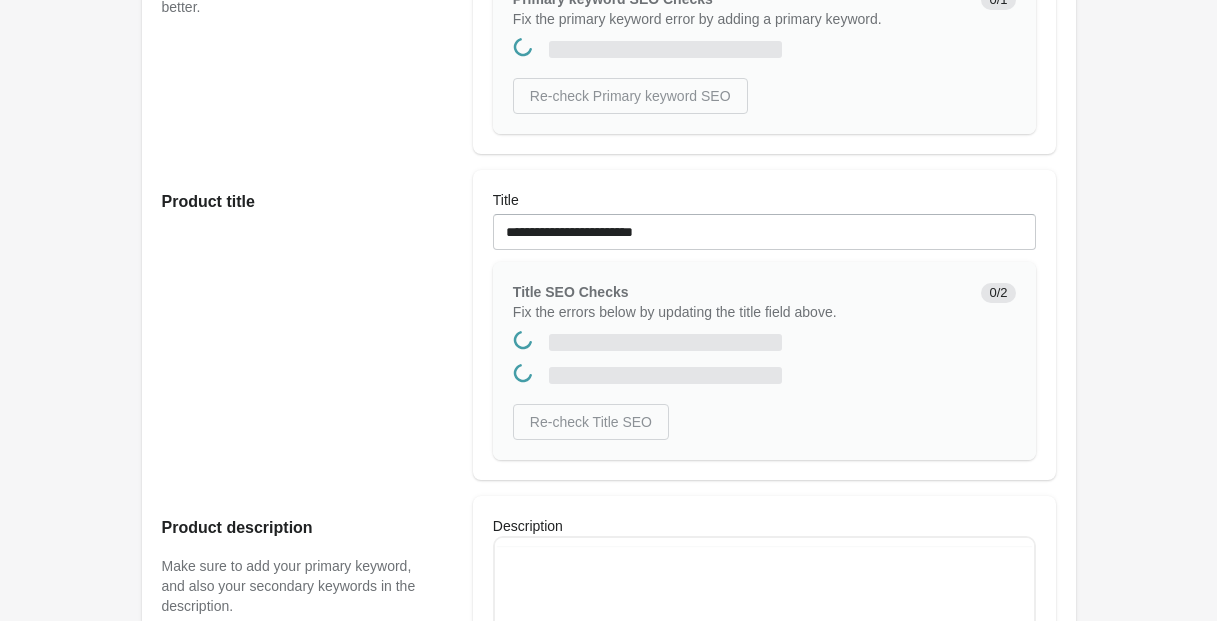 scroll, scrollTop: 0, scrollLeft: 0, axis: both 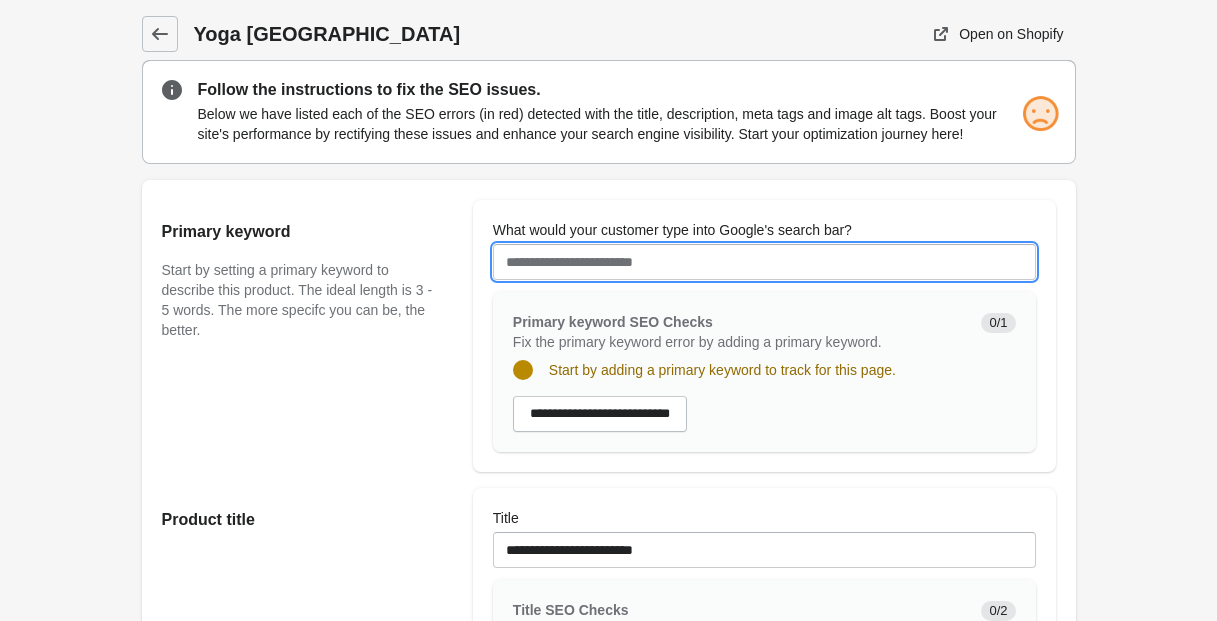 click on "What would your customer type into Google's search bar?" at bounding box center [764, 262] 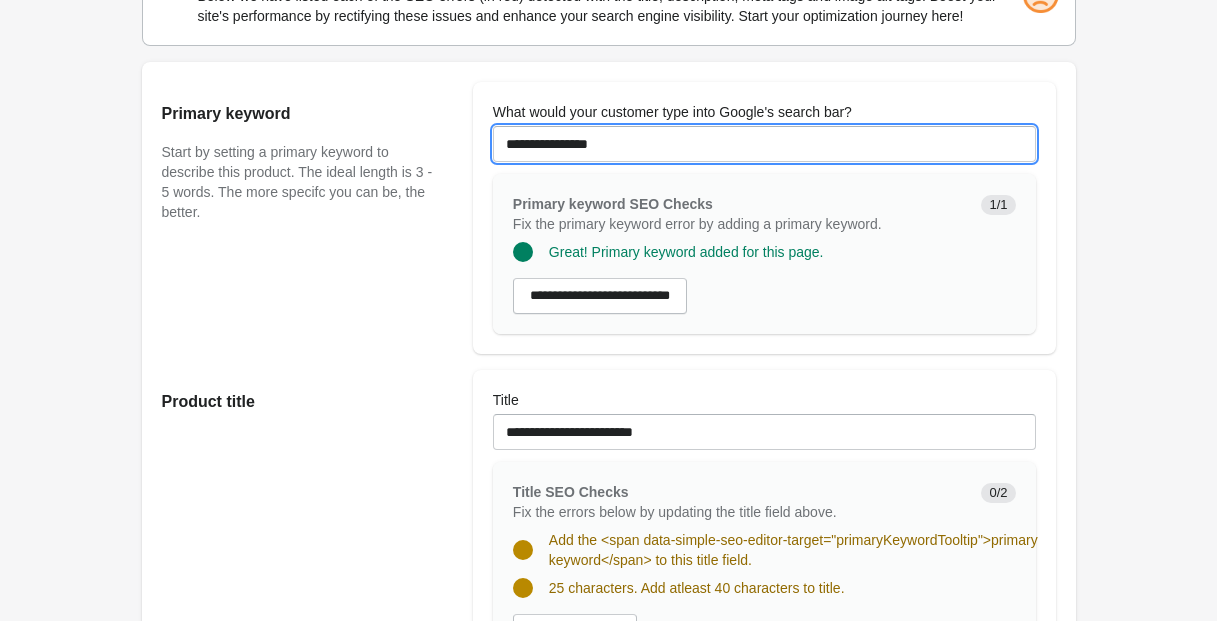 scroll, scrollTop: 107, scrollLeft: 0, axis: vertical 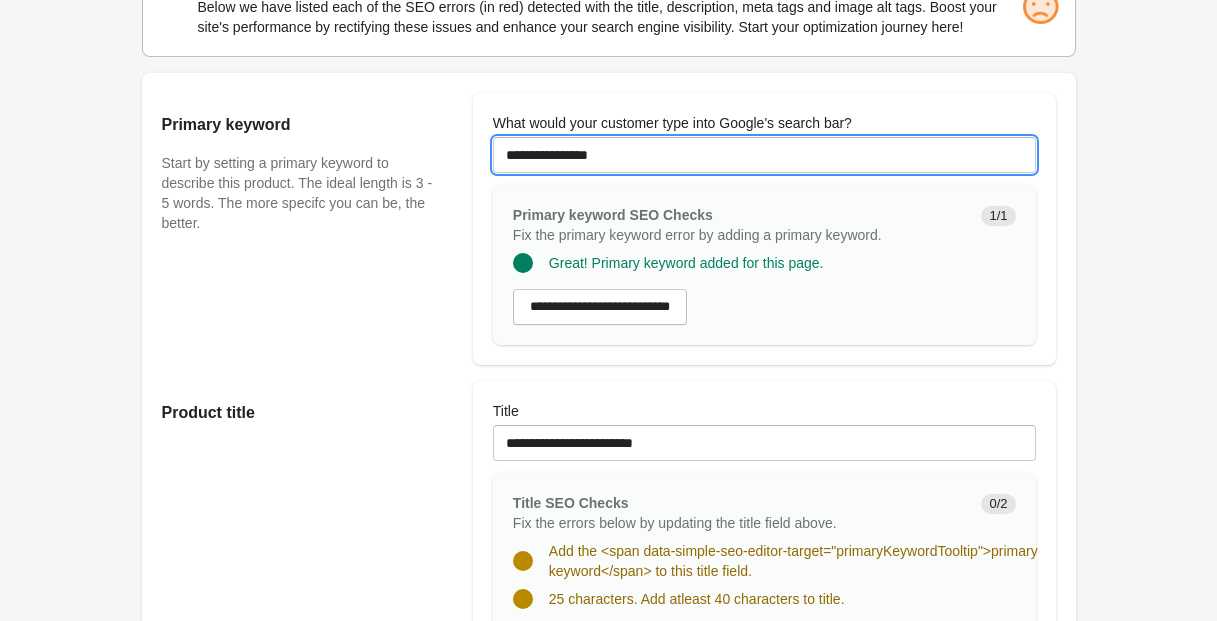 type on "**********" 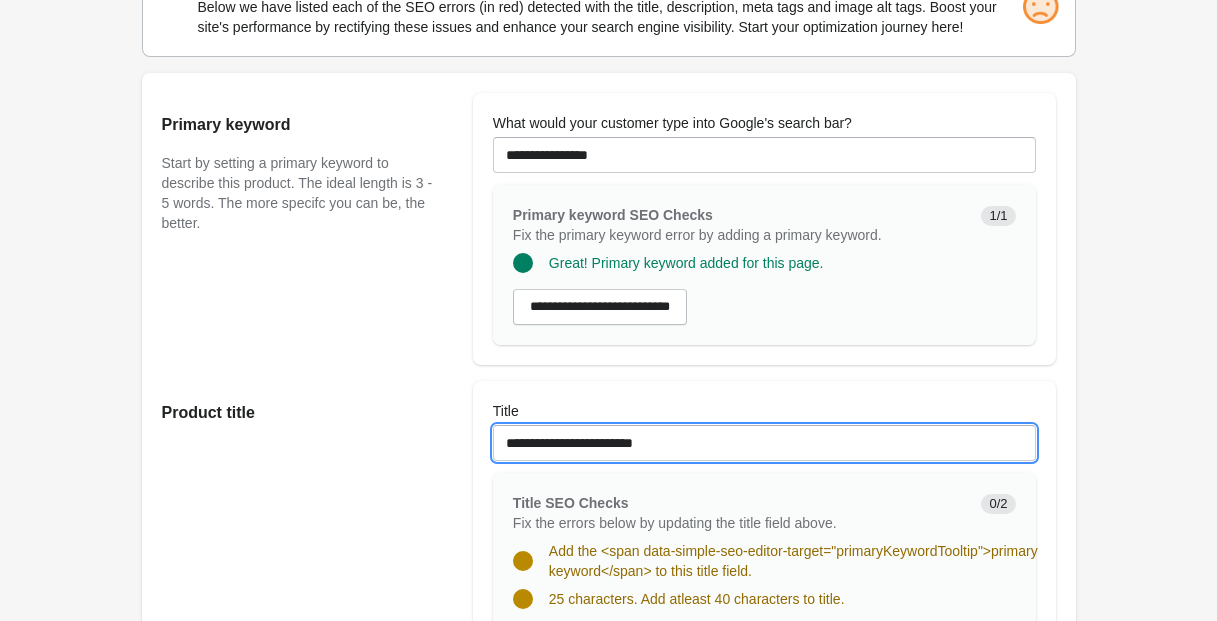 click on "**********" at bounding box center [764, 443] 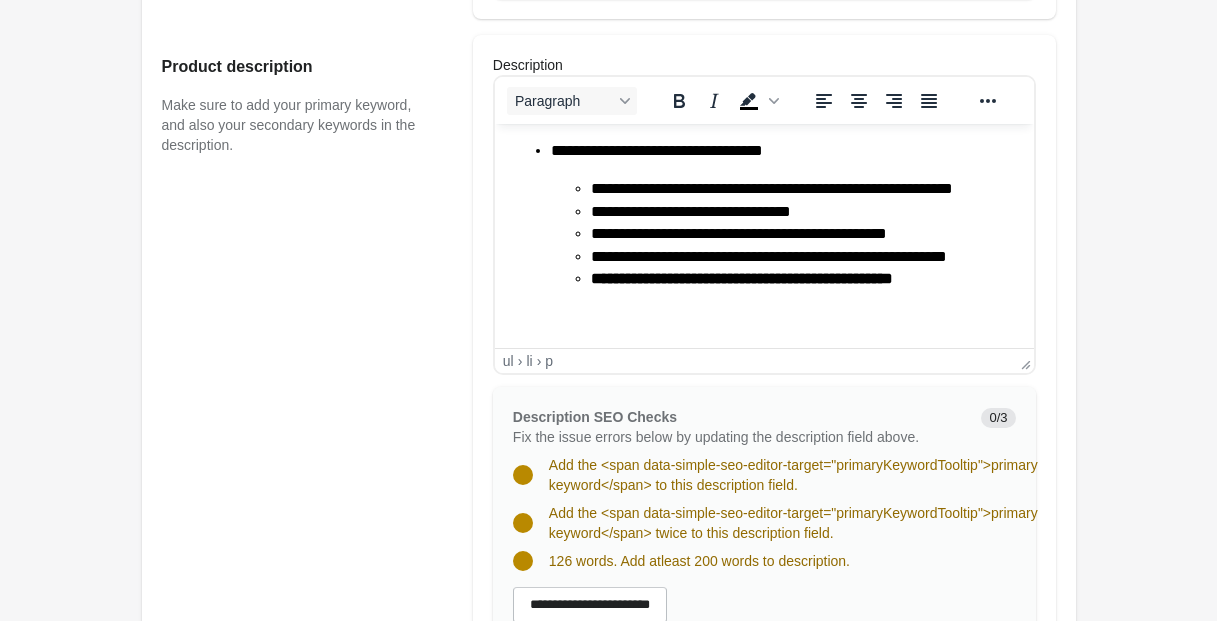 scroll, scrollTop: 695, scrollLeft: 0, axis: vertical 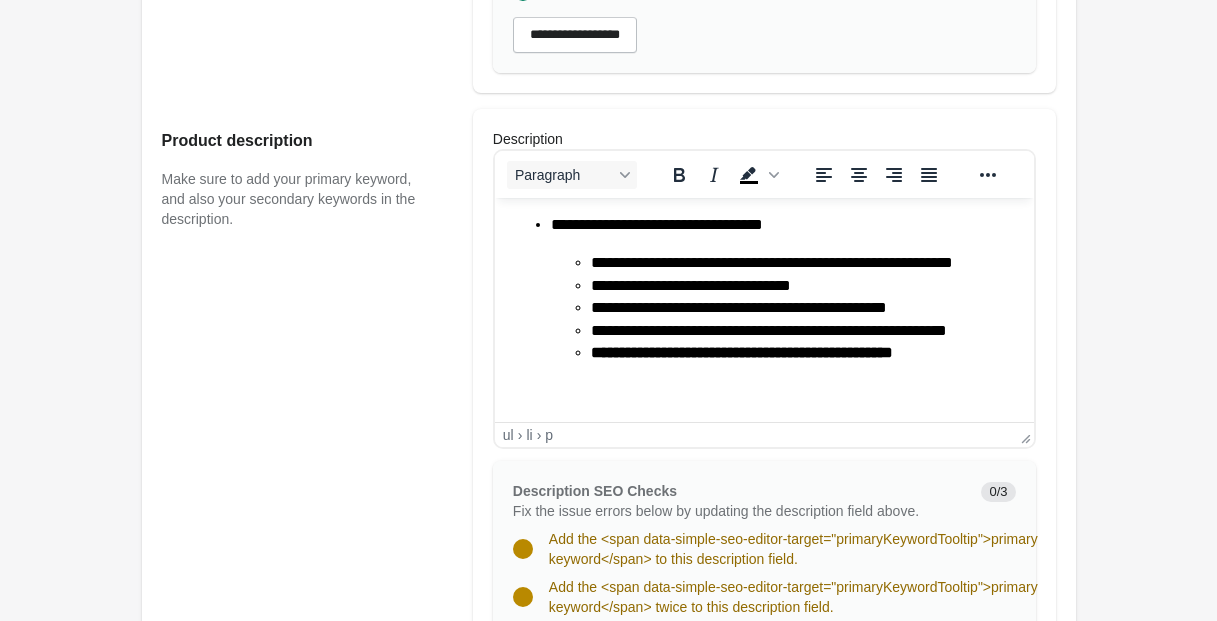 type on "**********" 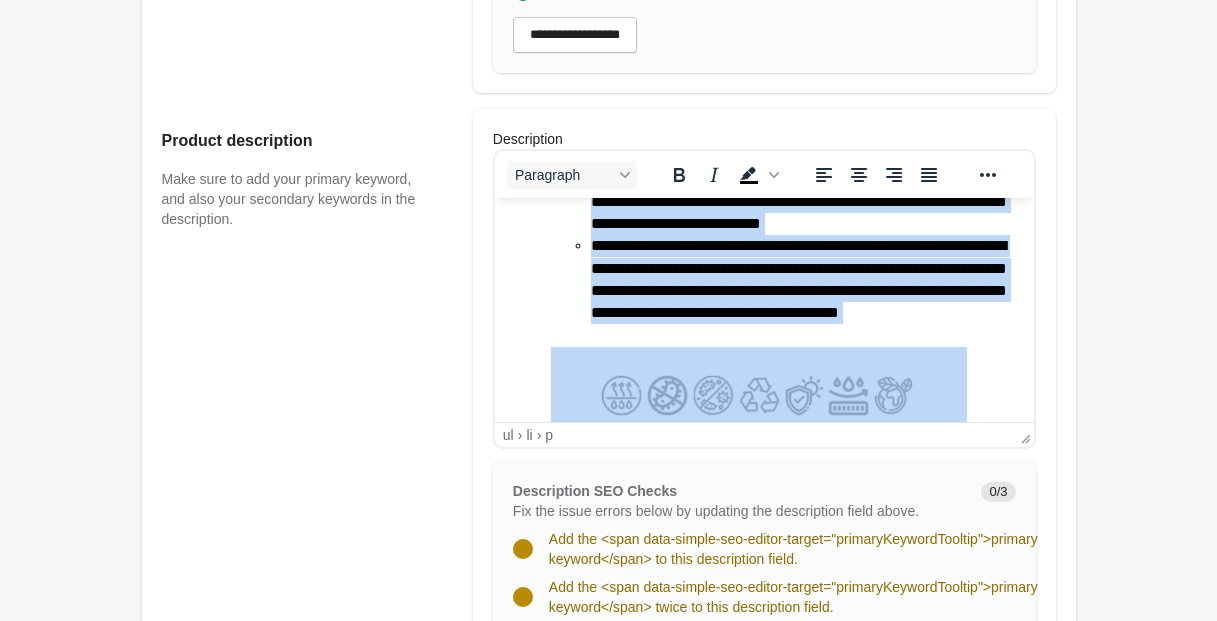 scroll, scrollTop: 333, scrollLeft: 0, axis: vertical 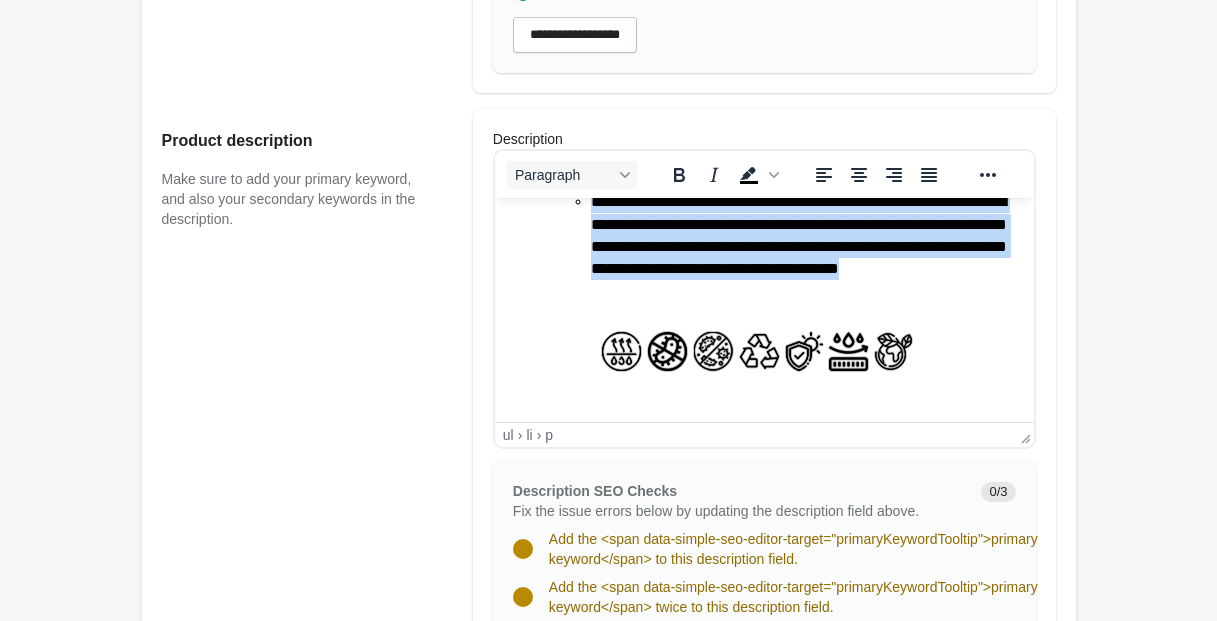 drag, startPoint x: 523, startPoint y: 223, endPoint x: 894, endPoint y: 294, distance: 377.7327 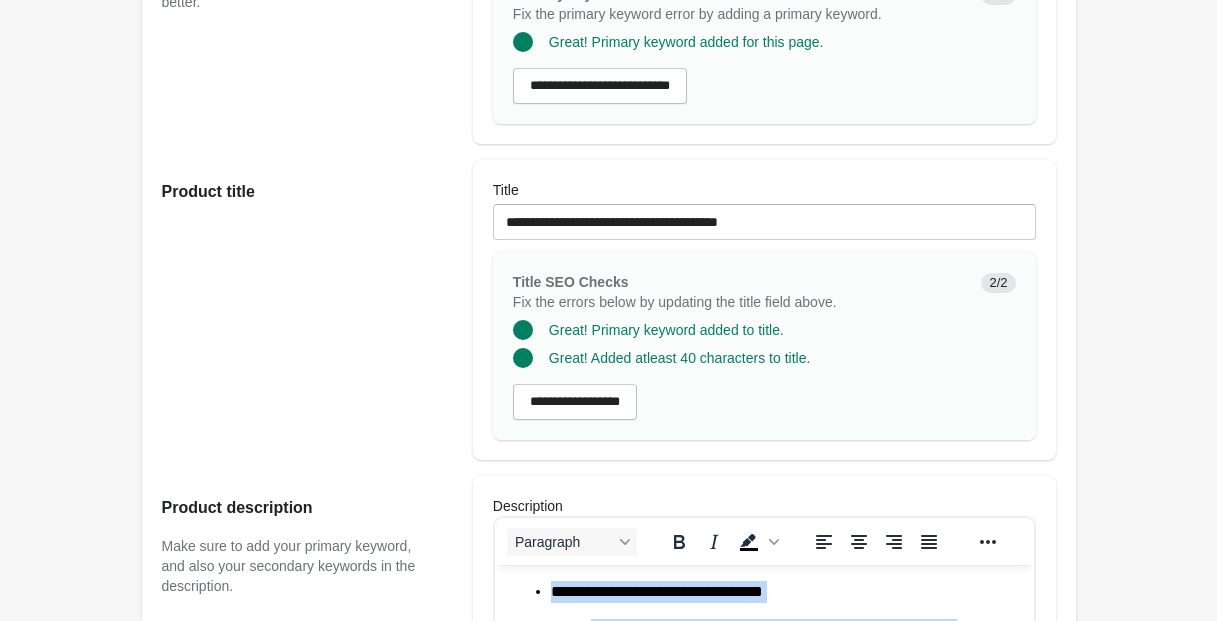scroll, scrollTop: 300, scrollLeft: 0, axis: vertical 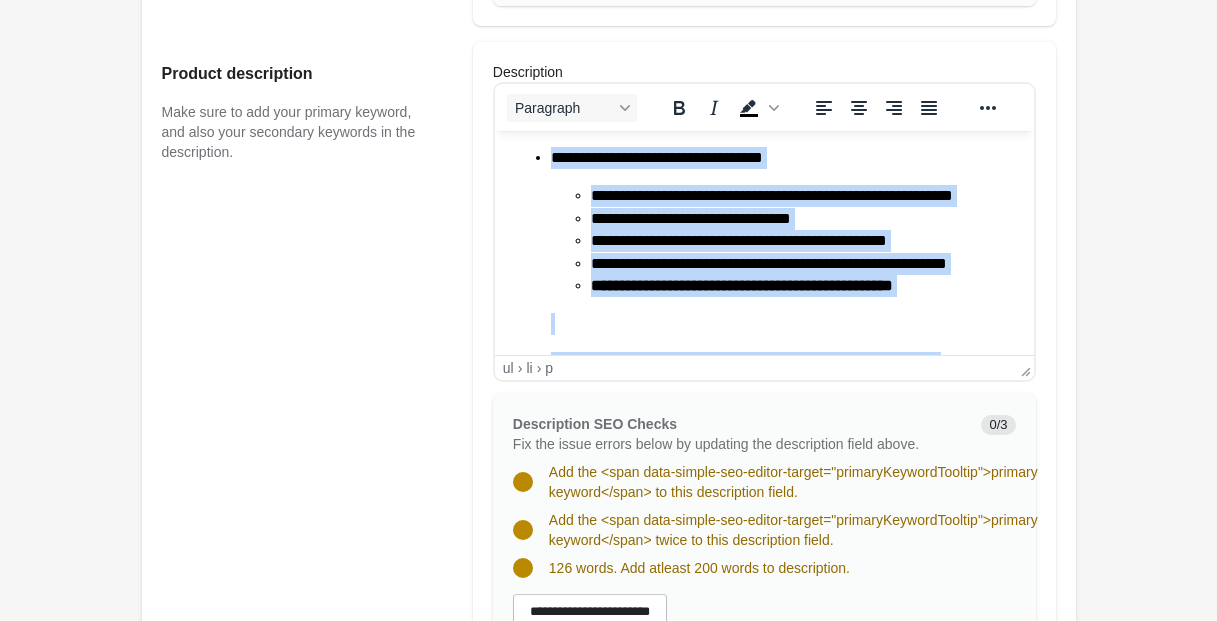 copy on "**********" 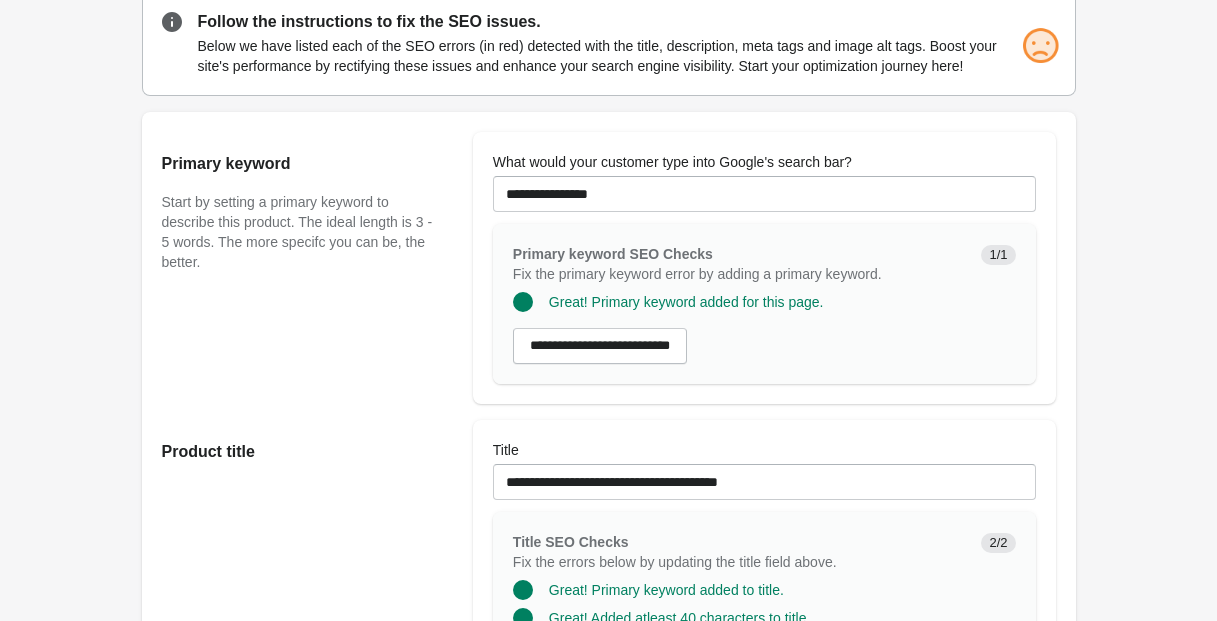 scroll, scrollTop: 35, scrollLeft: 0, axis: vertical 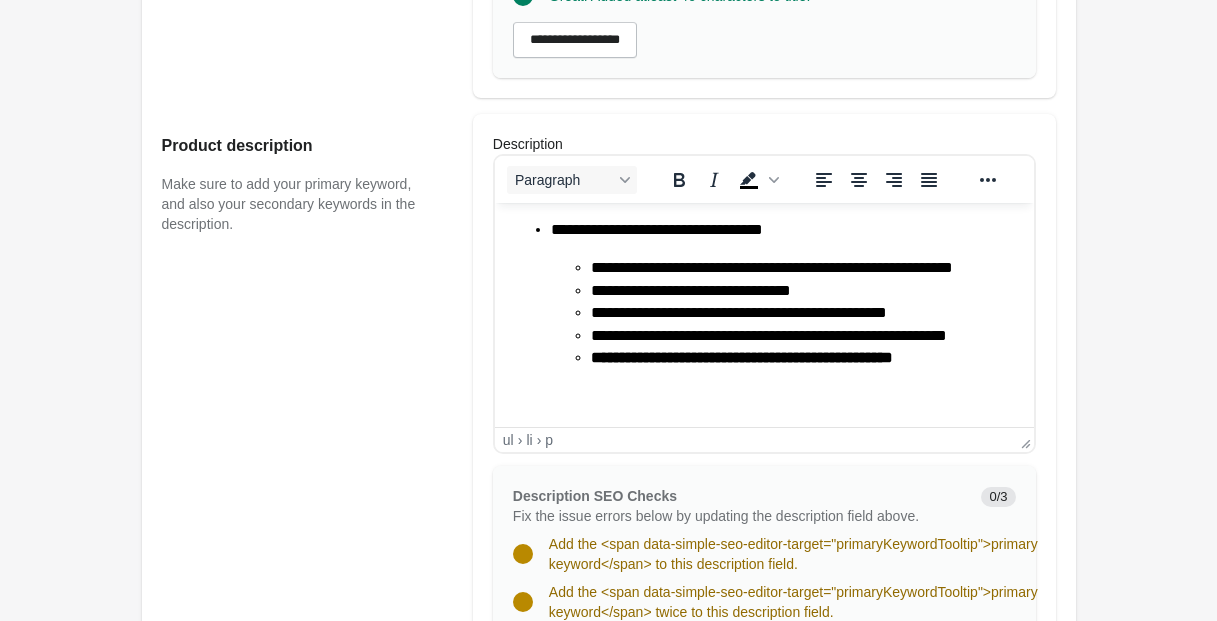click on "**********" at bounding box center (763, 482) 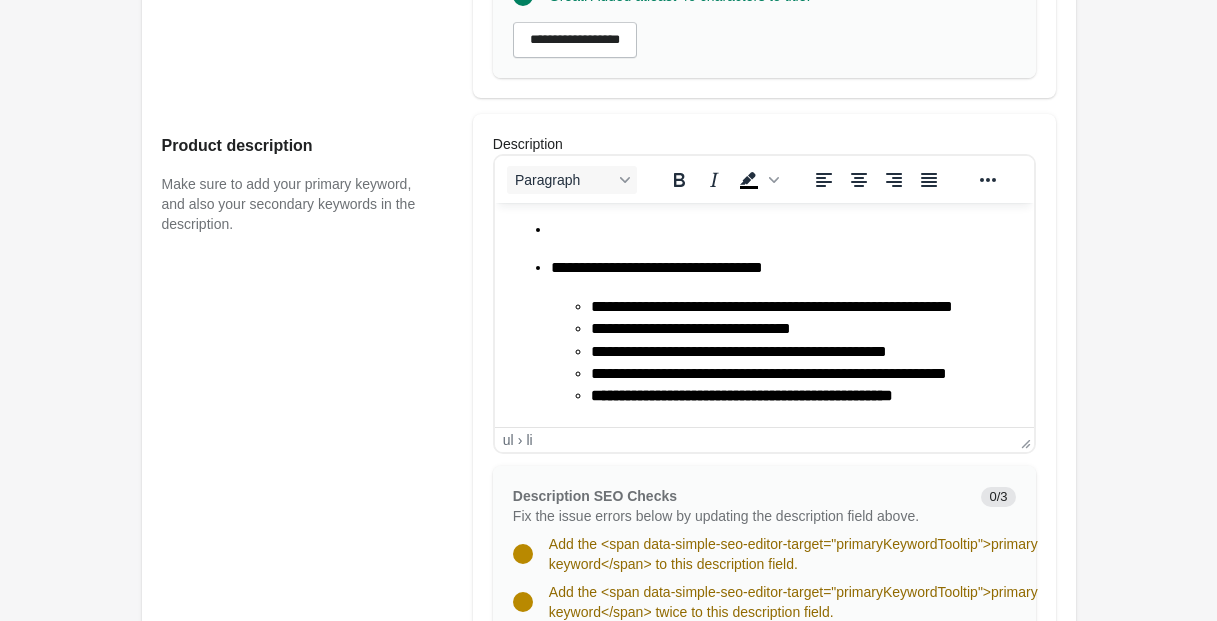 scroll, scrollTop: 2, scrollLeft: 0, axis: vertical 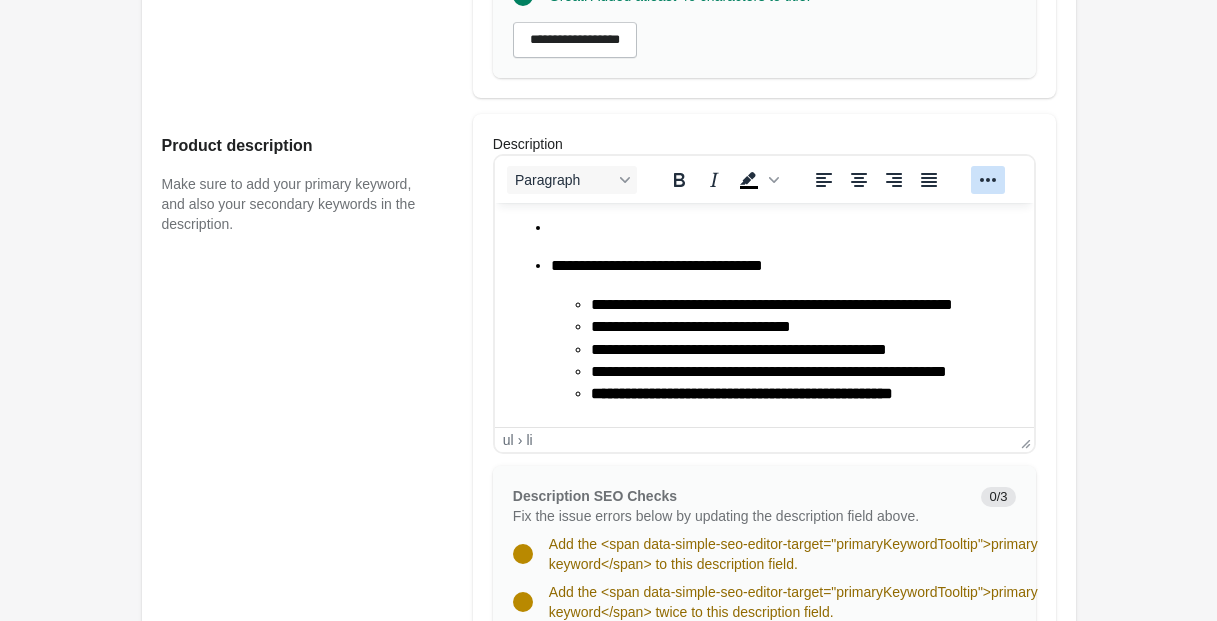 click 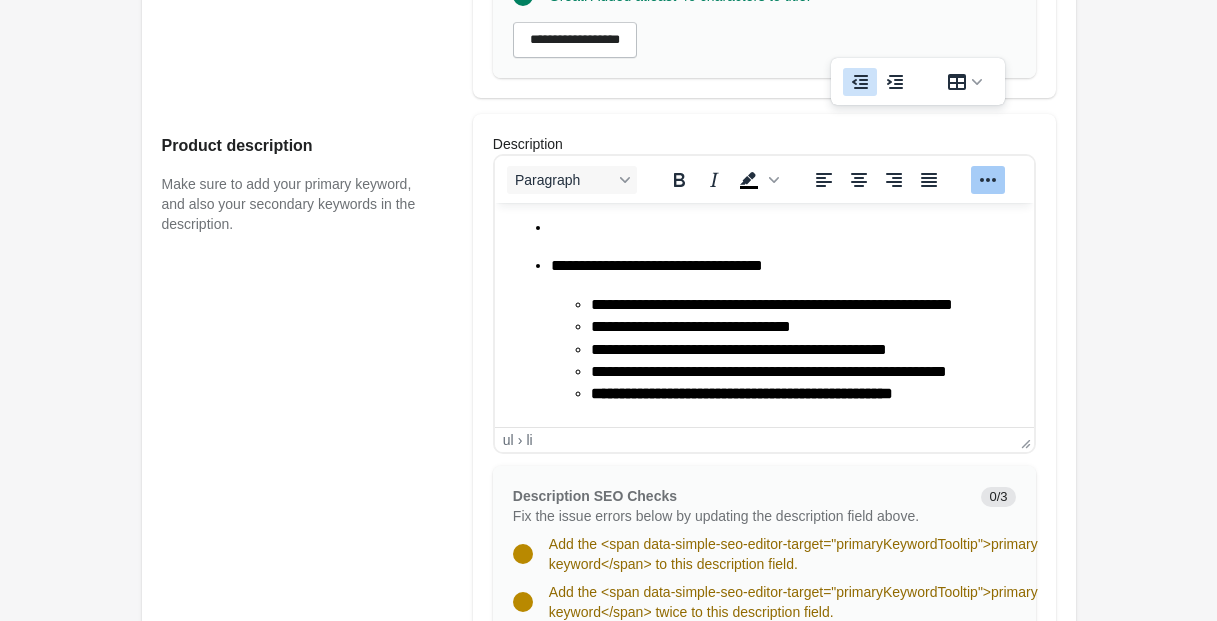 click 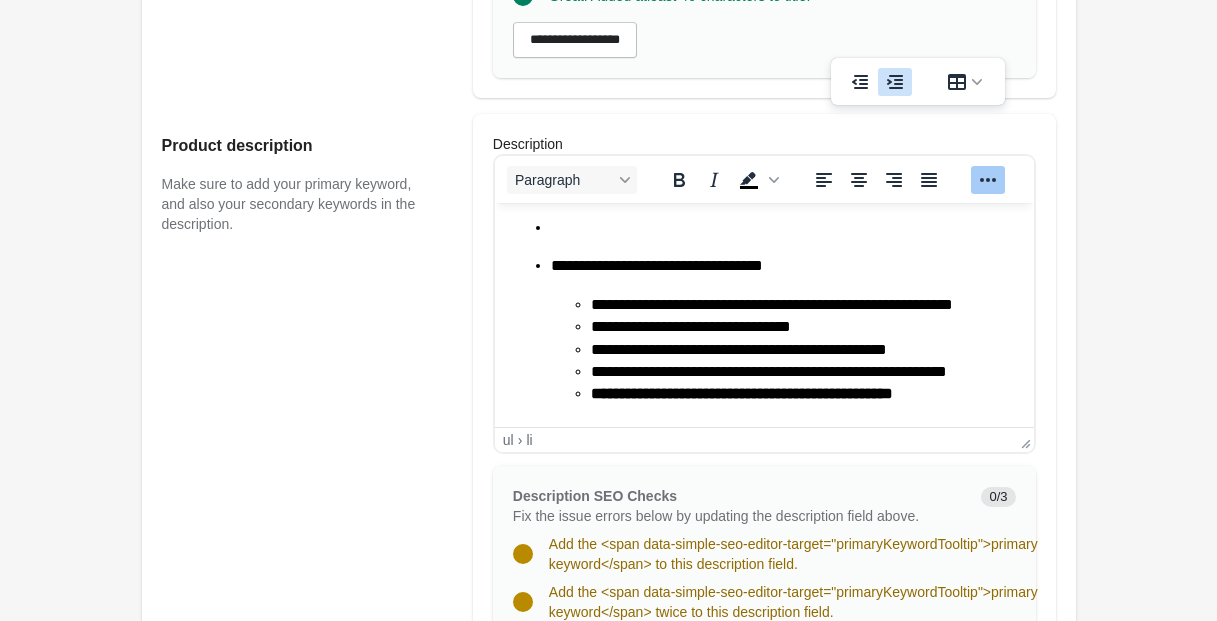 click 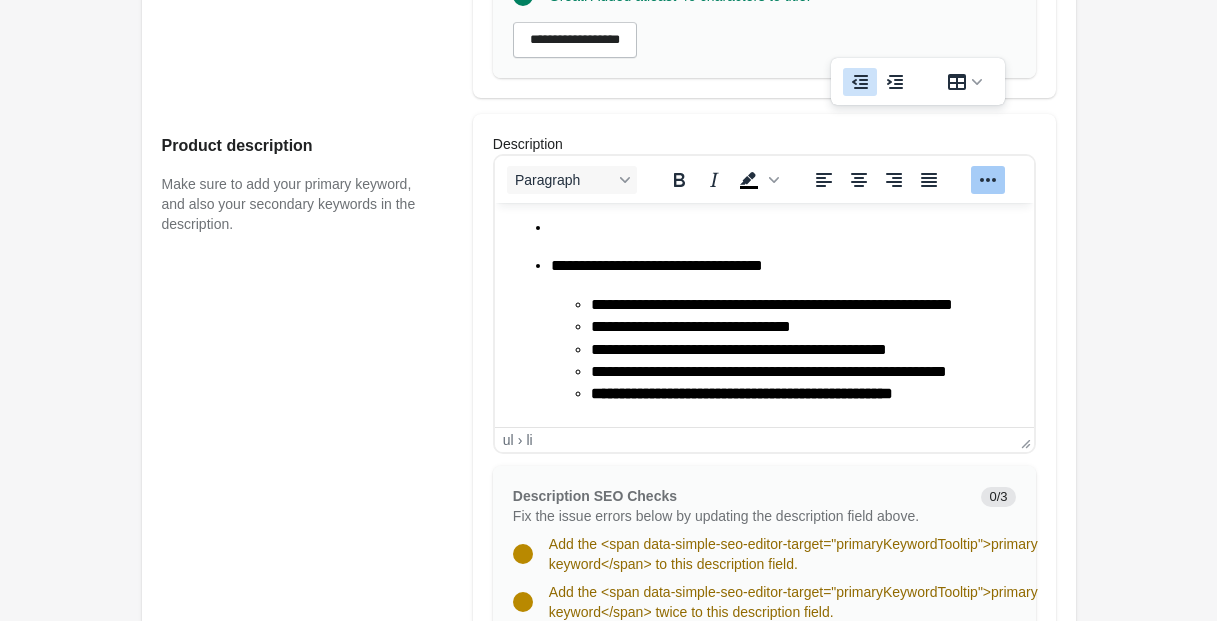 click 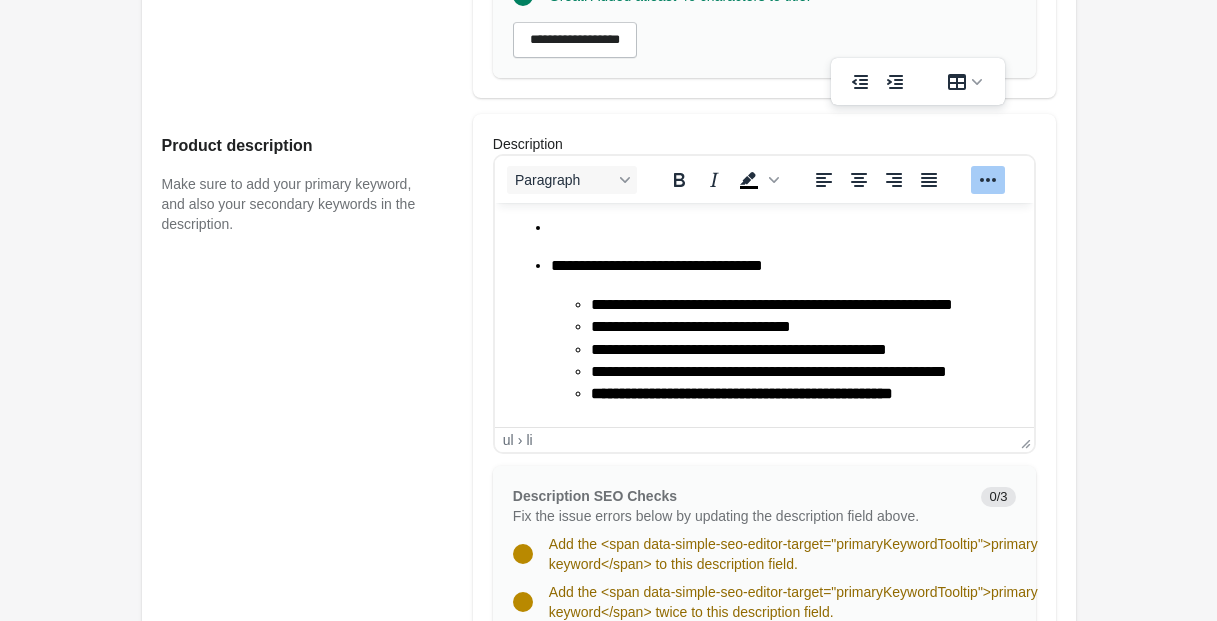 scroll, scrollTop: 689, scrollLeft: 0, axis: vertical 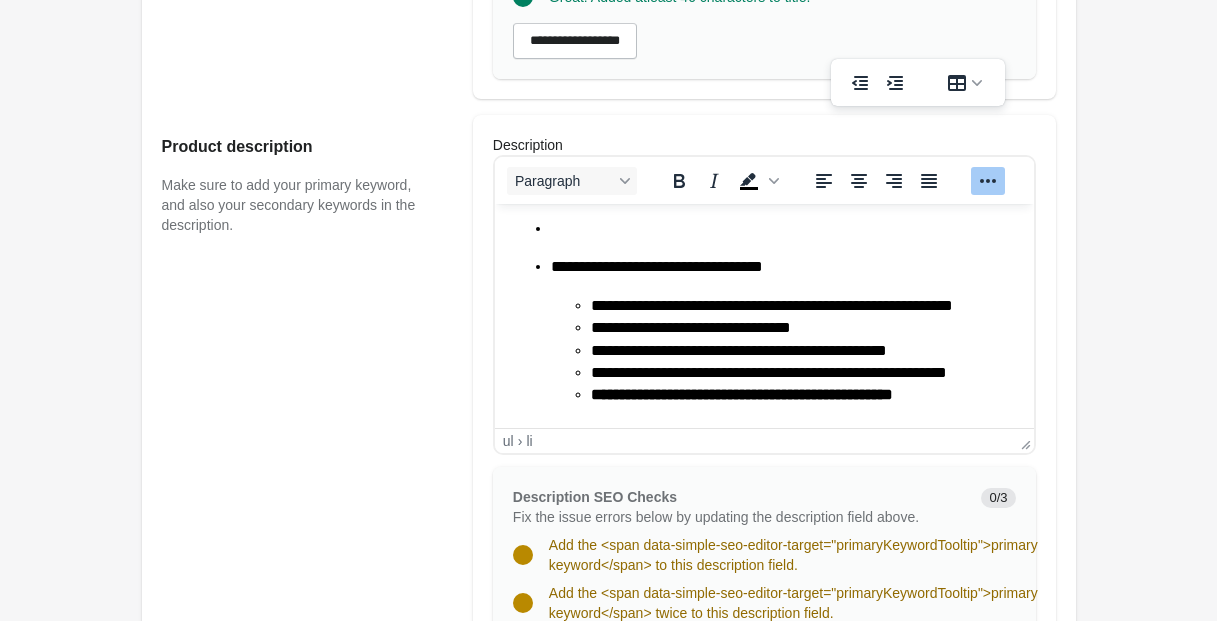 drag, startPoint x: 551, startPoint y: 228, endPoint x: 511, endPoint y: 230, distance: 40.04997 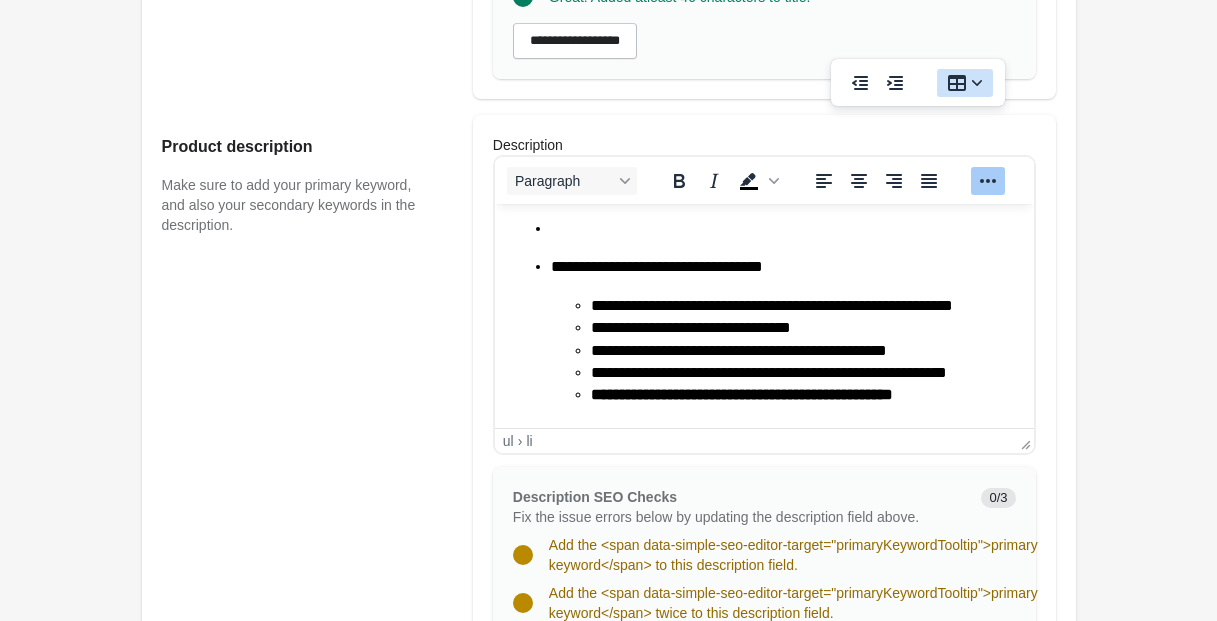 click 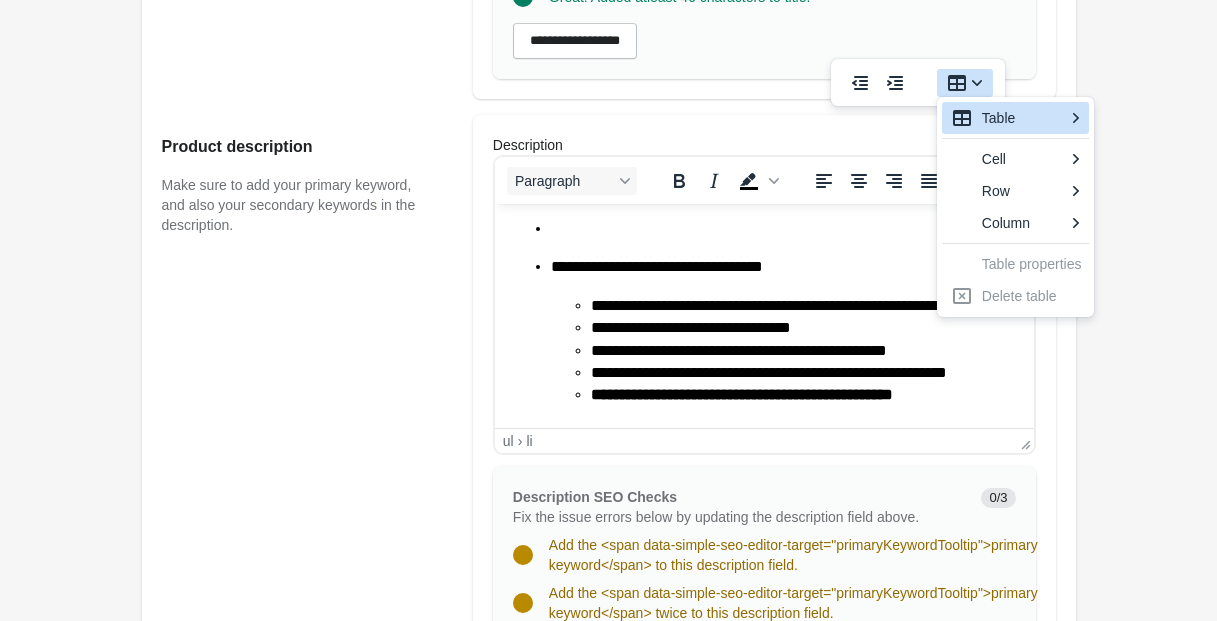click 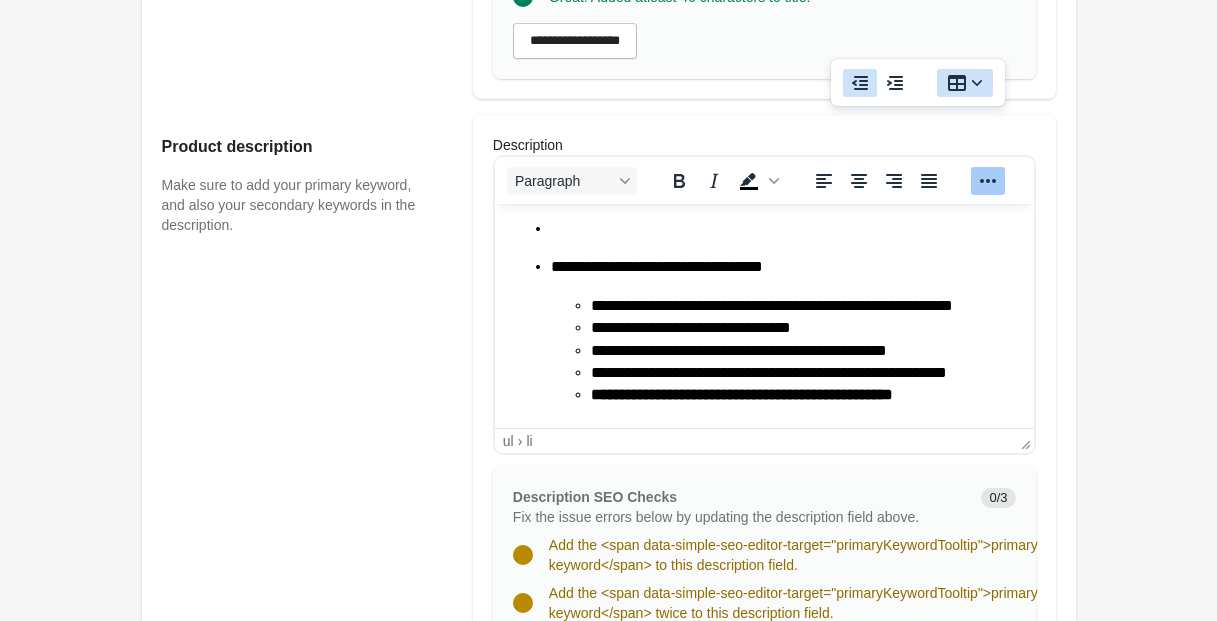 click 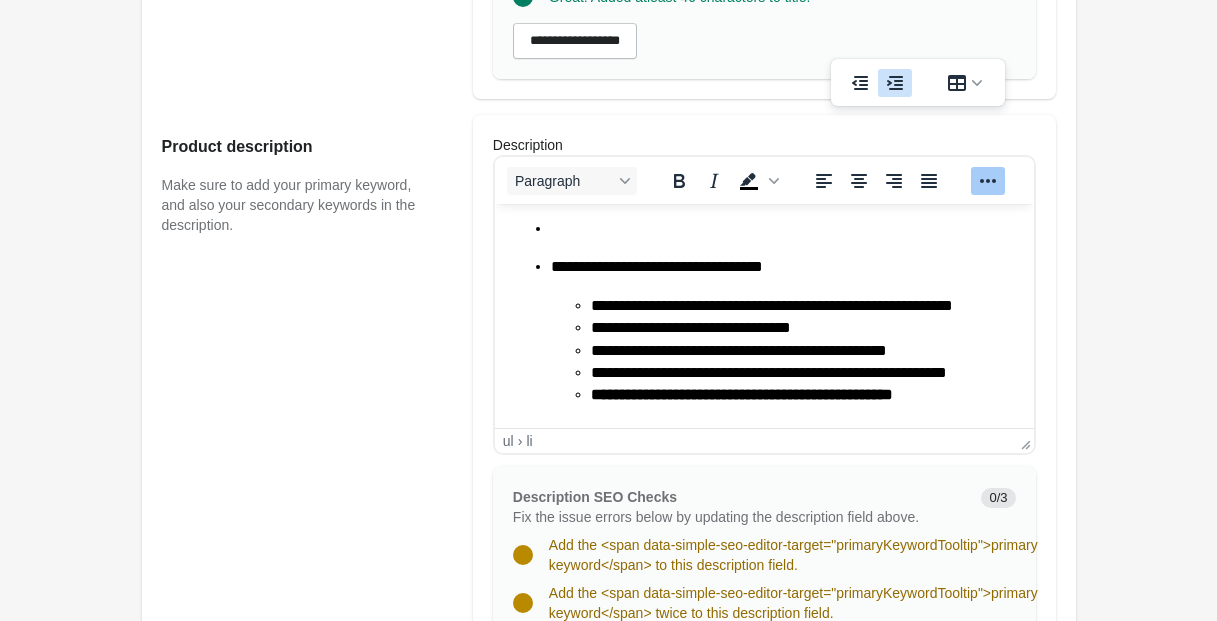 click 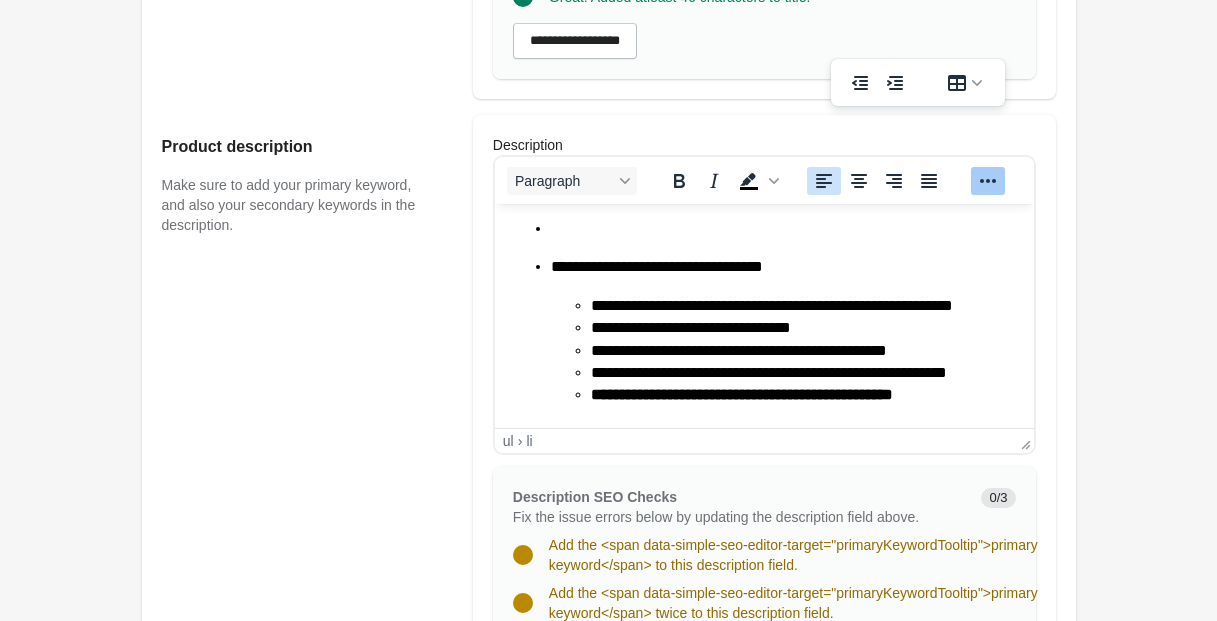 click 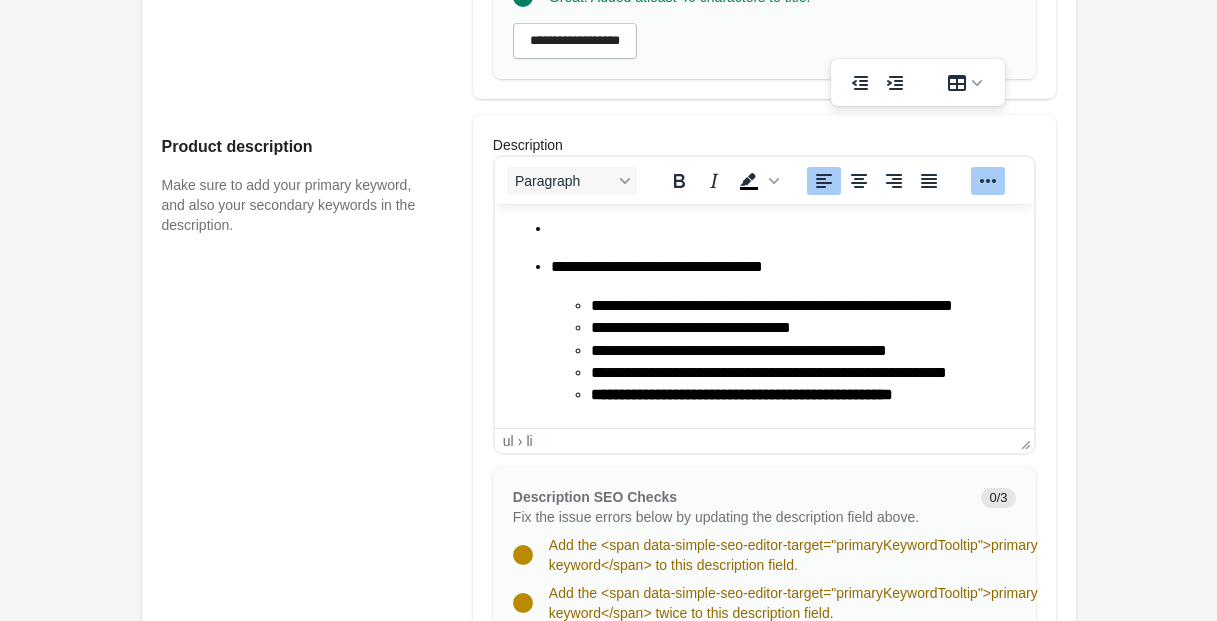 drag, startPoint x: 539, startPoint y: 227, endPoint x: 525, endPoint y: 232, distance: 14.866069 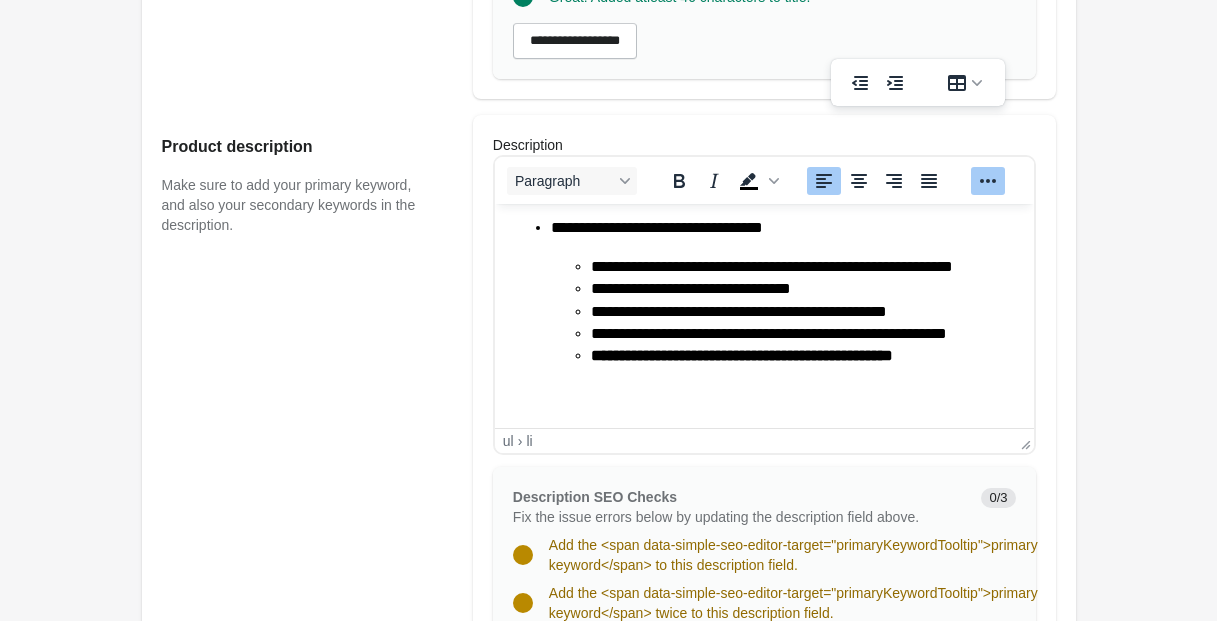 scroll, scrollTop: 0, scrollLeft: 0, axis: both 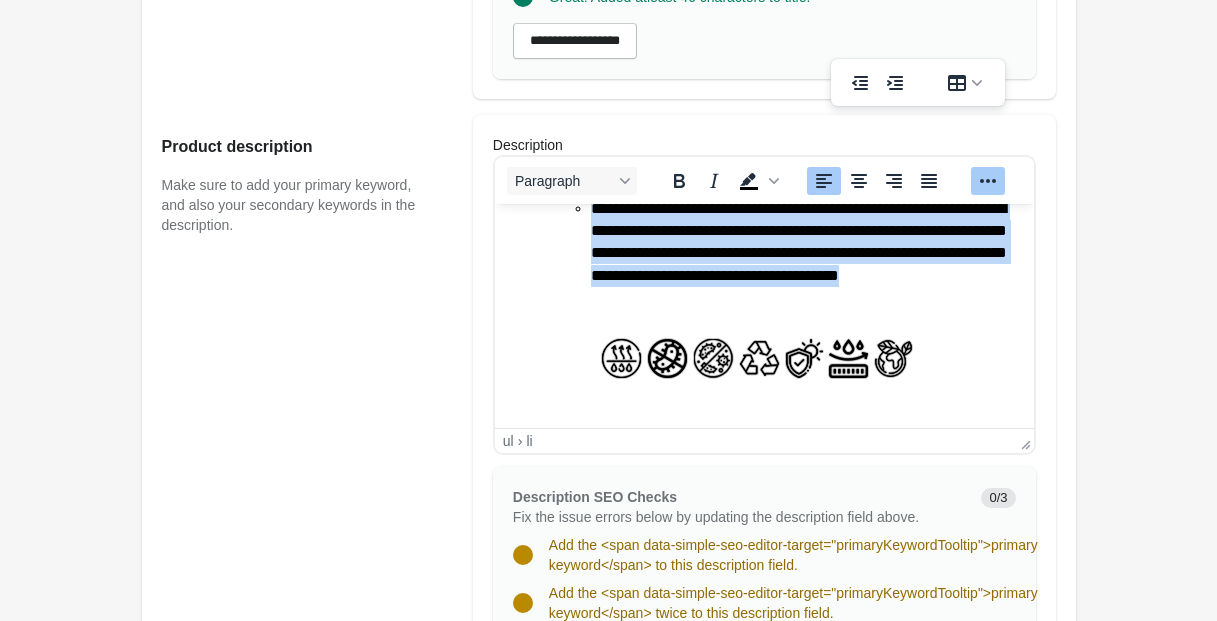 drag, startPoint x: 531, startPoint y: 233, endPoint x: 933, endPoint y: 298, distance: 407.22107 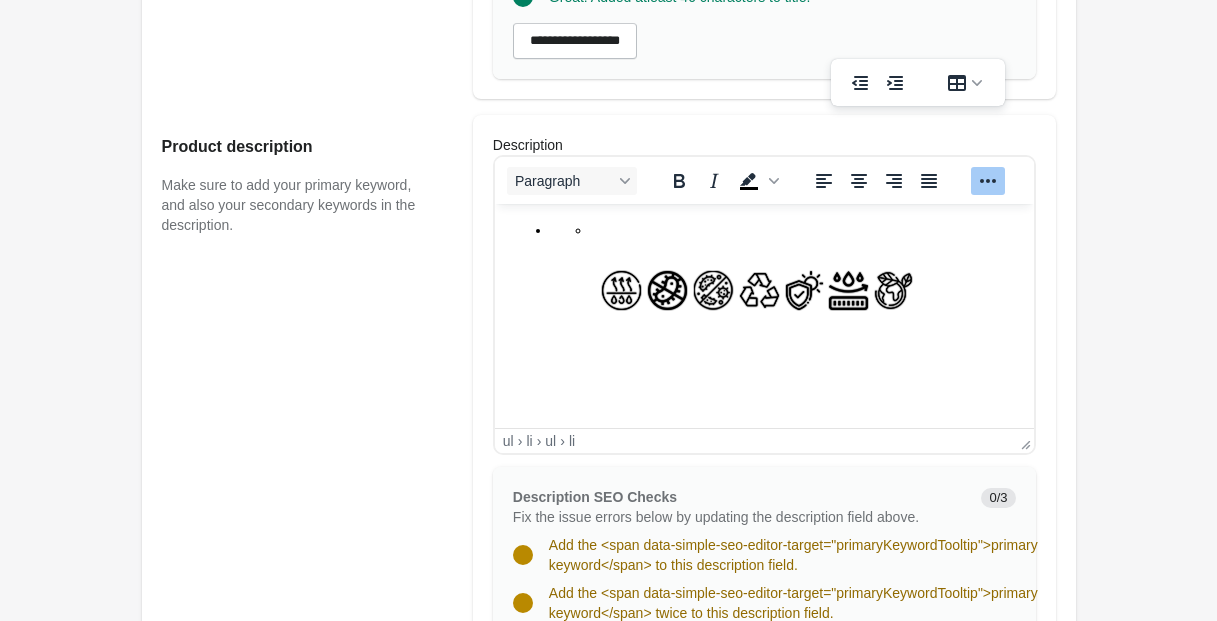 scroll, scrollTop: 0, scrollLeft: 0, axis: both 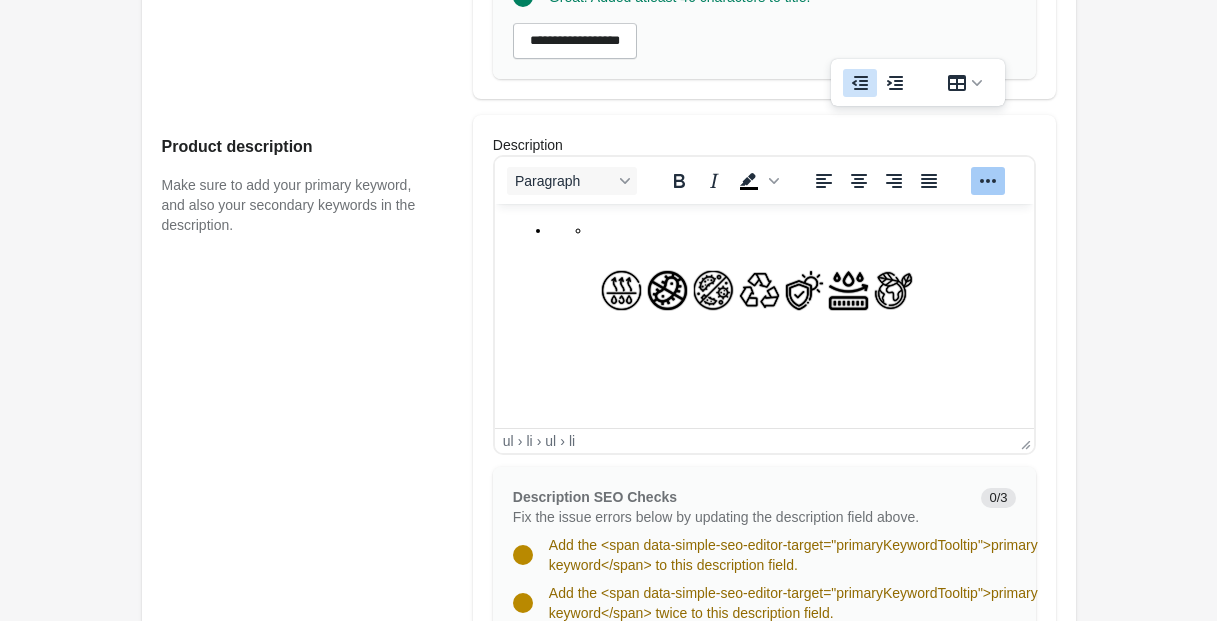 click 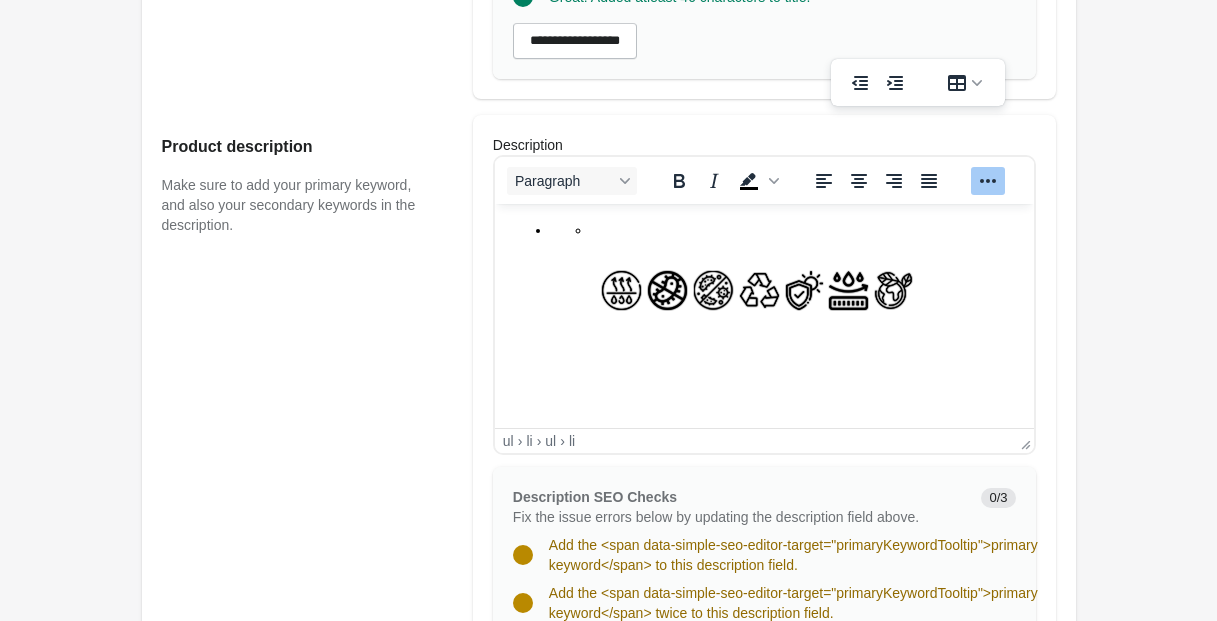 click at bounding box center [763, 283] 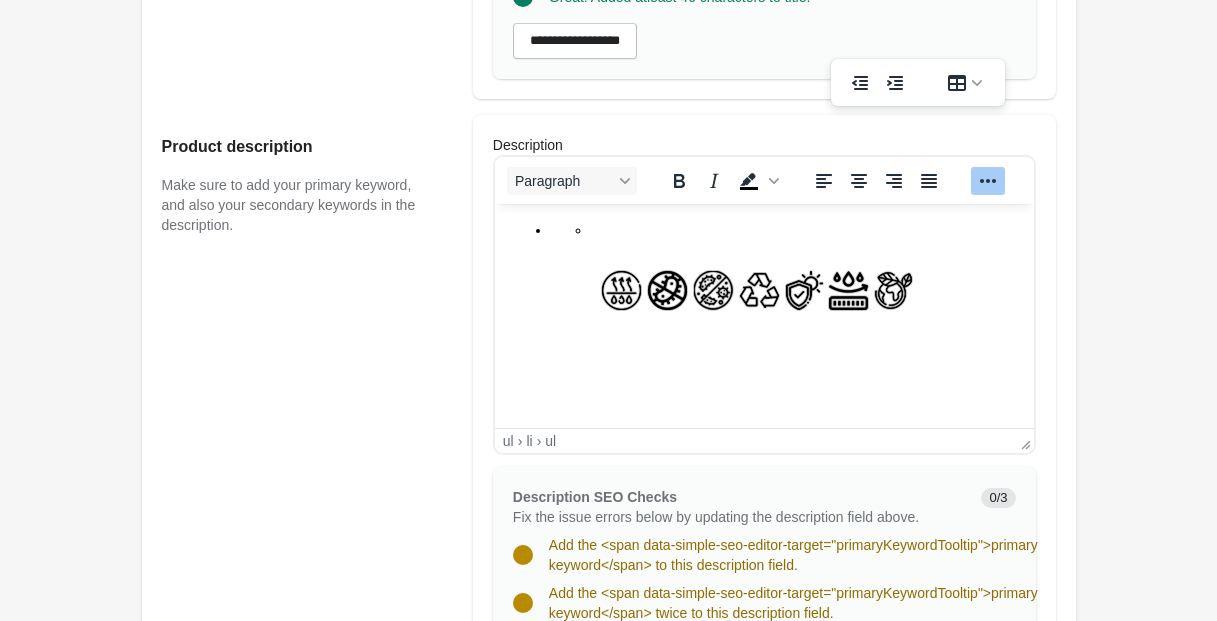 click at bounding box center [763, 283] 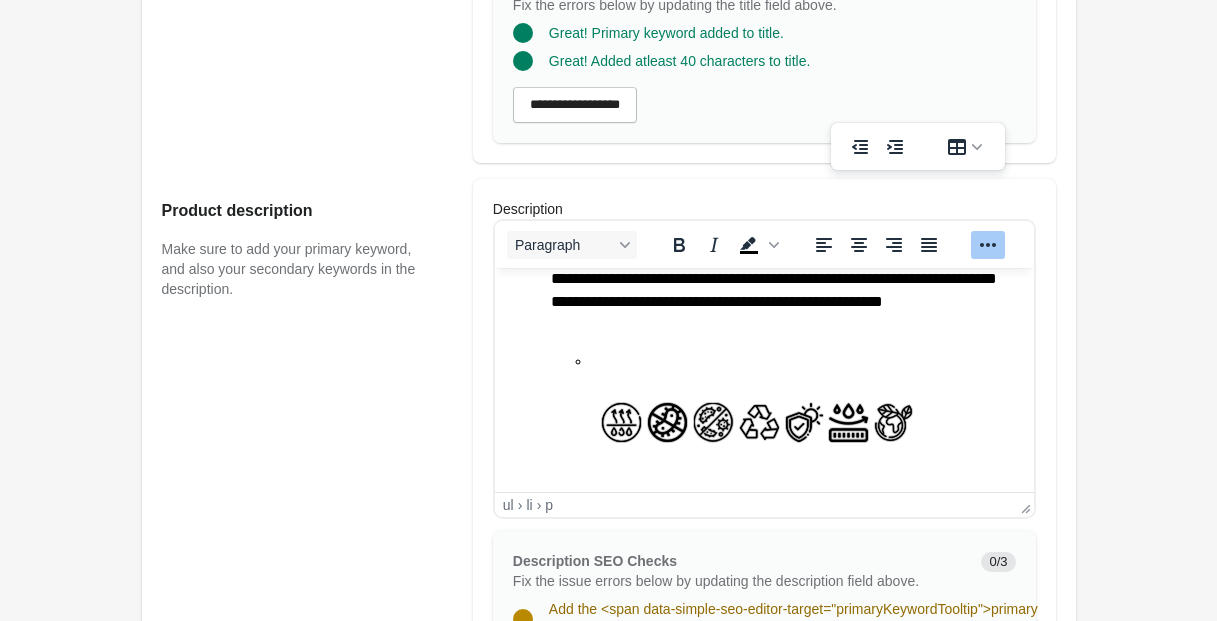 scroll, scrollTop: 976, scrollLeft: 0, axis: vertical 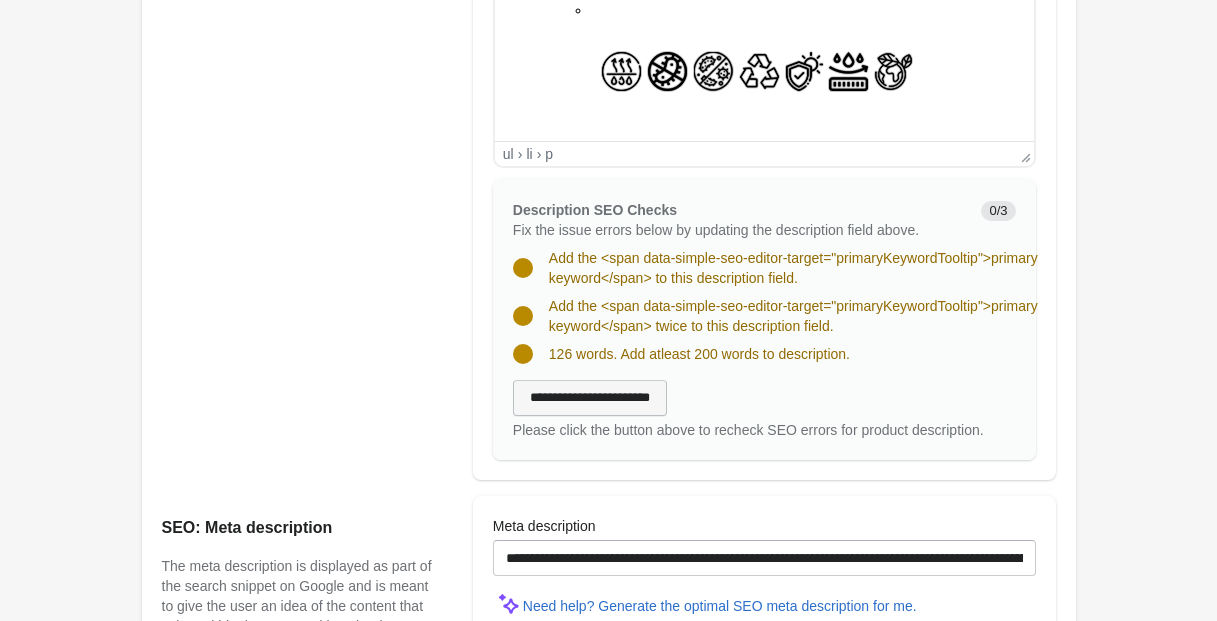 click on "**********" at bounding box center [590, 398] 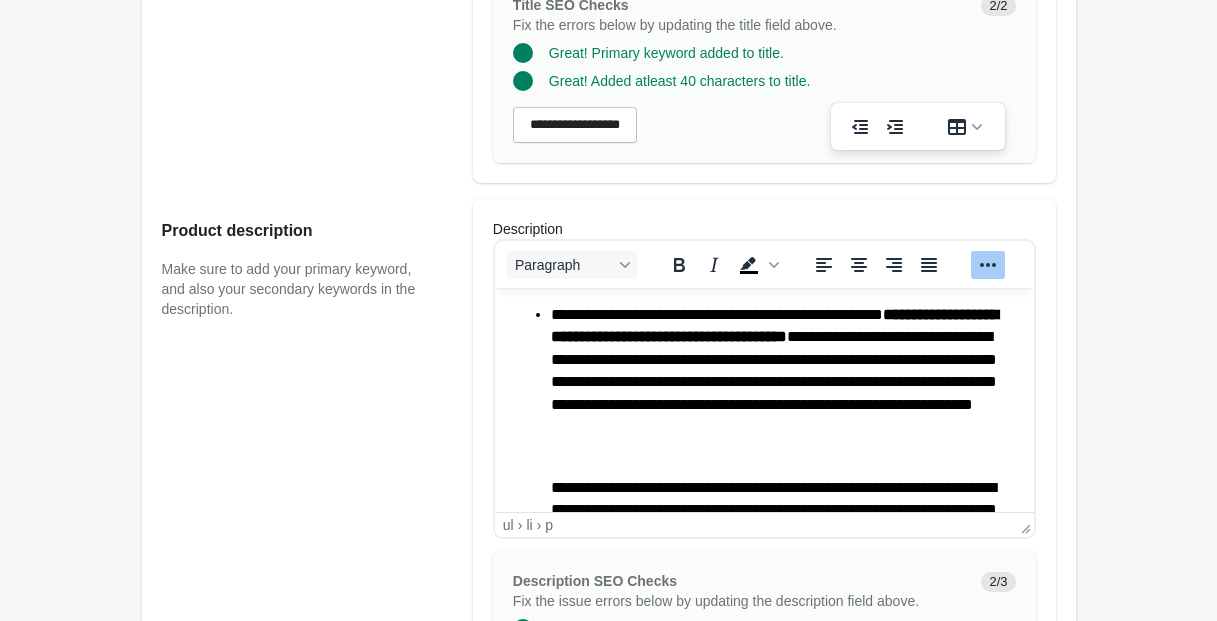 scroll, scrollTop: 159, scrollLeft: 0, axis: vertical 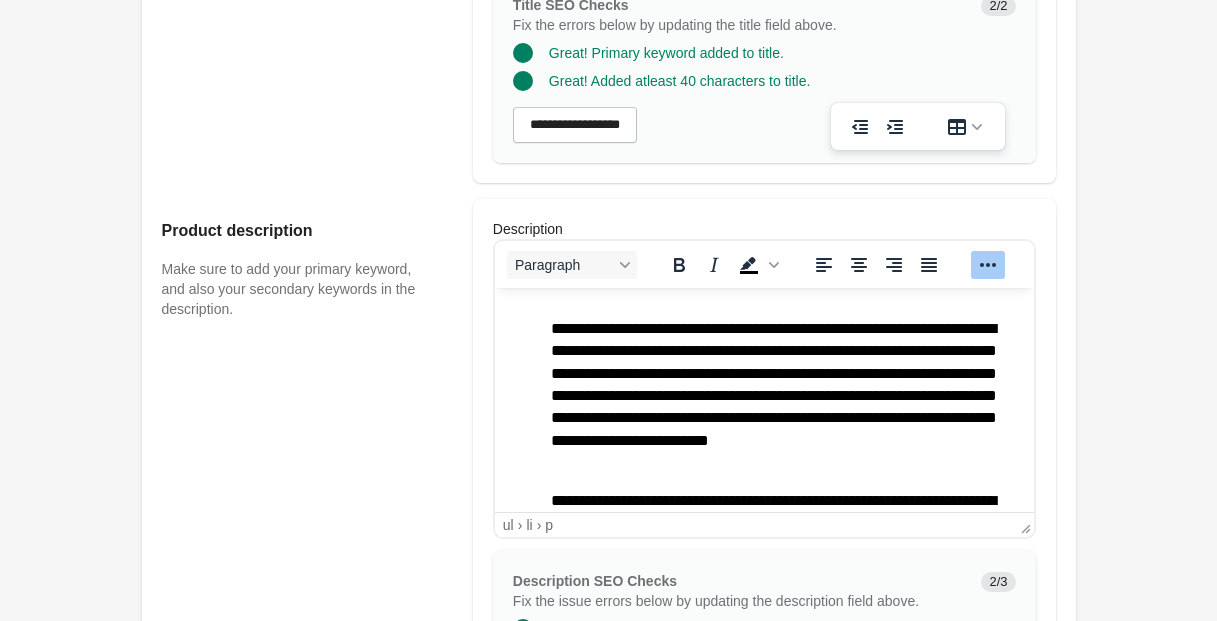drag, startPoint x: 826, startPoint y: 331, endPoint x: 752, endPoint y: 401, distance: 101.862656 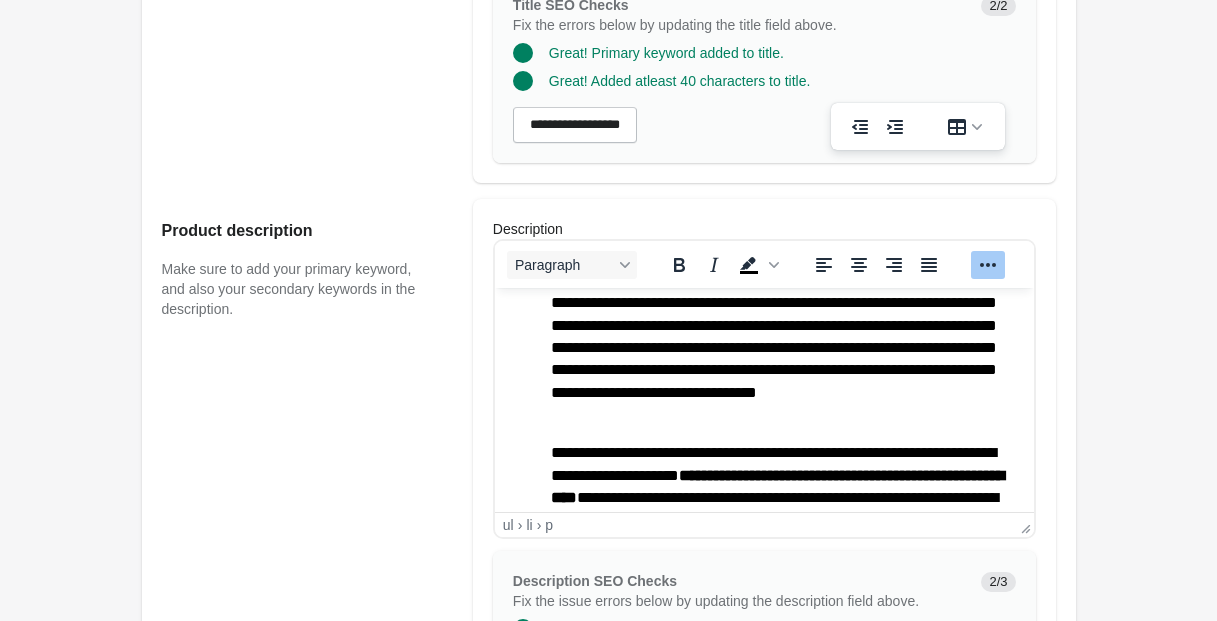 scroll, scrollTop: 214, scrollLeft: 0, axis: vertical 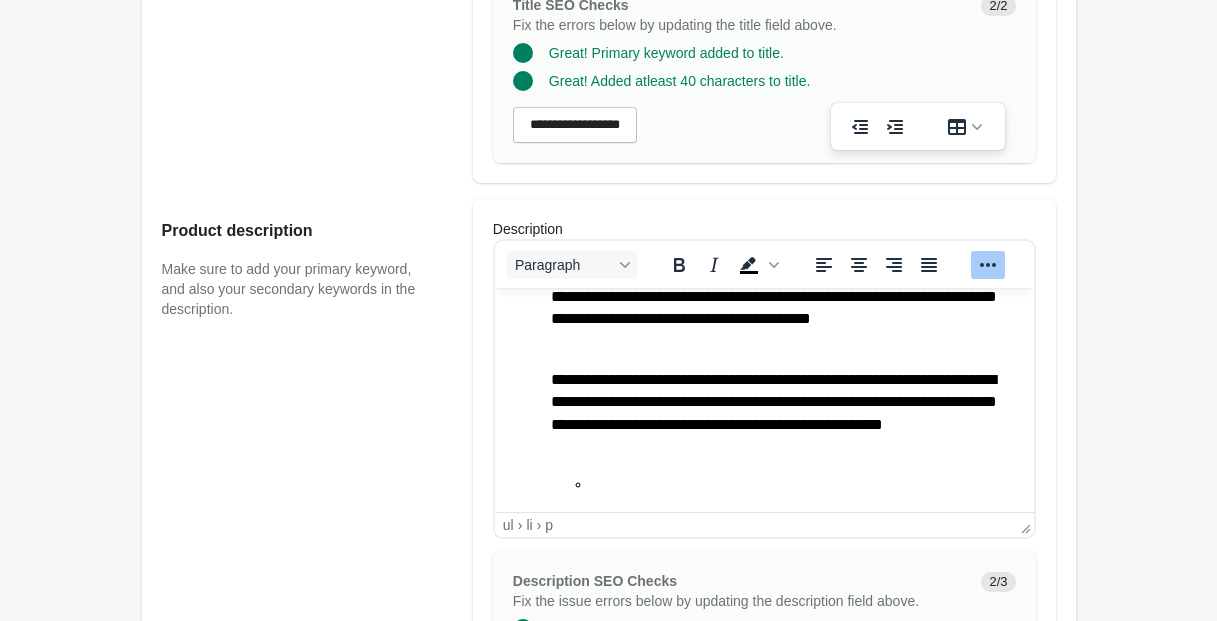 click on "**********" at bounding box center [783, 414] 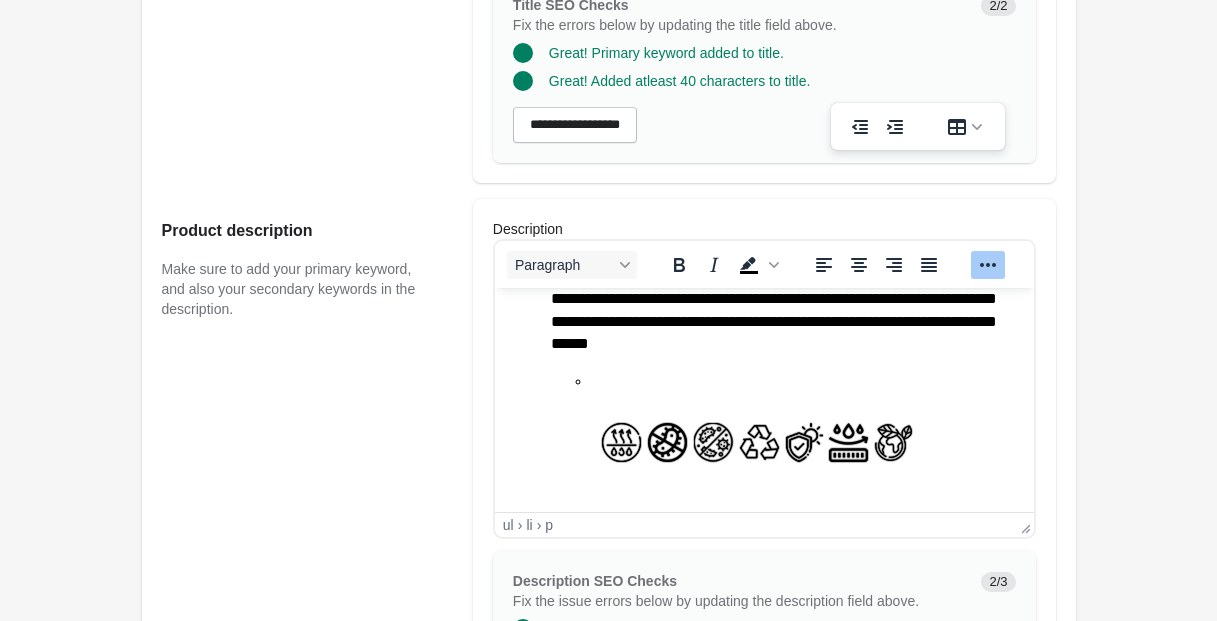 scroll, scrollTop: 761, scrollLeft: 0, axis: vertical 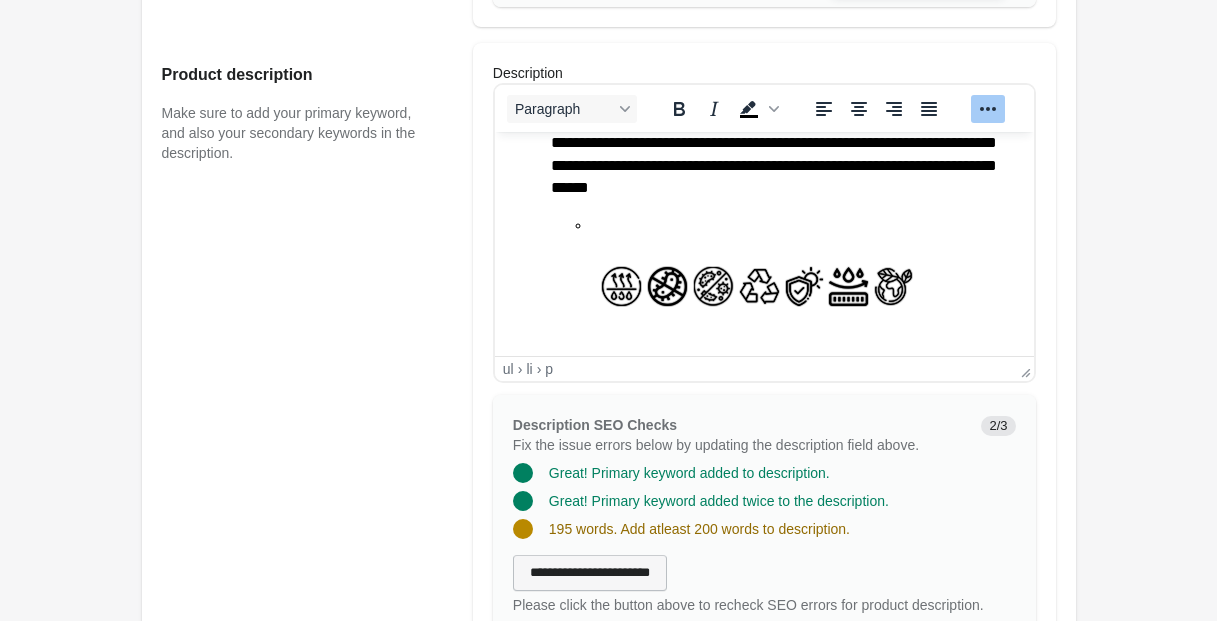 click on "**********" at bounding box center [590, 573] 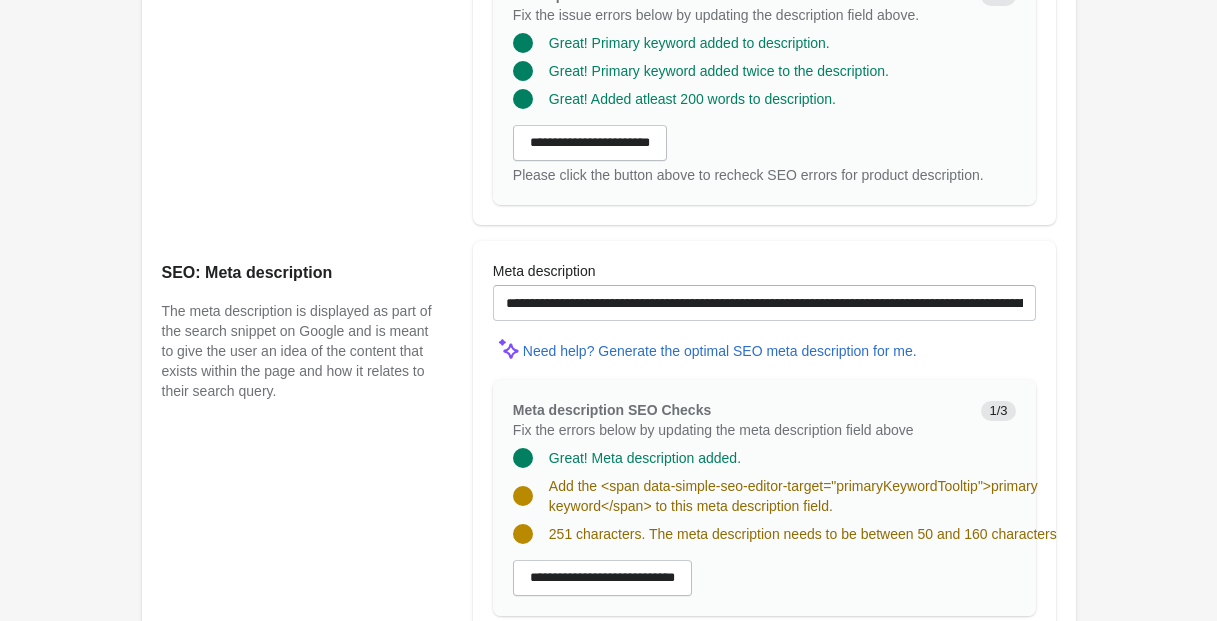 scroll, scrollTop: 1204, scrollLeft: 0, axis: vertical 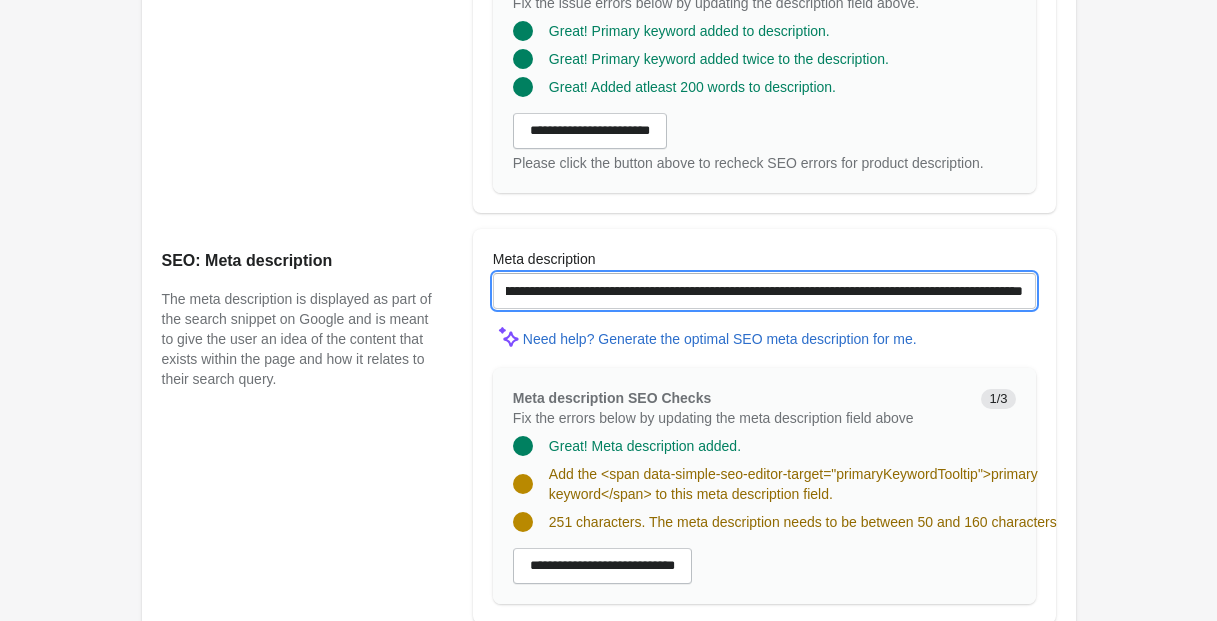 drag, startPoint x: 501, startPoint y: 306, endPoint x: 940, endPoint y: 359, distance: 442.18774 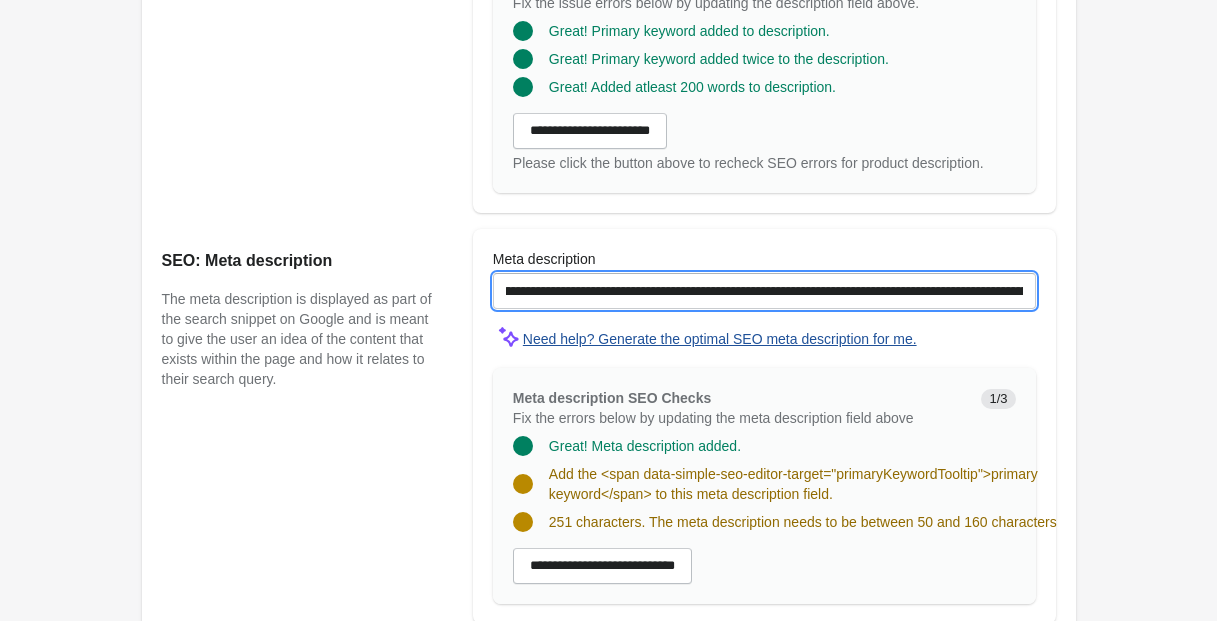 scroll, scrollTop: 0, scrollLeft: 0, axis: both 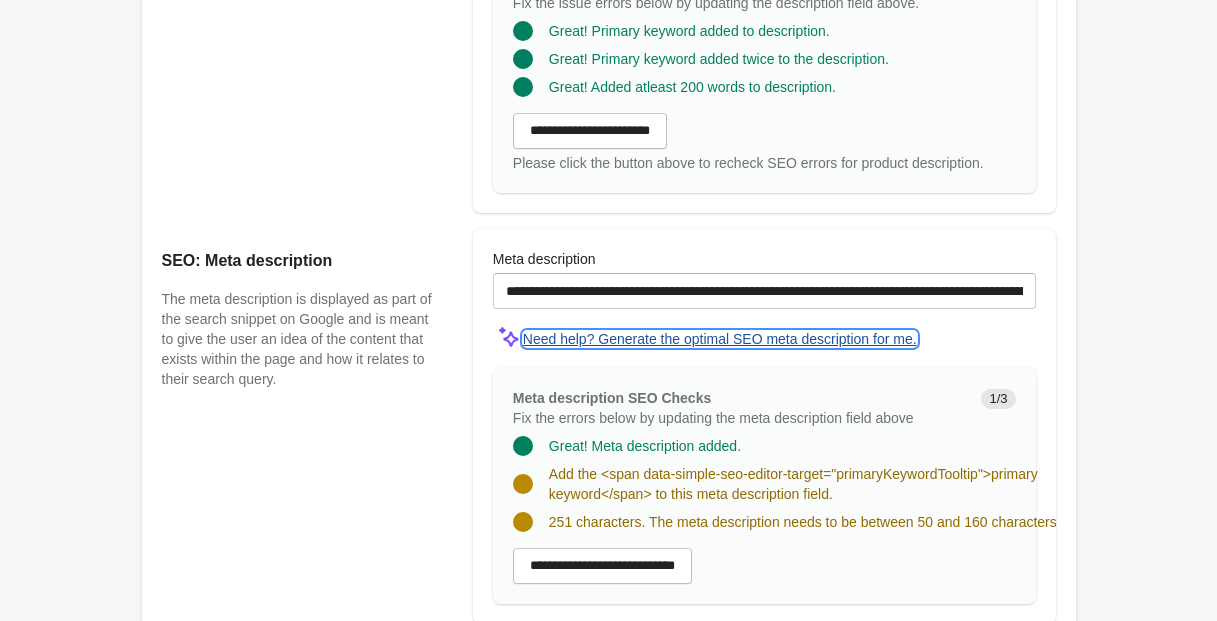 click on "Need help? Generate the optimal SEO meta description for me." at bounding box center [720, 339] 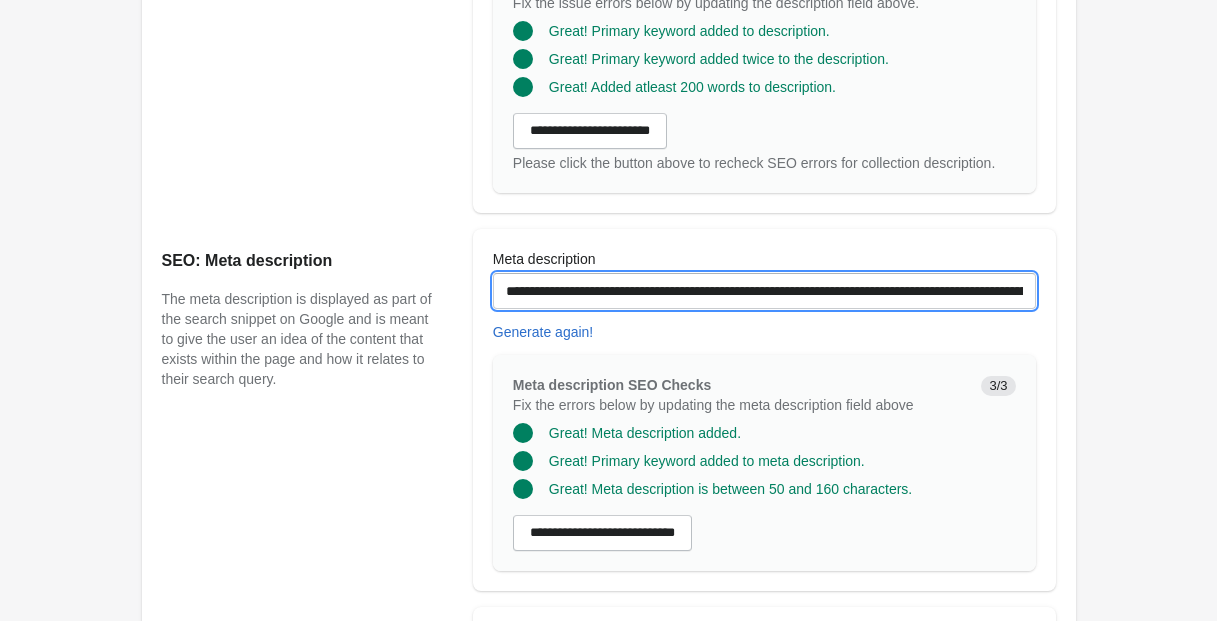 drag, startPoint x: 588, startPoint y: 328, endPoint x: 388, endPoint y: 325, distance: 200.02249 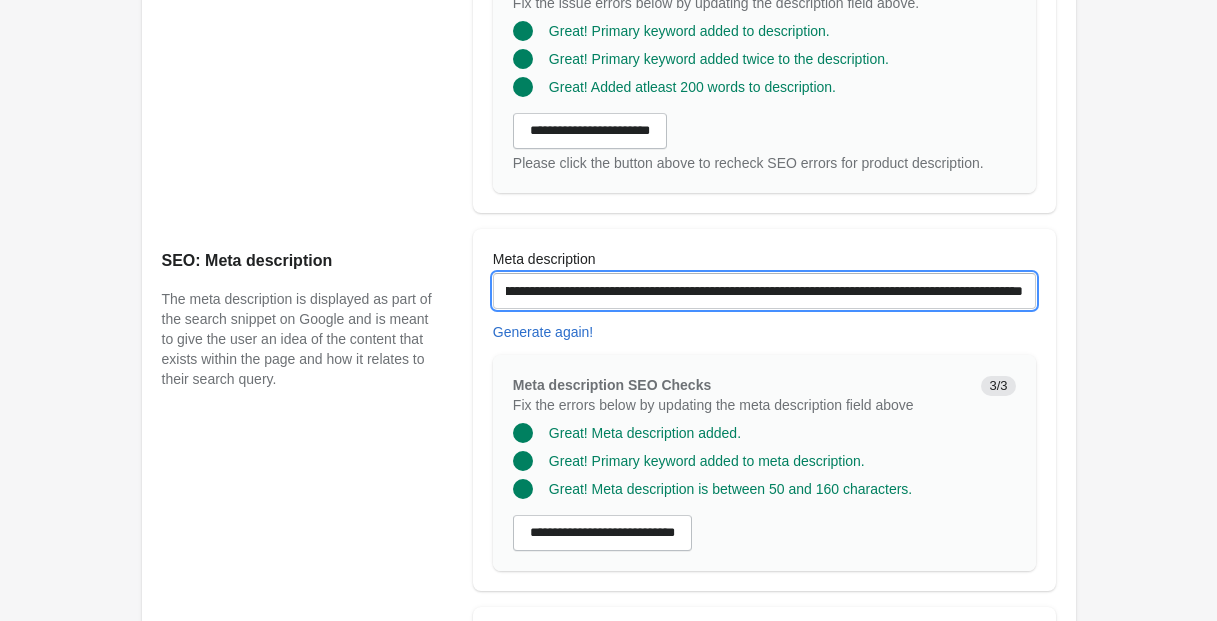 scroll, scrollTop: 0, scrollLeft: 430, axis: horizontal 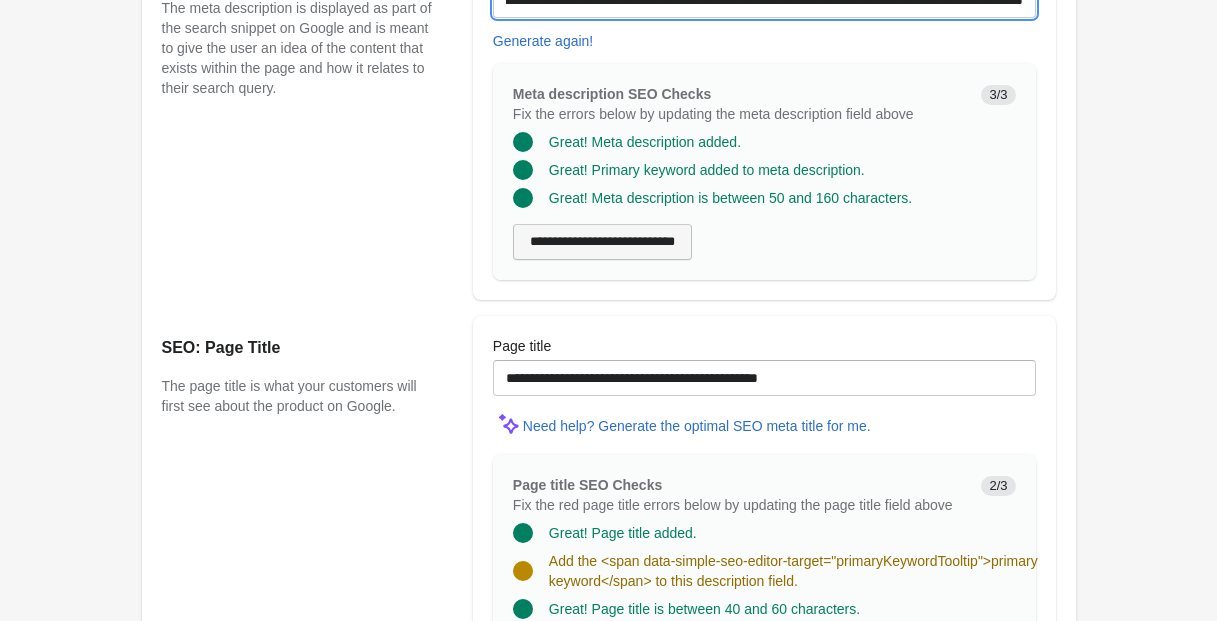 type on "**********" 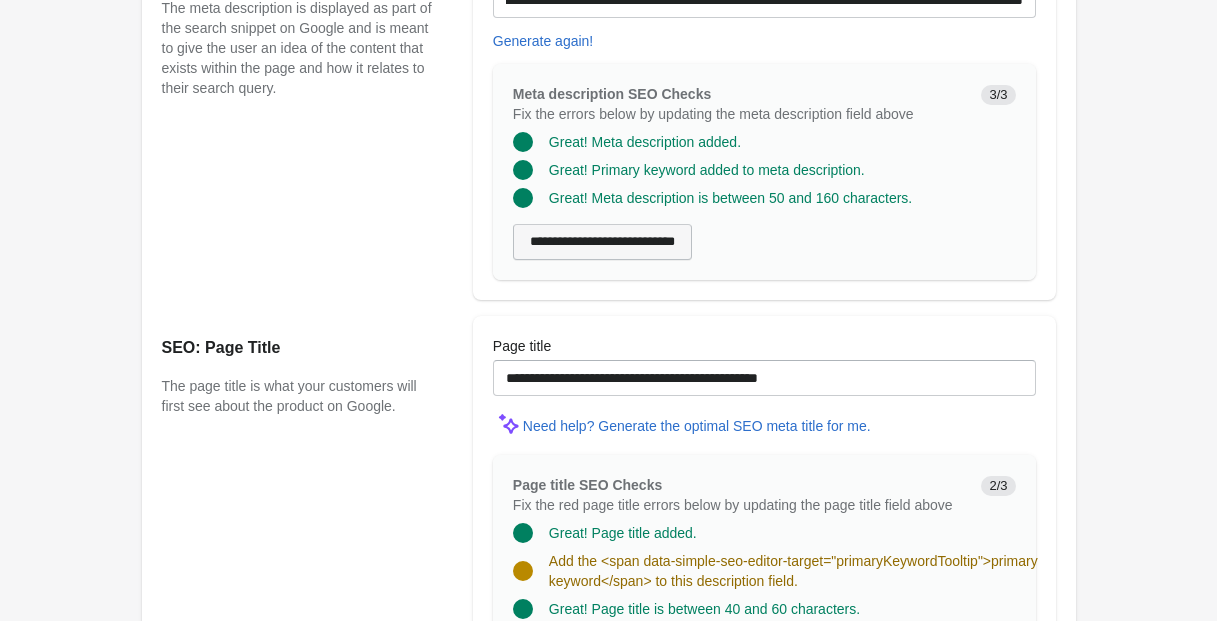 click on "**********" at bounding box center (602, 242) 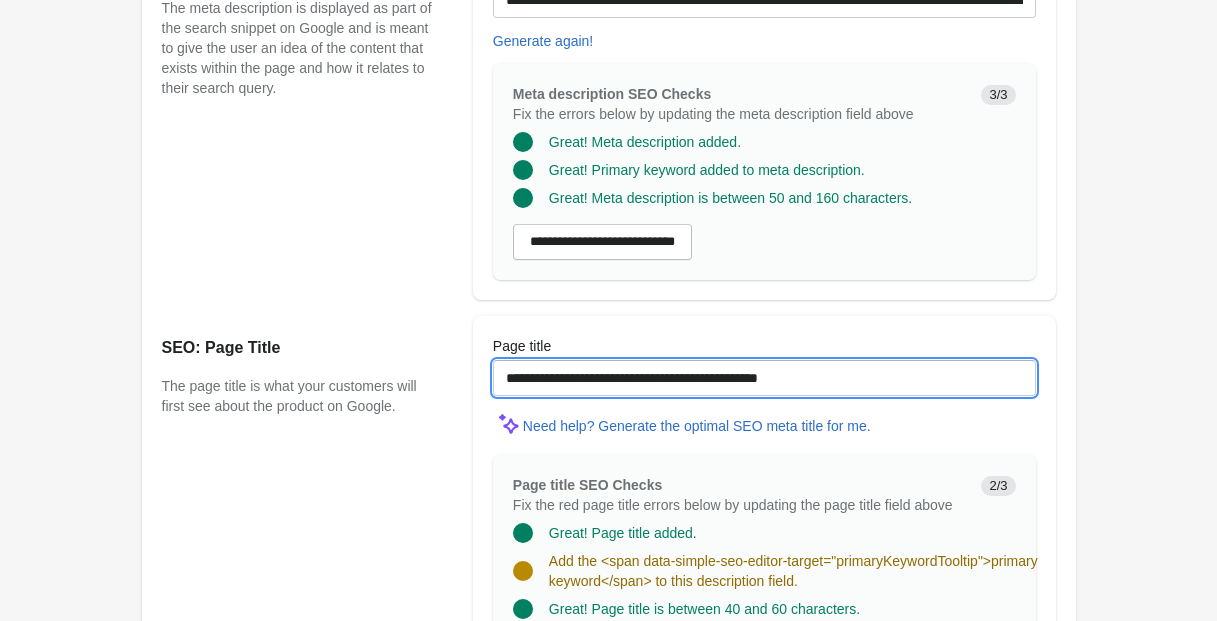 drag, startPoint x: 685, startPoint y: 399, endPoint x: 597, endPoint y: 414, distance: 89.26926 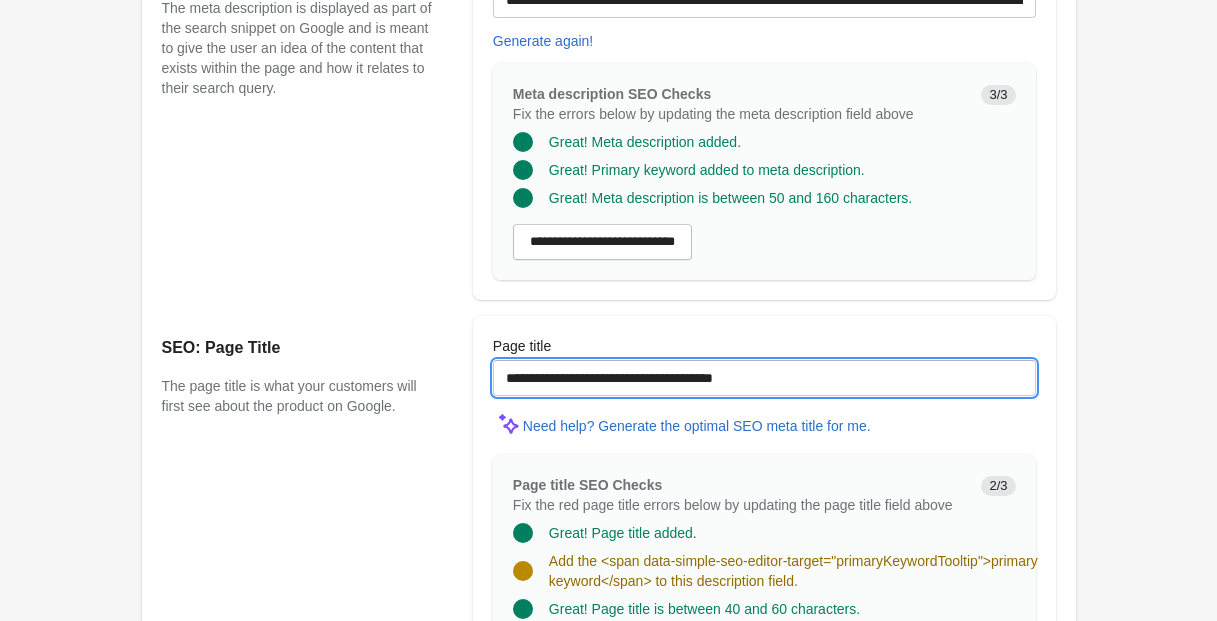 scroll, scrollTop: 1405, scrollLeft: 0, axis: vertical 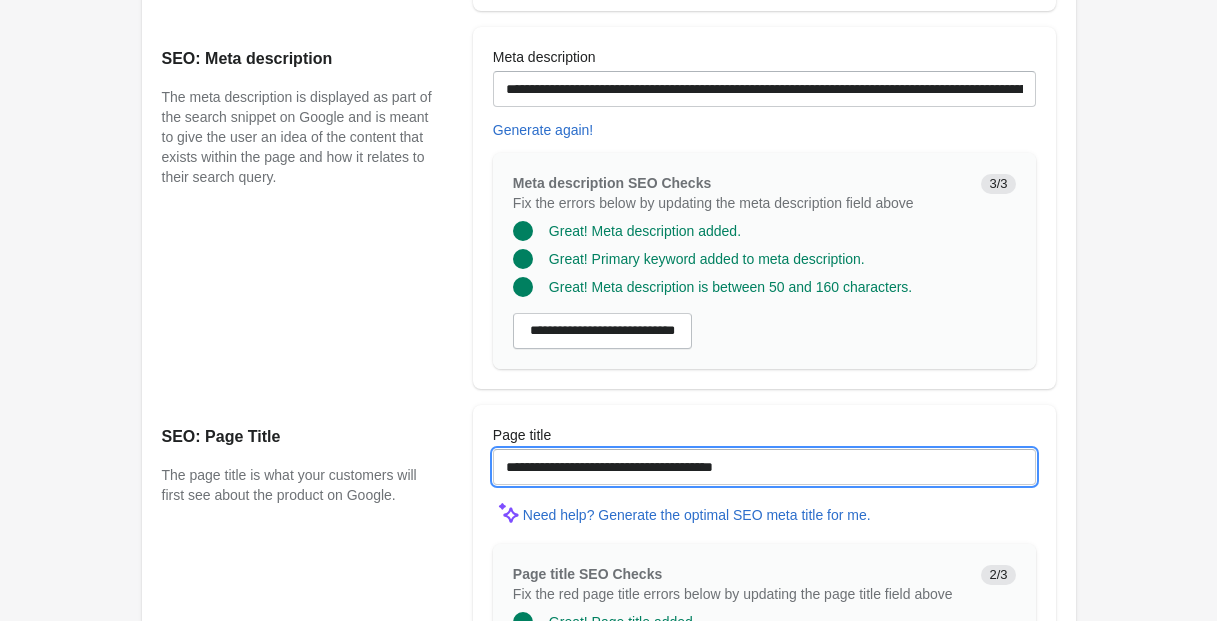 type on "**********" 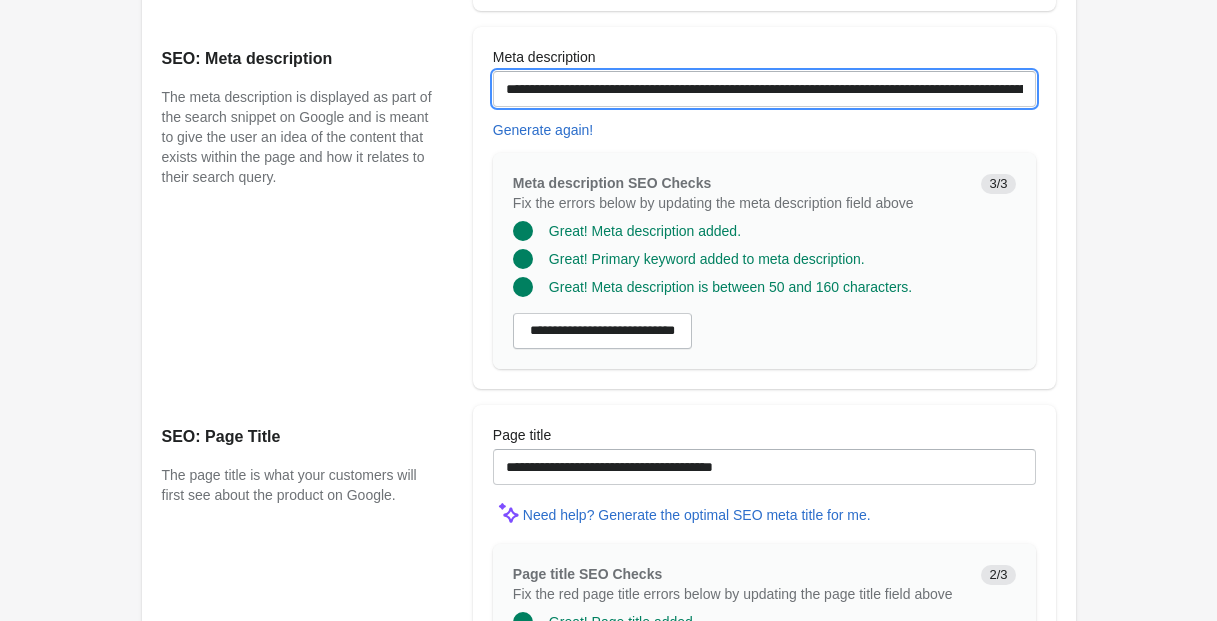 drag, startPoint x: 580, startPoint y: 107, endPoint x: 464, endPoint y: 97, distance: 116.43024 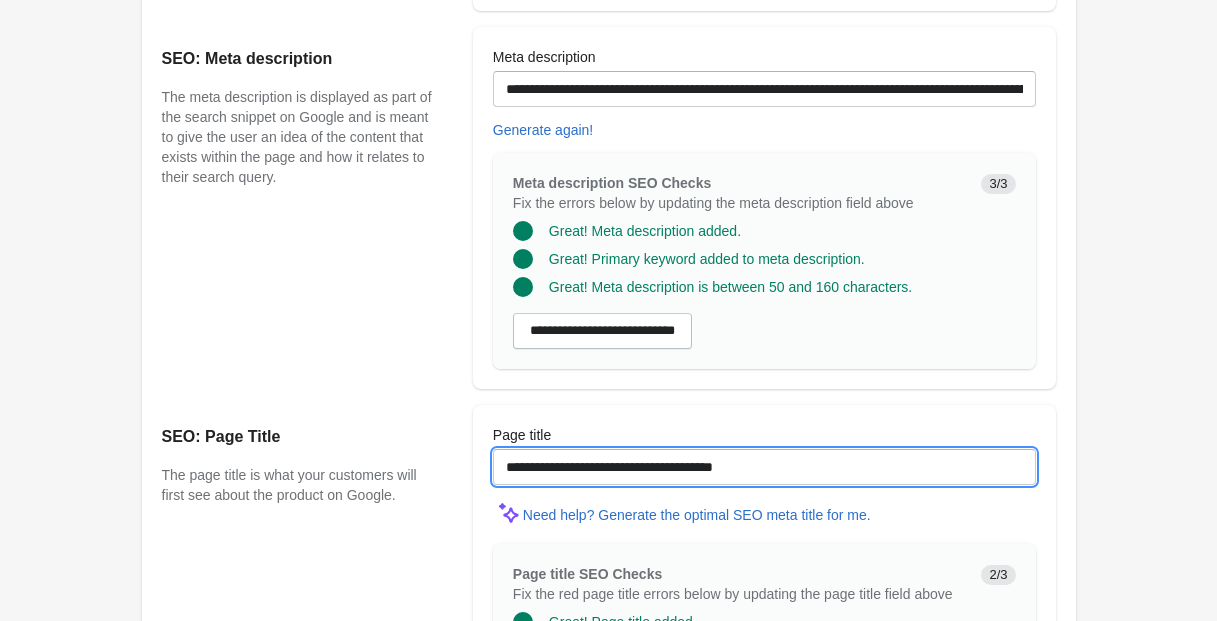 click on "**********" at bounding box center [764, 467] 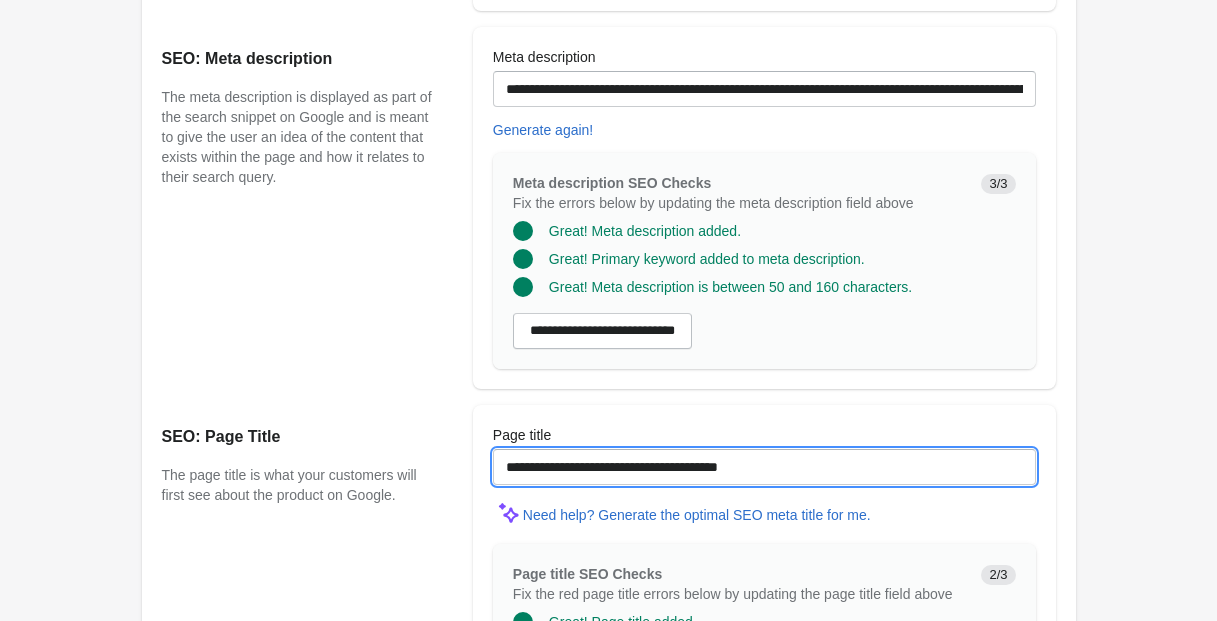 click on "**********" at bounding box center (764, 467) 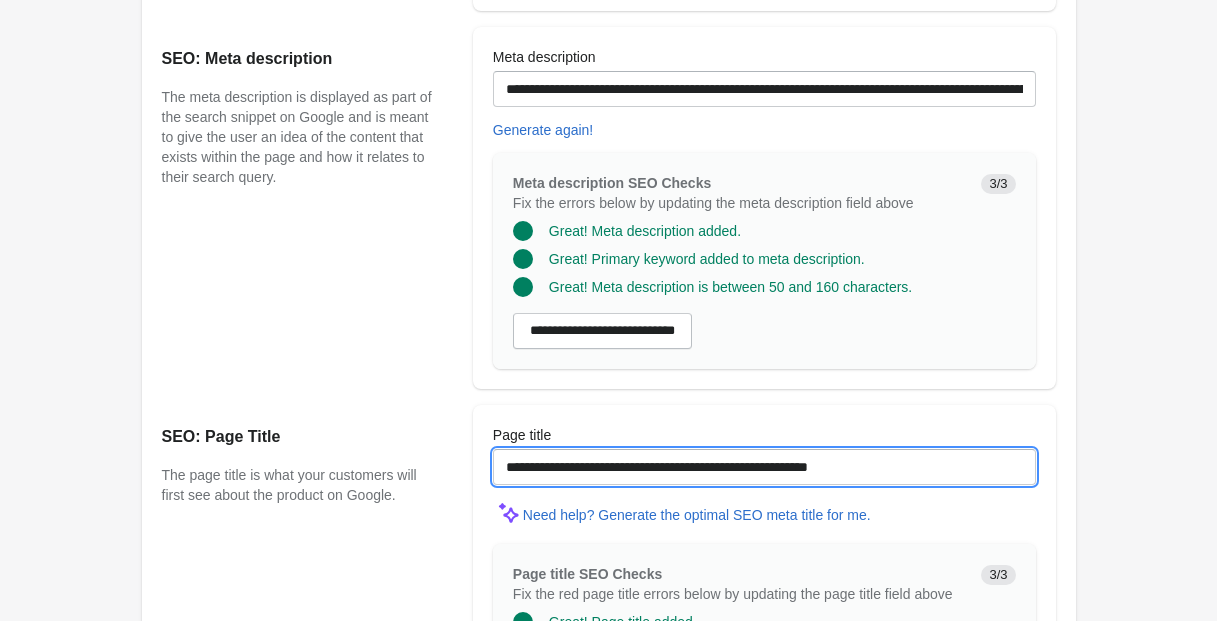 type on "**********" 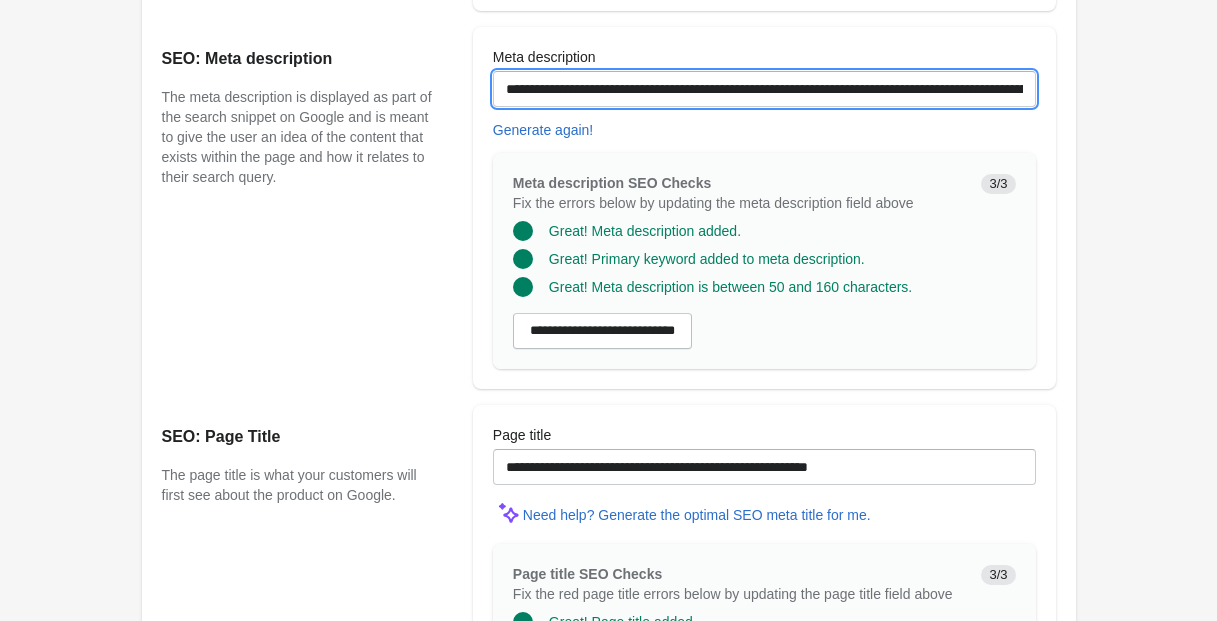 click on "**********" at bounding box center (764, 89) 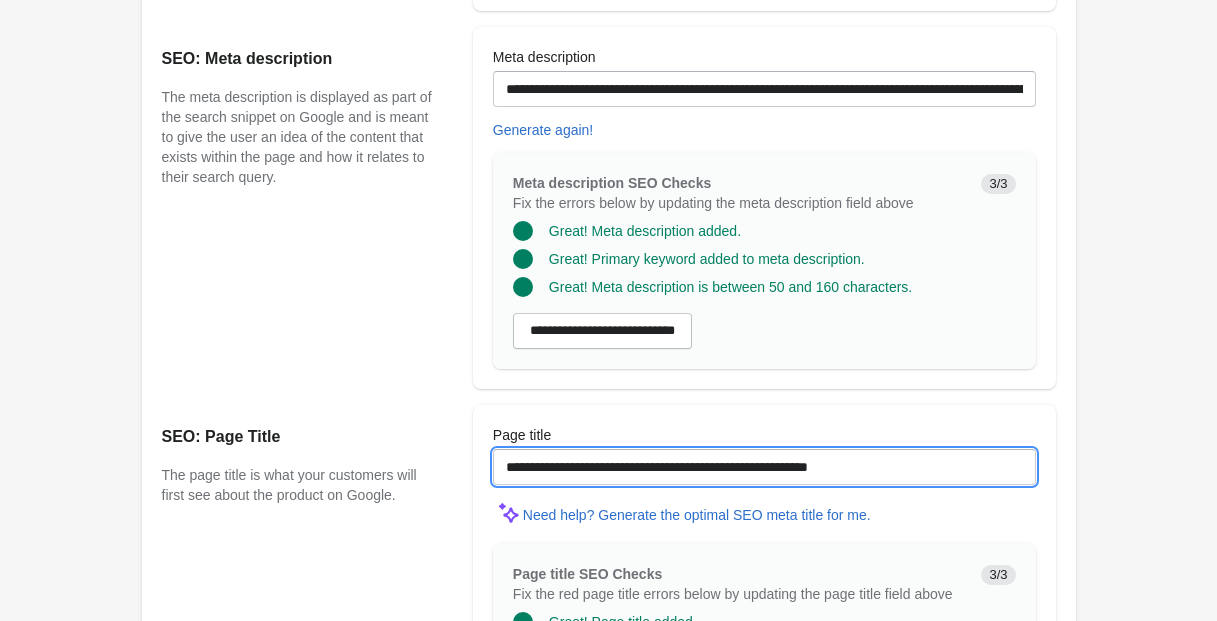 click on "**********" at bounding box center (764, 467) 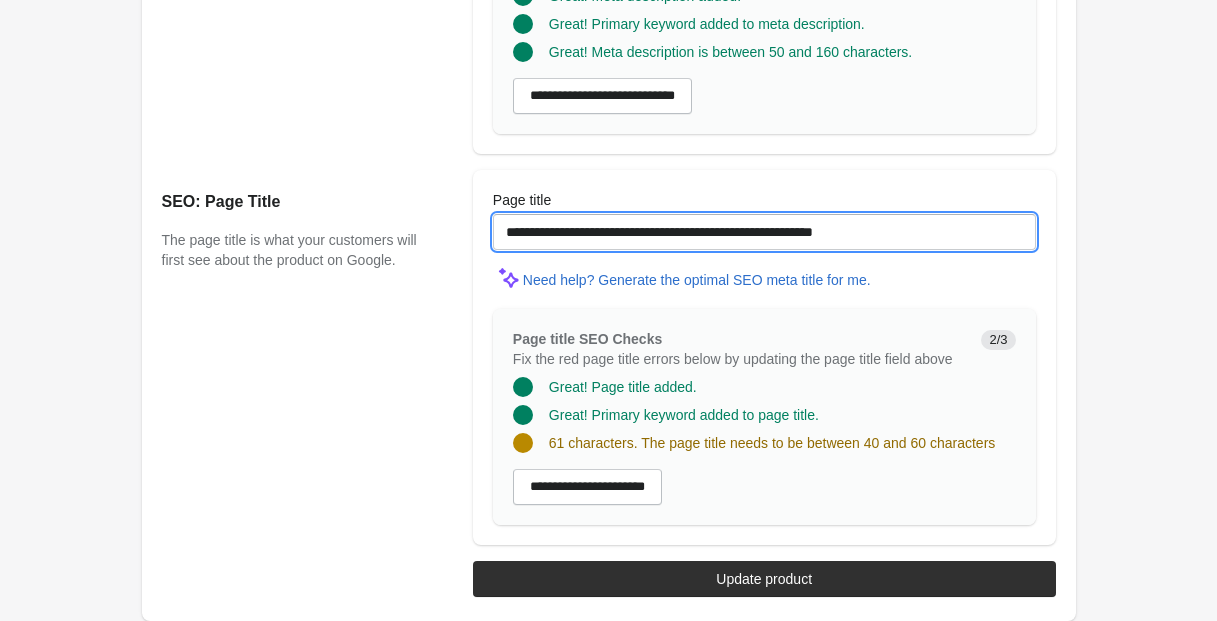 scroll, scrollTop: 1644, scrollLeft: 0, axis: vertical 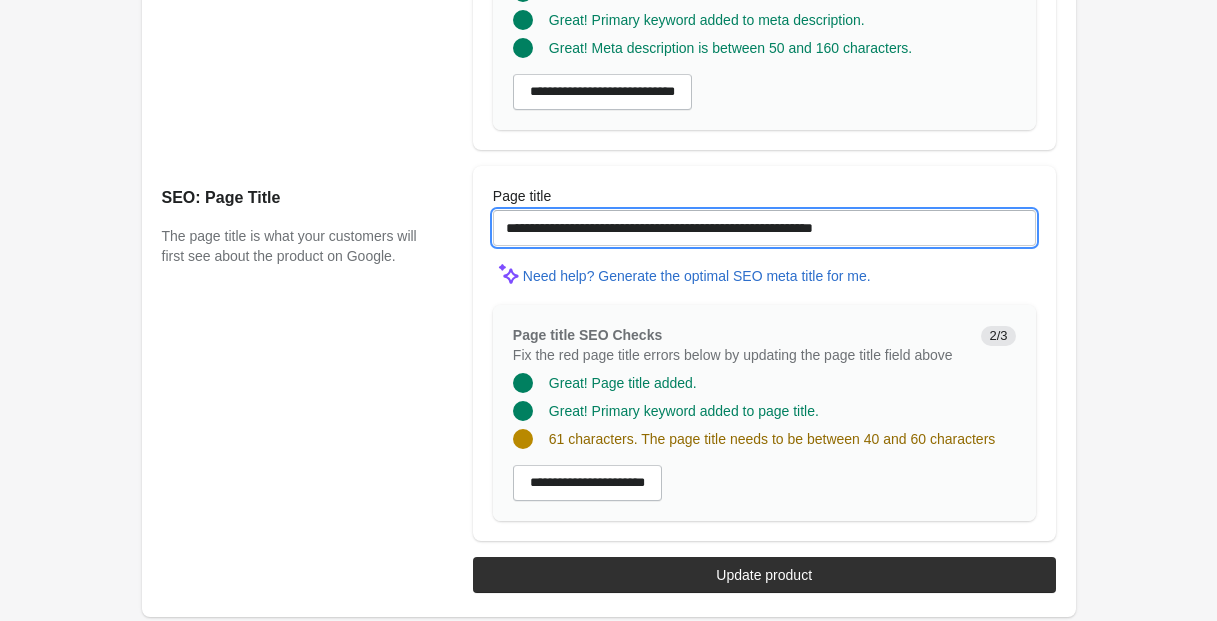 drag, startPoint x: 622, startPoint y: 246, endPoint x: 471, endPoint y: 246, distance: 151 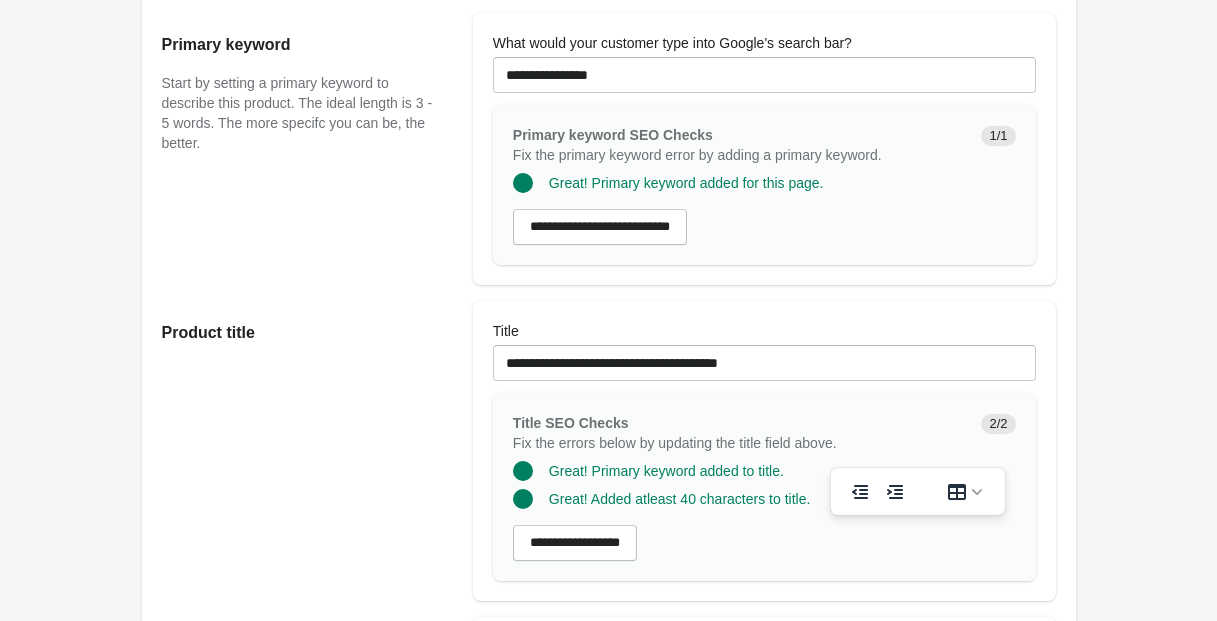 scroll, scrollTop: 140, scrollLeft: 0, axis: vertical 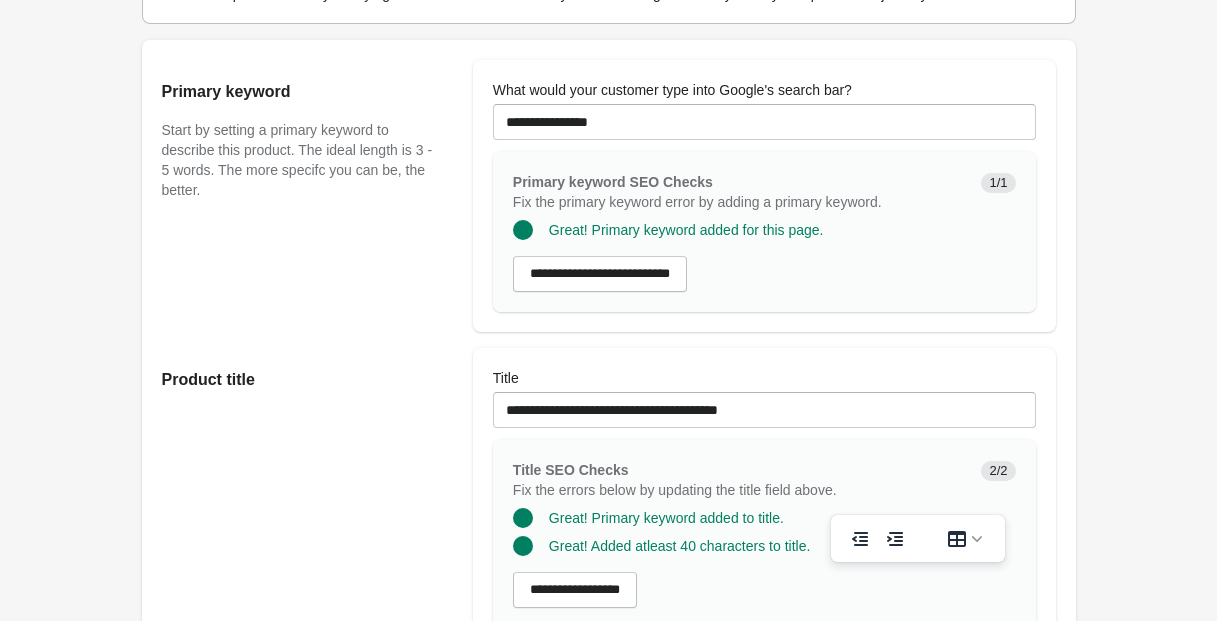 type on "**********" 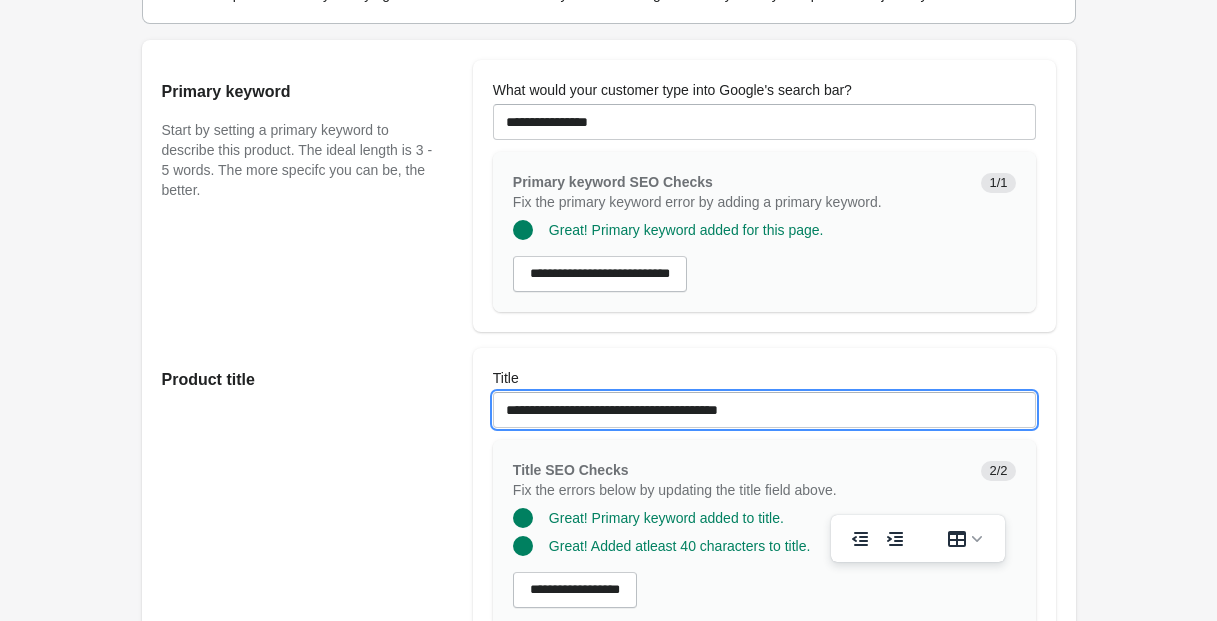 drag, startPoint x: 807, startPoint y: 430, endPoint x: 818, endPoint y: 434, distance: 11.7046995 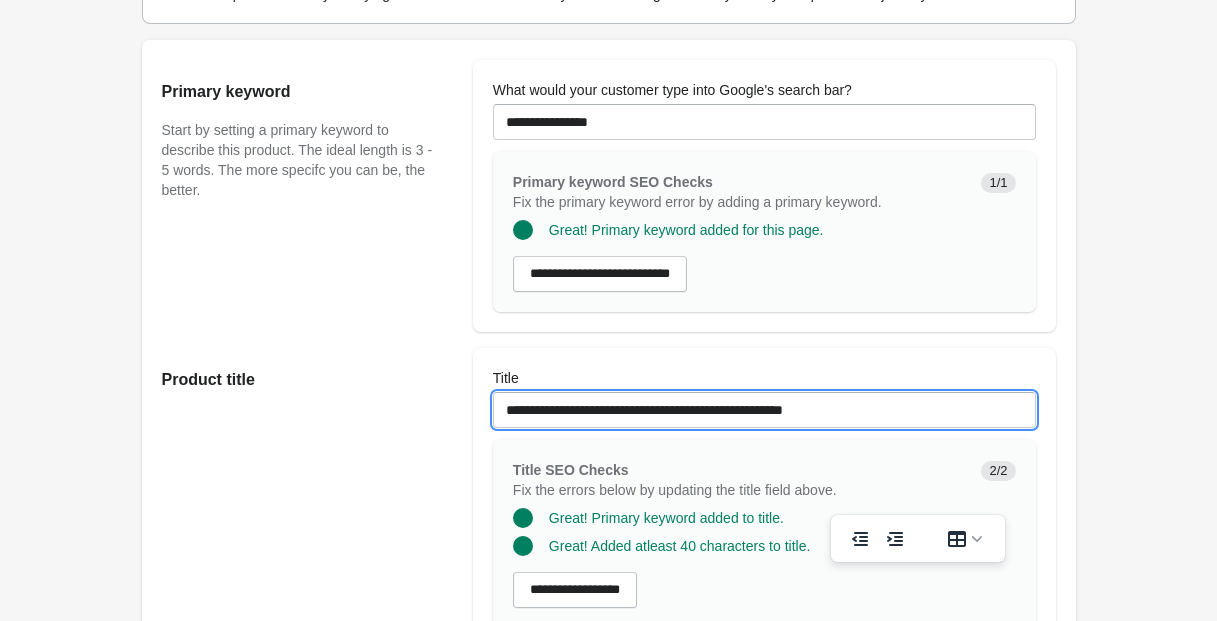drag, startPoint x: 580, startPoint y: 428, endPoint x: 442, endPoint y: 424, distance: 138.05795 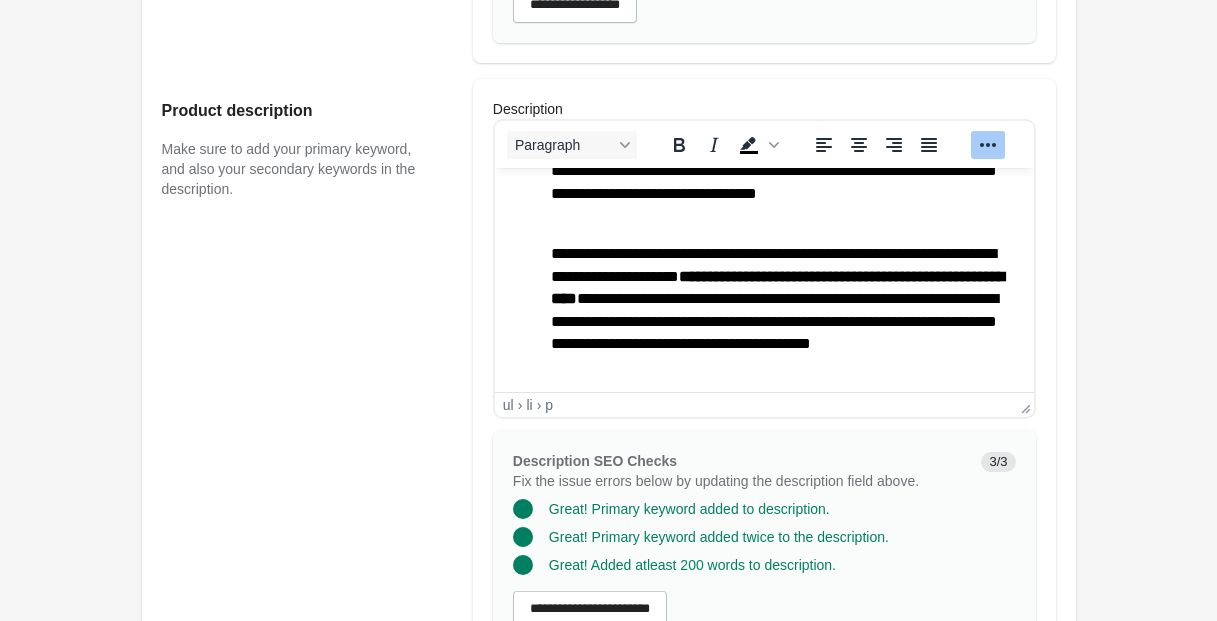 scroll, scrollTop: 283, scrollLeft: 0, axis: vertical 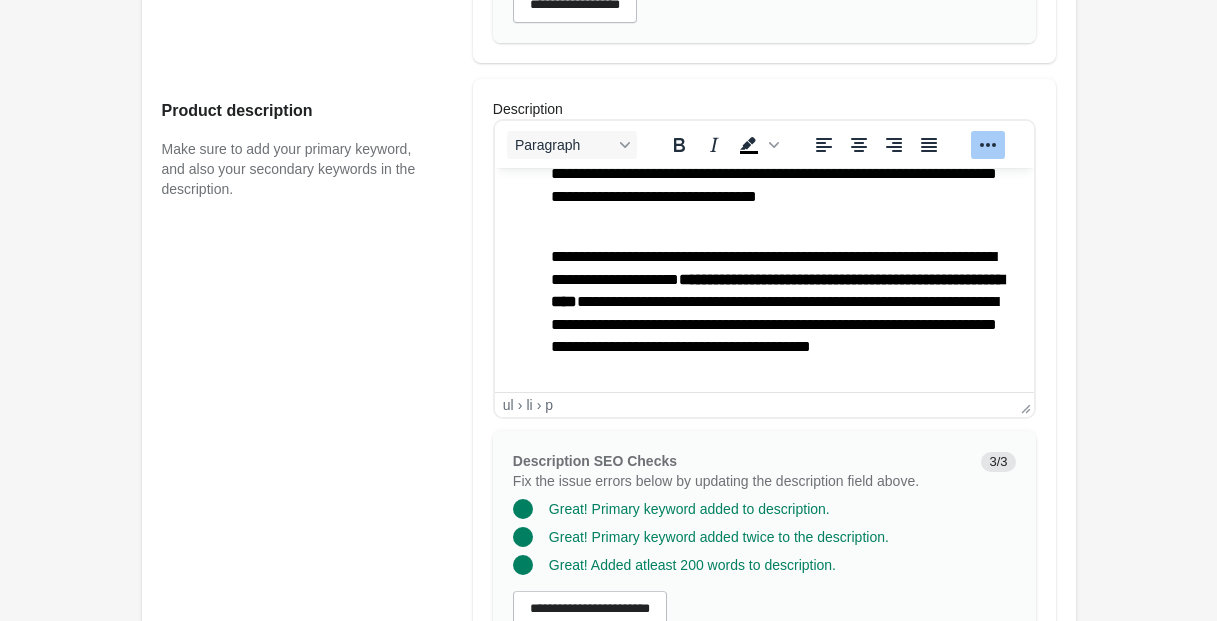 type on "**********" 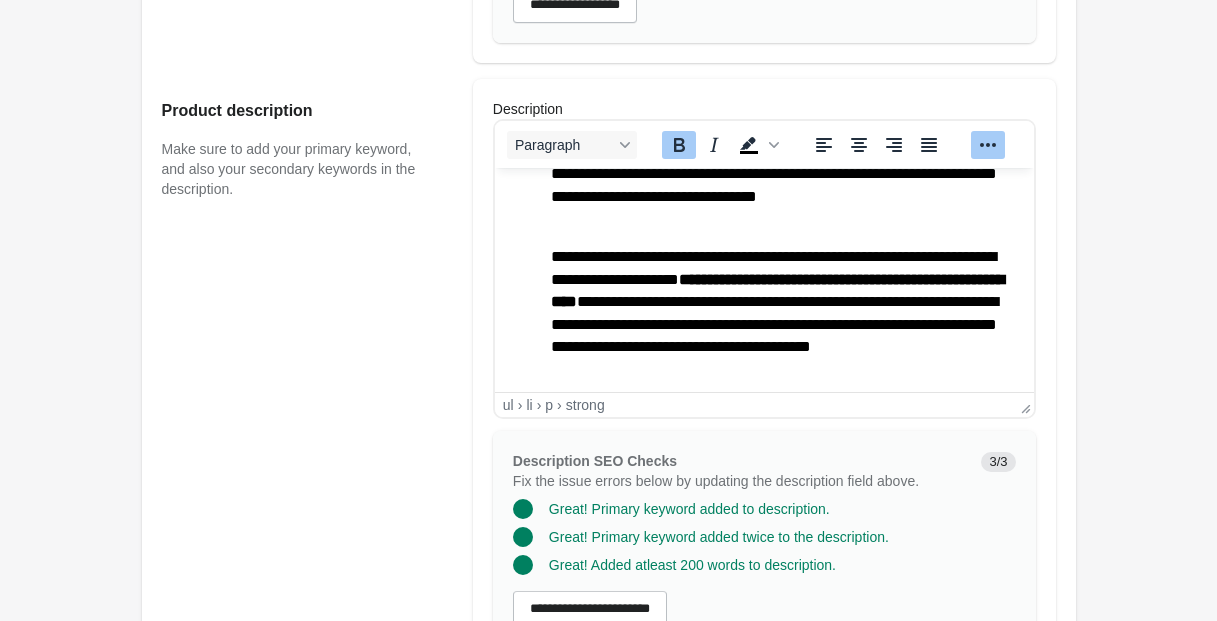 click on "**********" at bounding box center (776, 290) 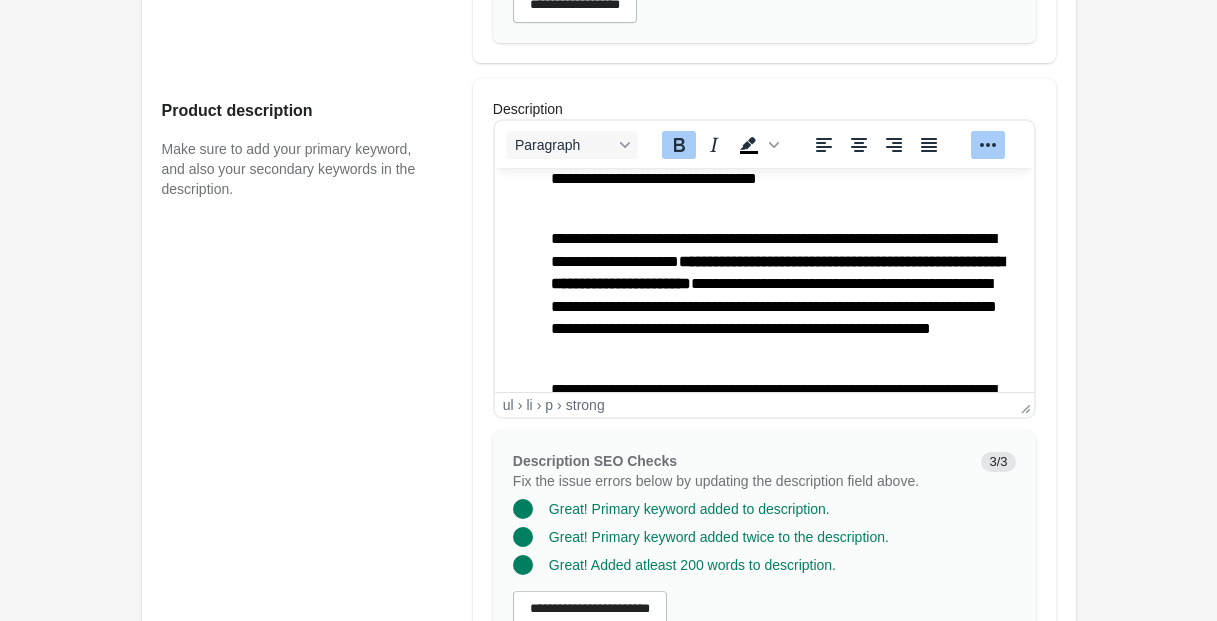 scroll, scrollTop: 304, scrollLeft: 0, axis: vertical 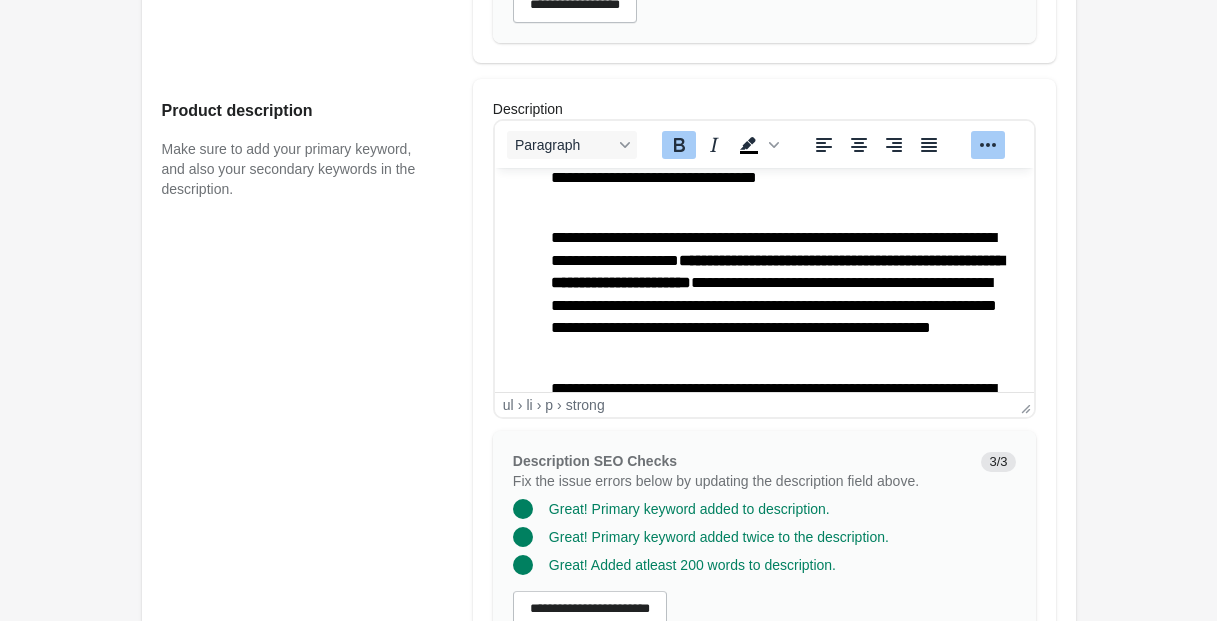 click on "**********" at bounding box center (776, 271) 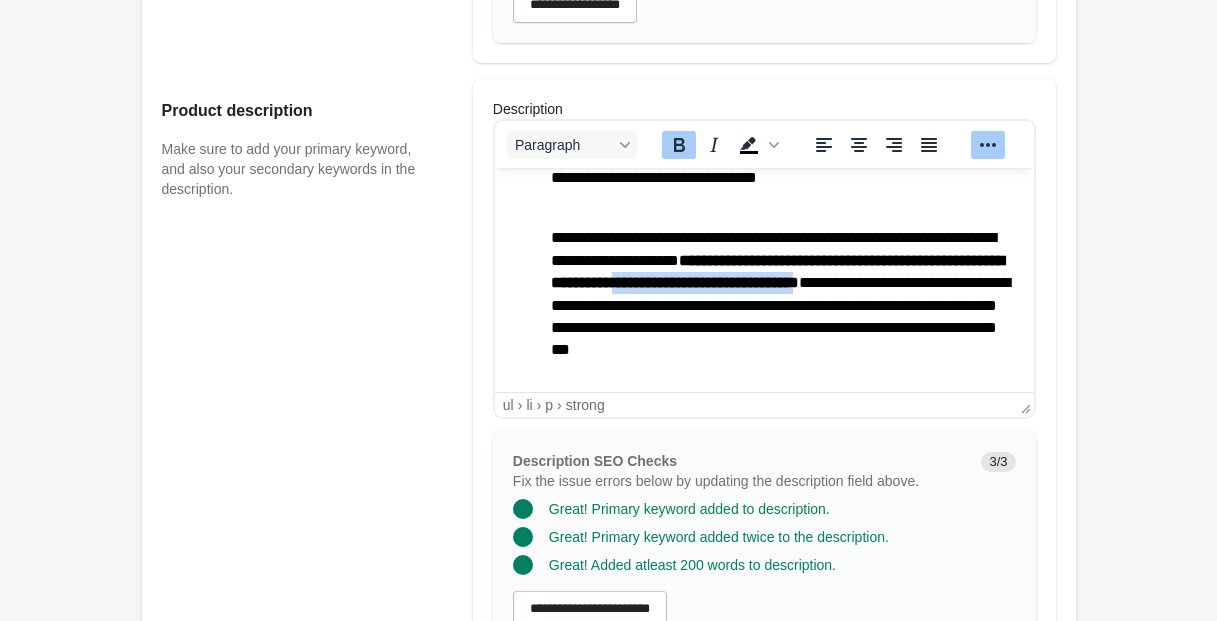 drag, startPoint x: 788, startPoint y: 281, endPoint x: 614, endPoint y: 310, distance: 176.40012 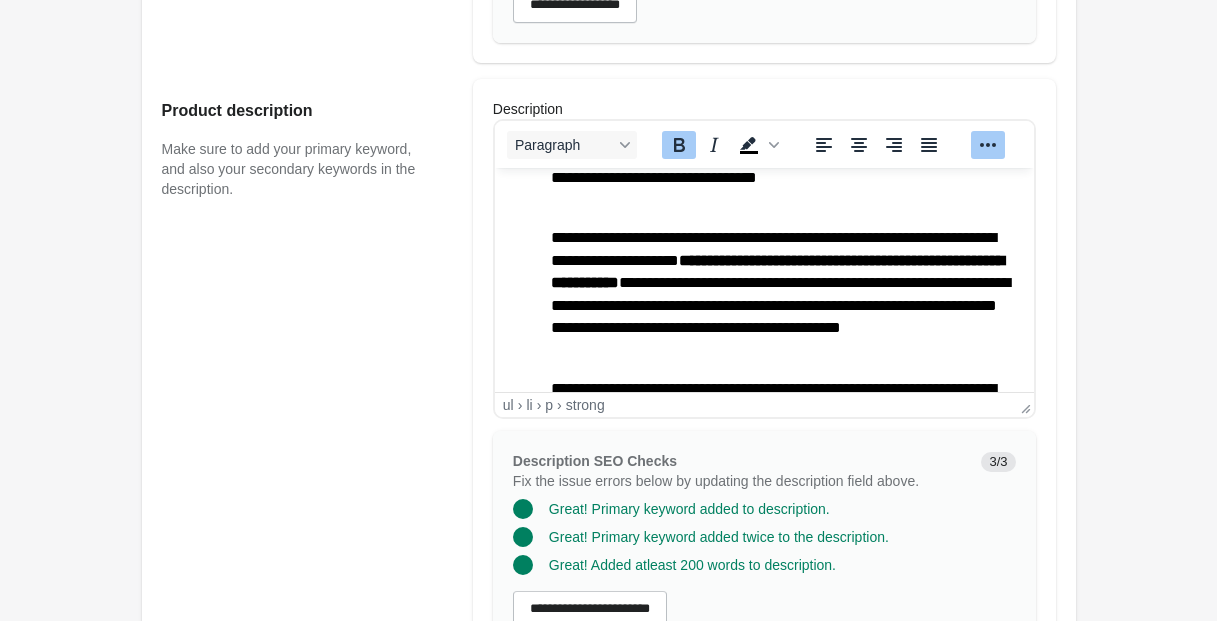 scroll, scrollTop: 301, scrollLeft: 0, axis: vertical 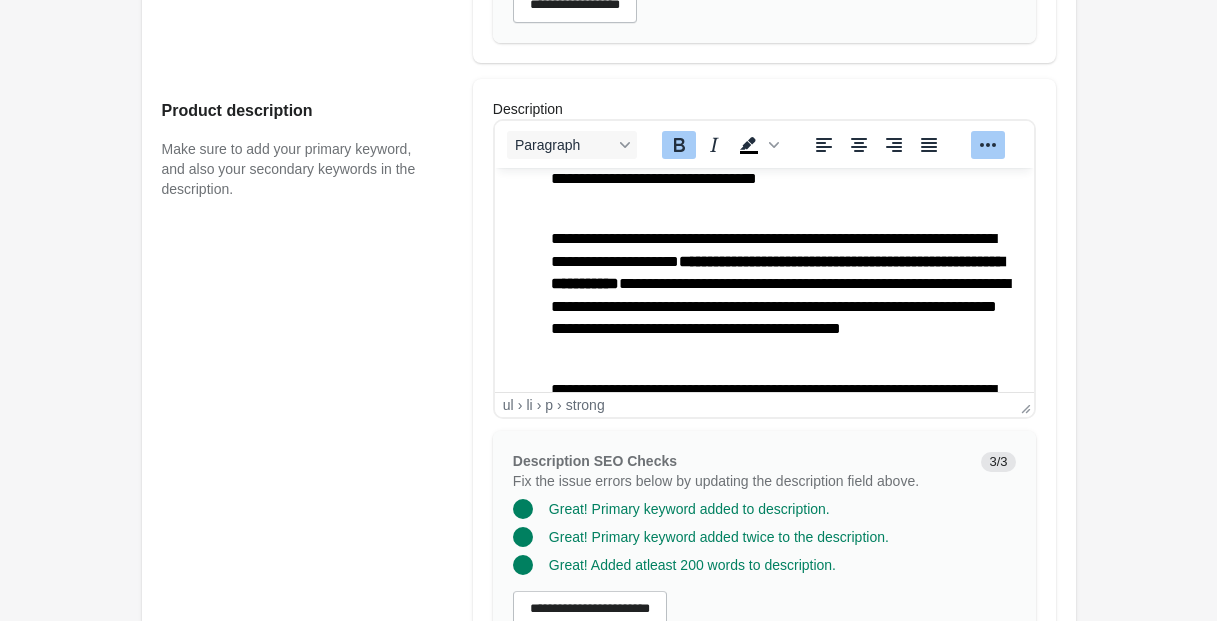 drag, startPoint x: 799, startPoint y: 286, endPoint x: 721, endPoint y: 303, distance: 79.83107 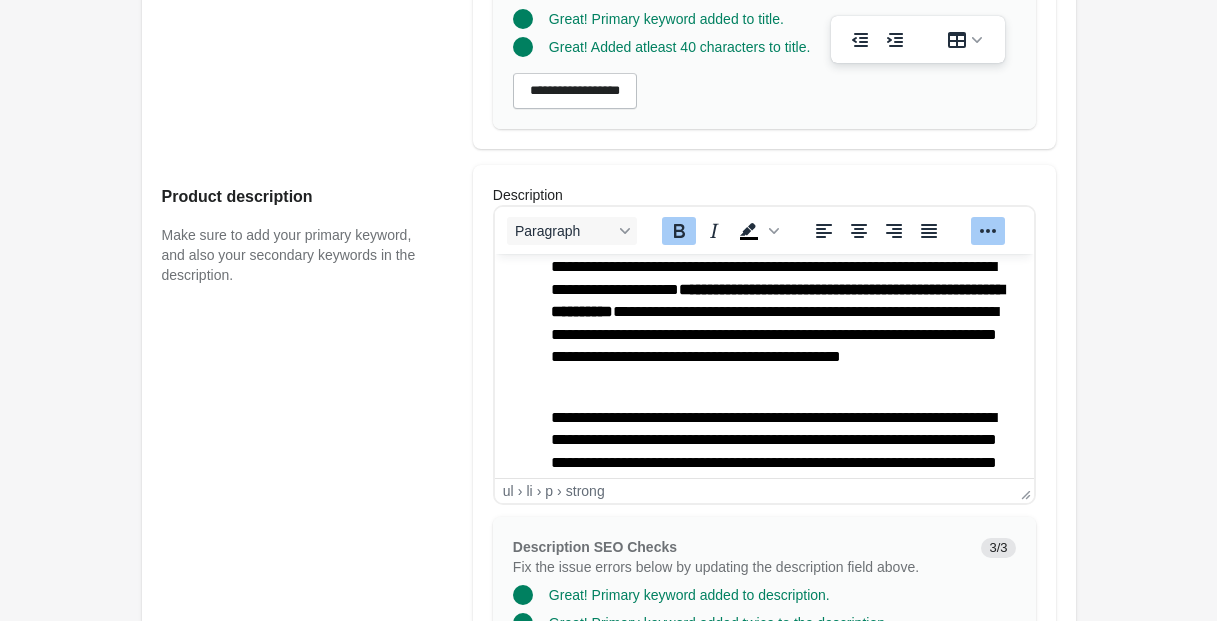 scroll, scrollTop: 363, scrollLeft: 0, axis: vertical 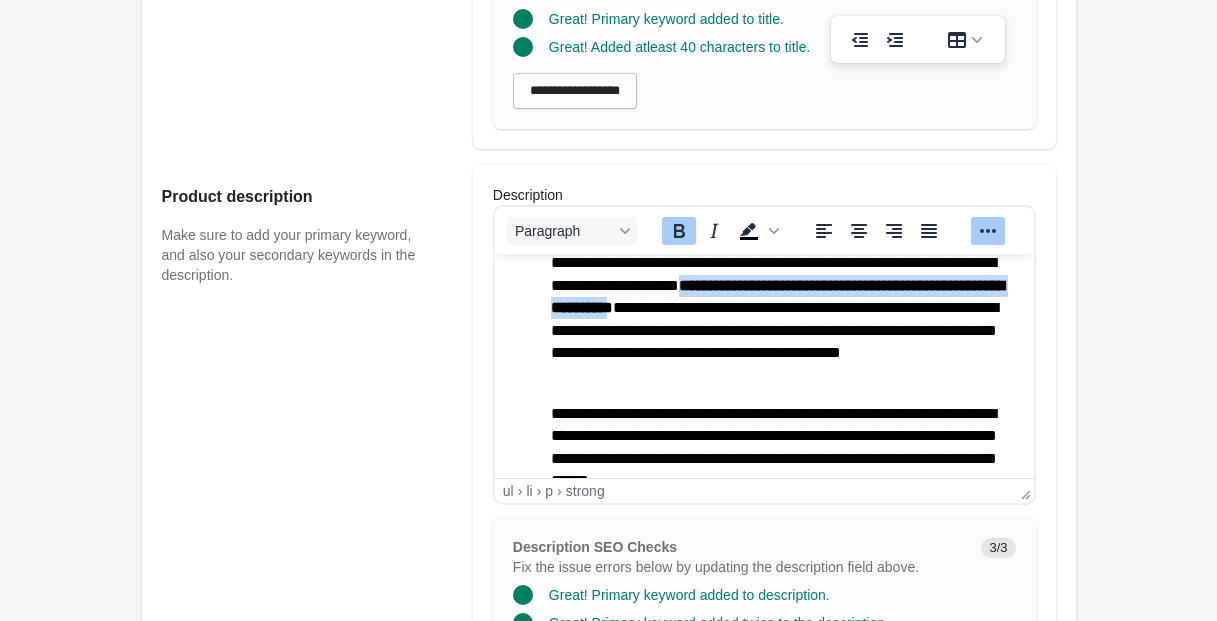 drag, startPoint x: 737, startPoint y: 286, endPoint x: 685, endPoint y: 384, distance: 110.94143 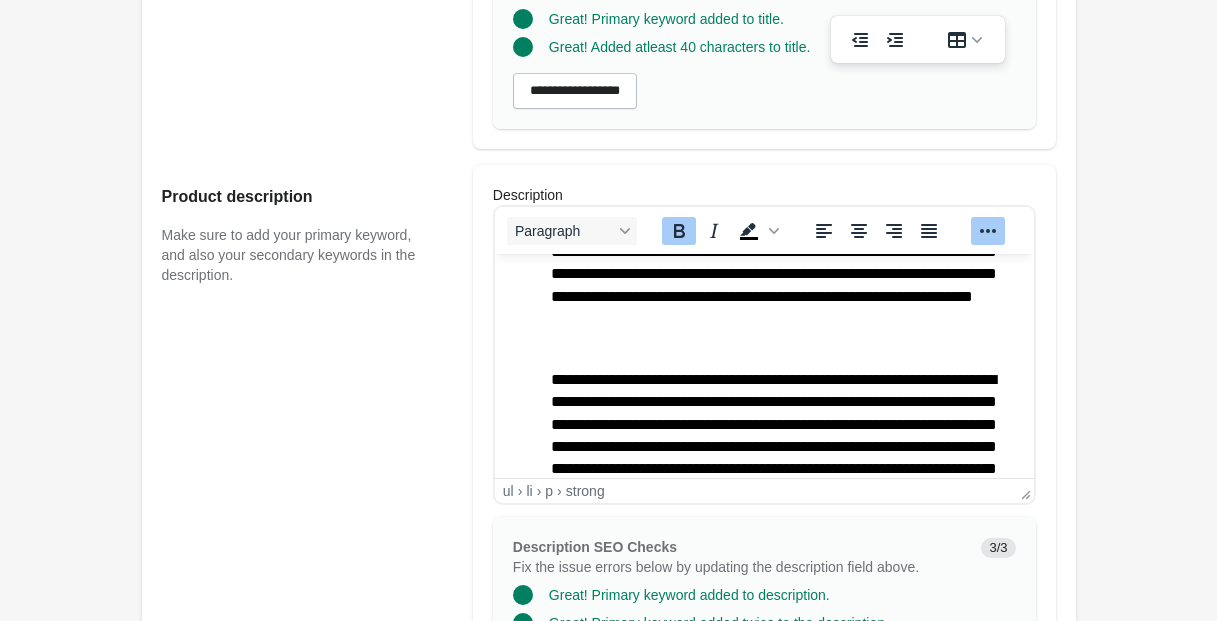 scroll, scrollTop: 0, scrollLeft: 0, axis: both 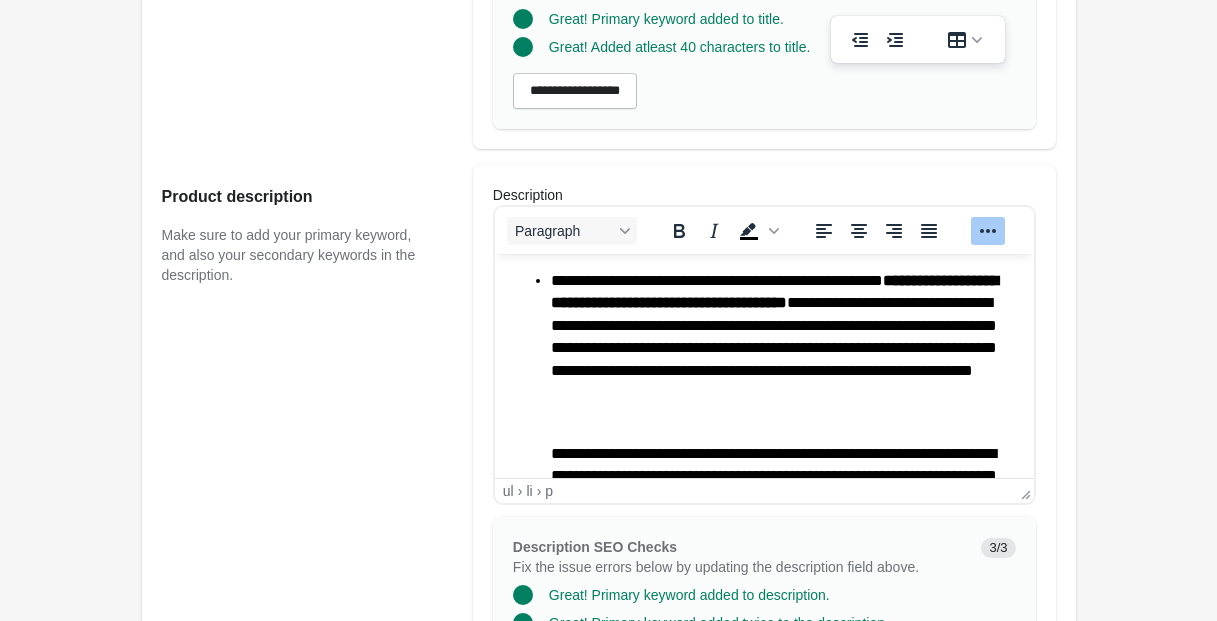 click on "**********" at bounding box center [773, 291] 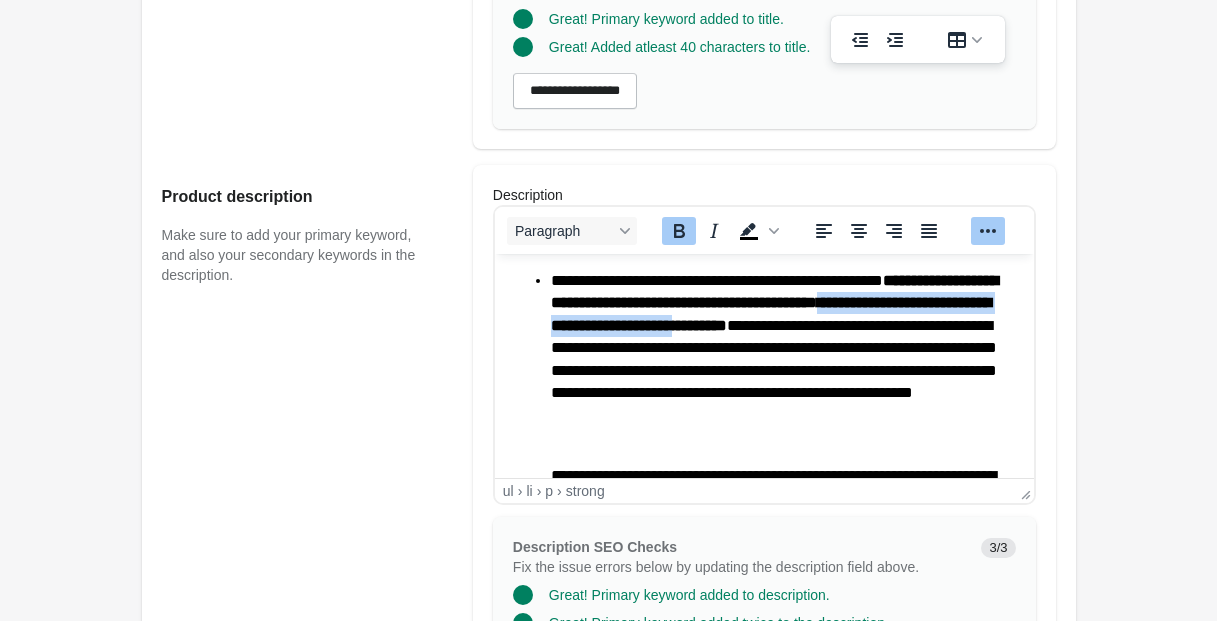 drag, startPoint x: 589, startPoint y: 326, endPoint x: 1011, endPoint y: 332, distance: 422.04266 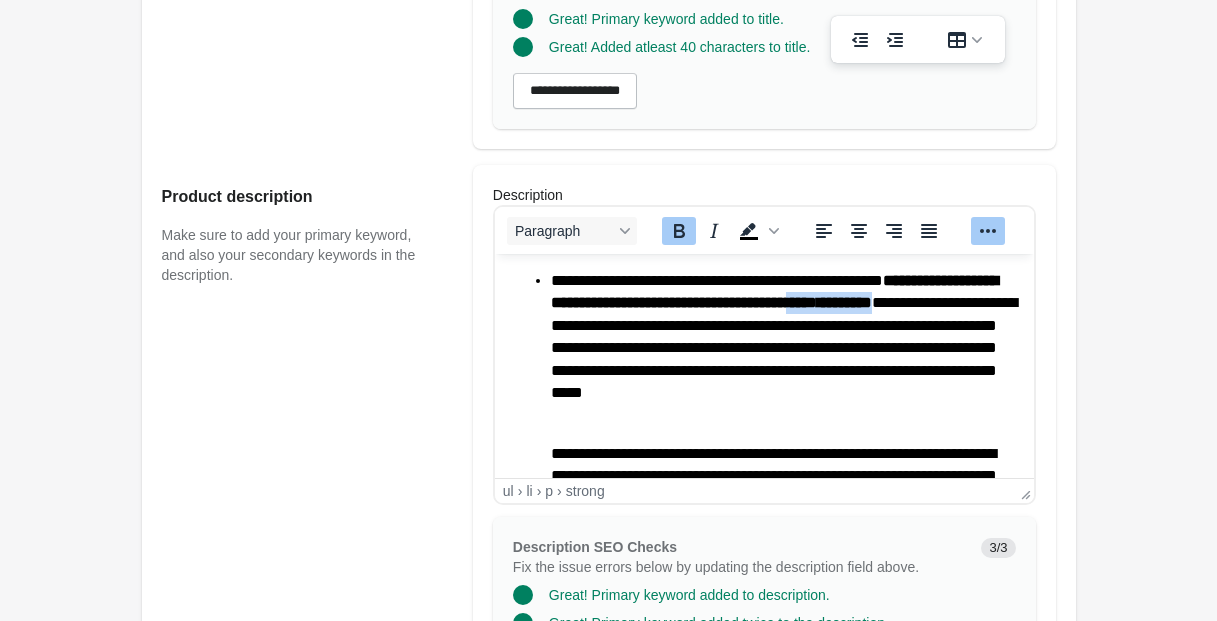 drag, startPoint x: 667, startPoint y: 328, endPoint x: 536, endPoint y: 322, distance: 131.13733 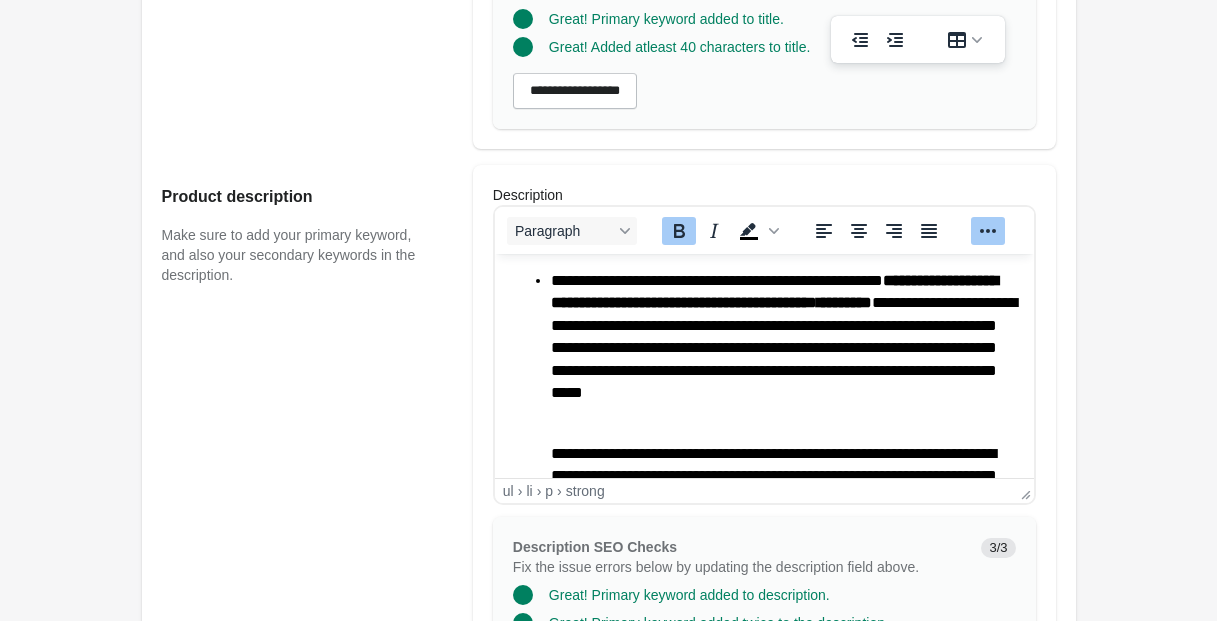 click on "**********" at bounding box center [783, 348] 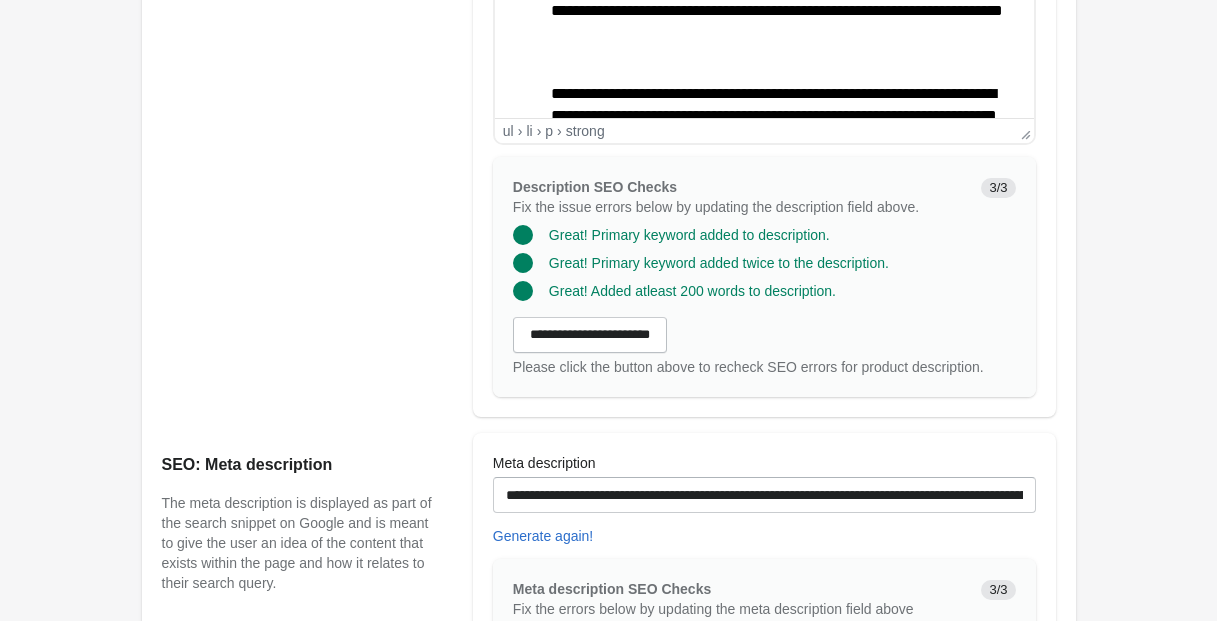 scroll, scrollTop: 927, scrollLeft: 0, axis: vertical 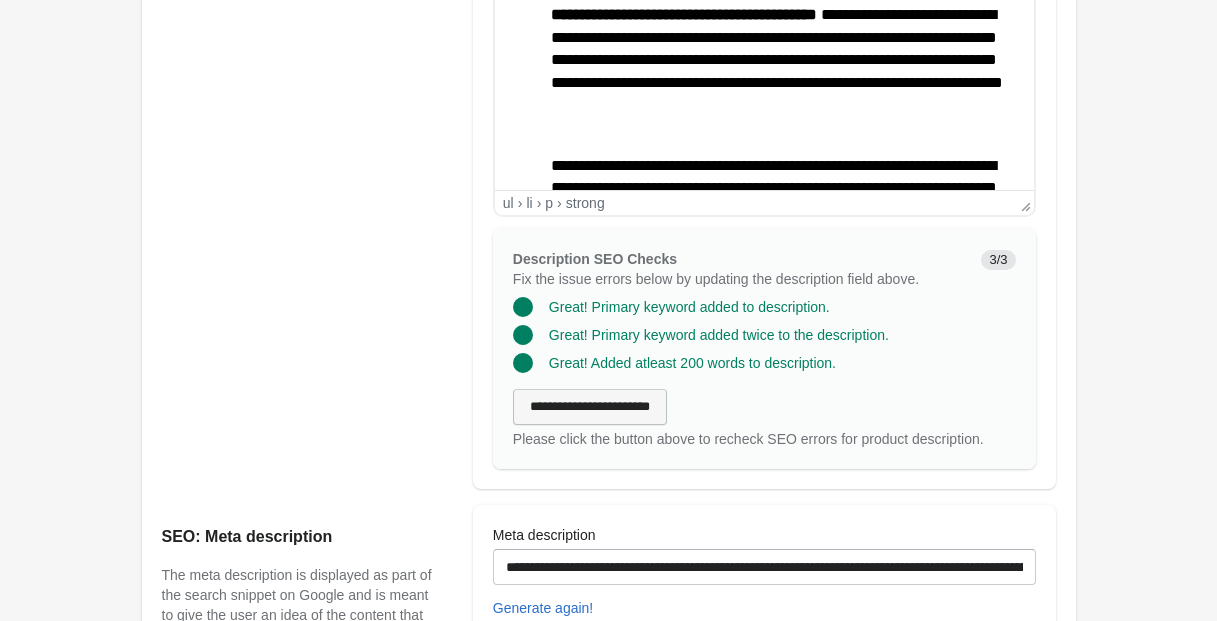 click on "**********" at bounding box center [590, 407] 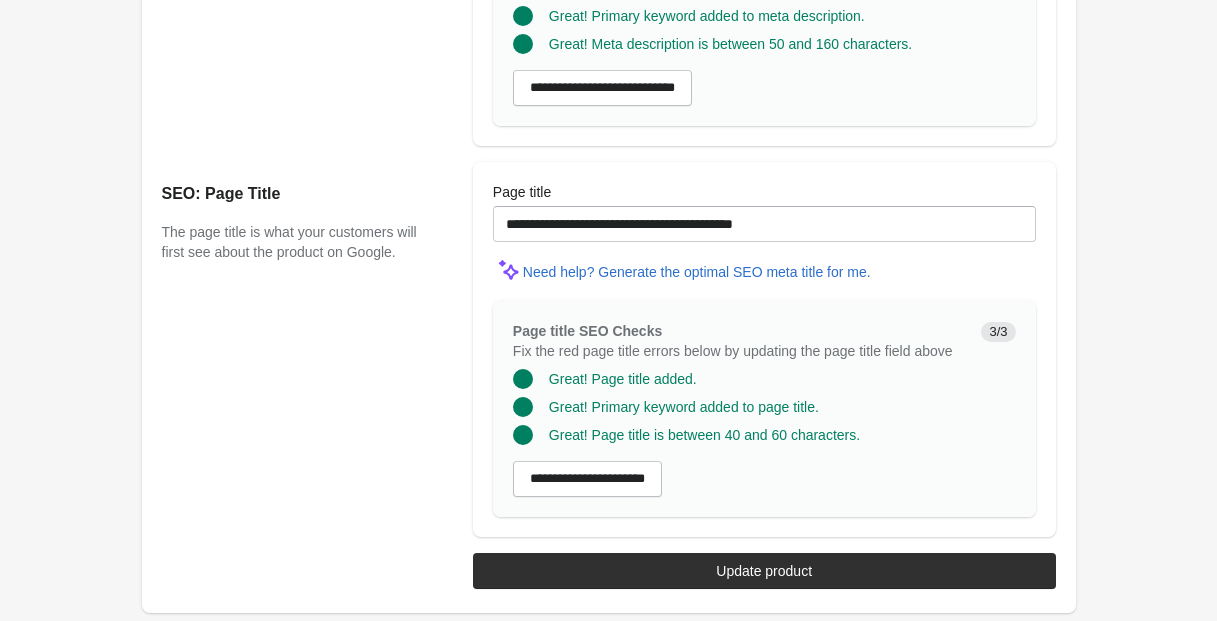 scroll, scrollTop: 1704, scrollLeft: 0, axis: vertical 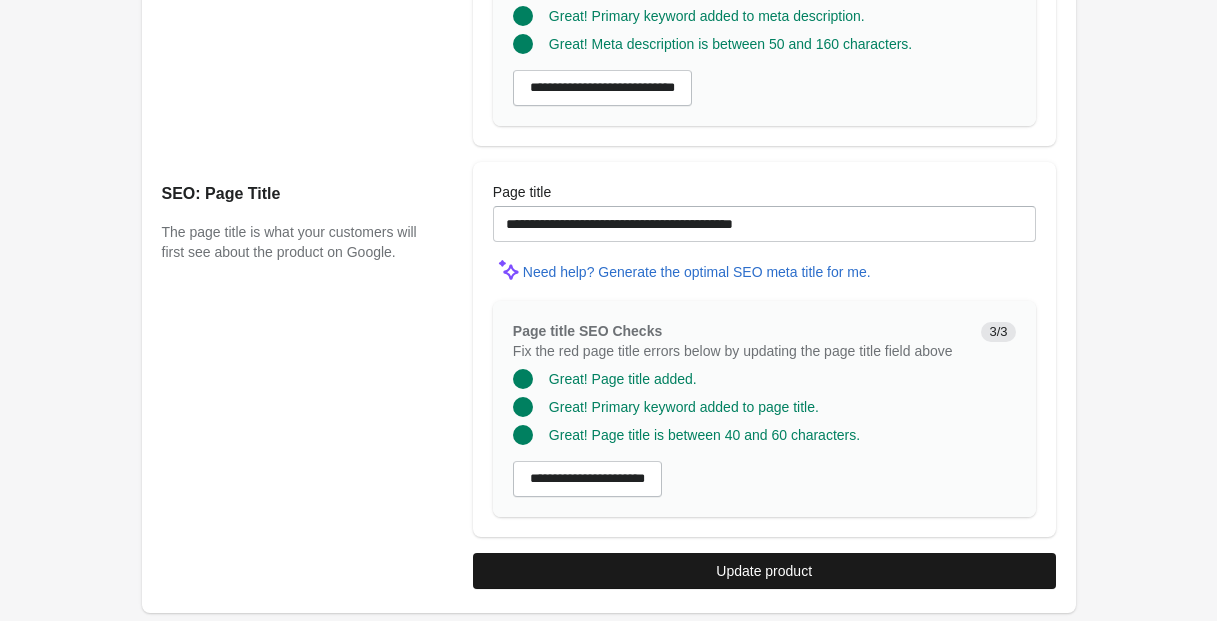 click on "Update product" at bounding box center (764, 571) 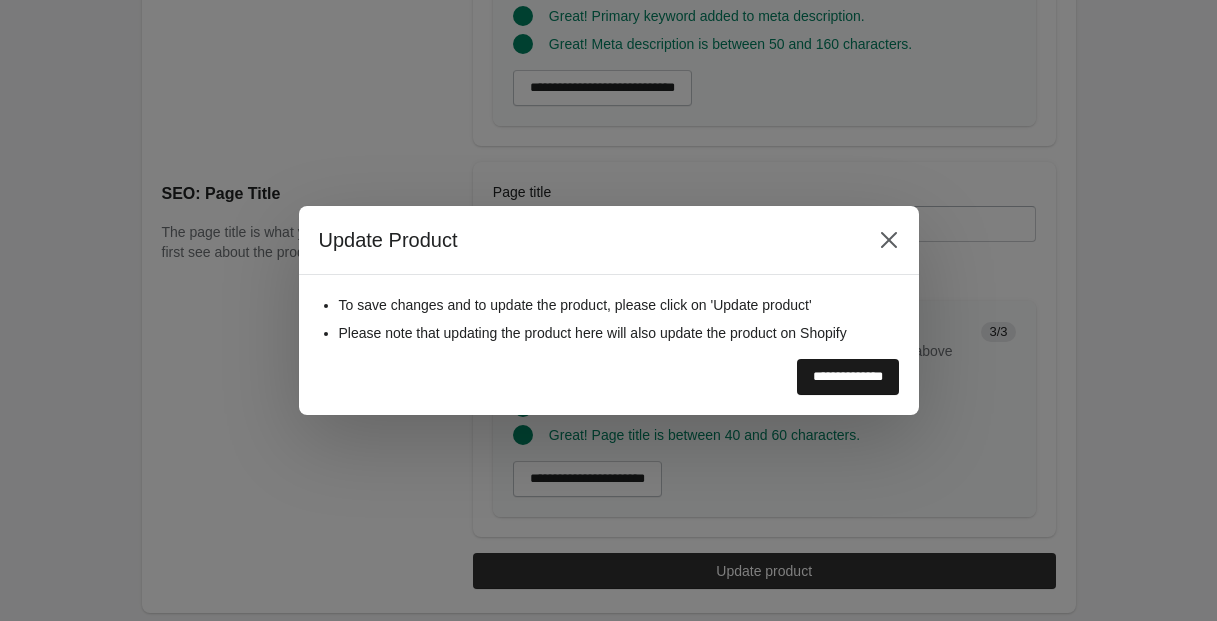 click on "**********" at bounding box center [848, 377] 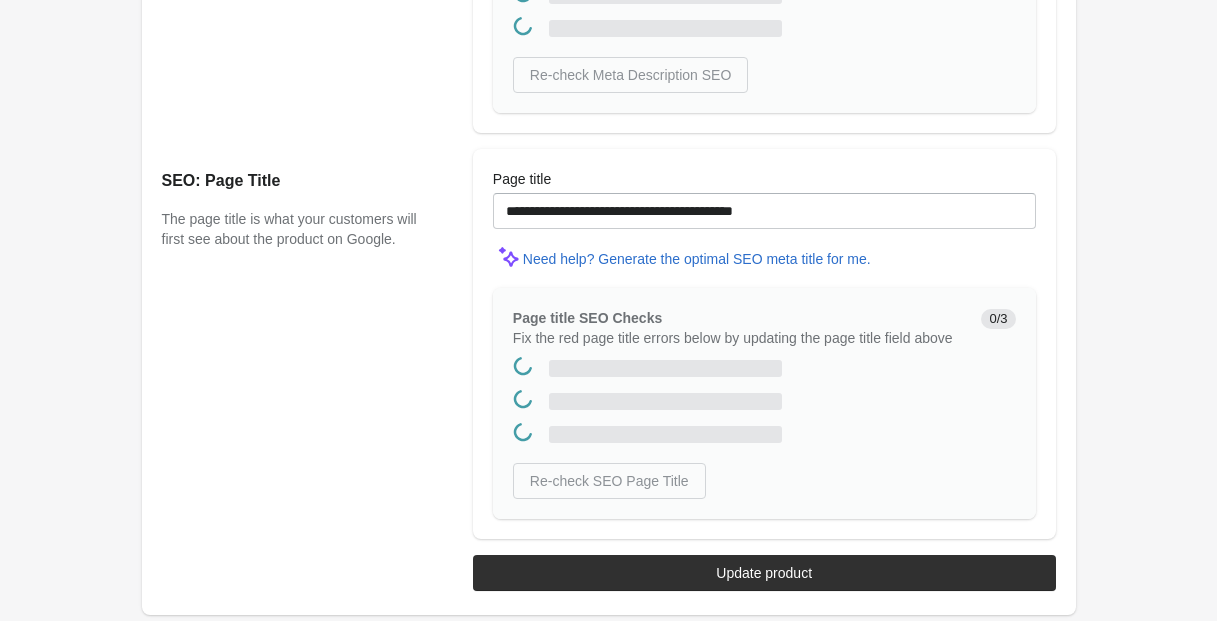 scroll, scrollTop: 0, scrollLeft: 0, axis: both 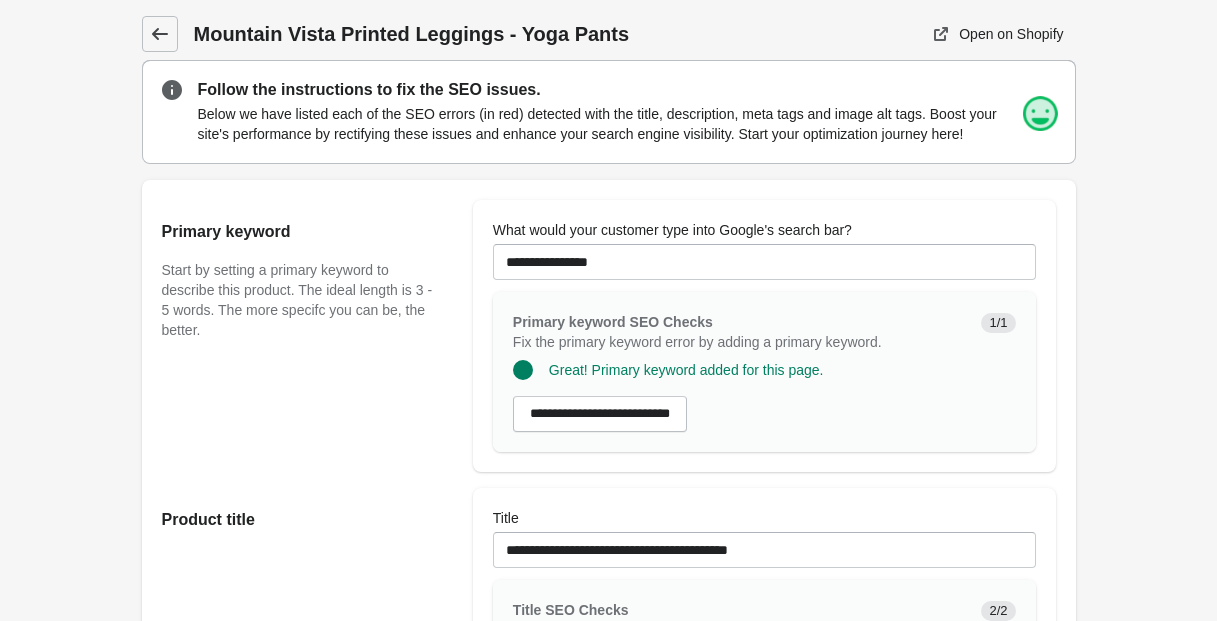 click 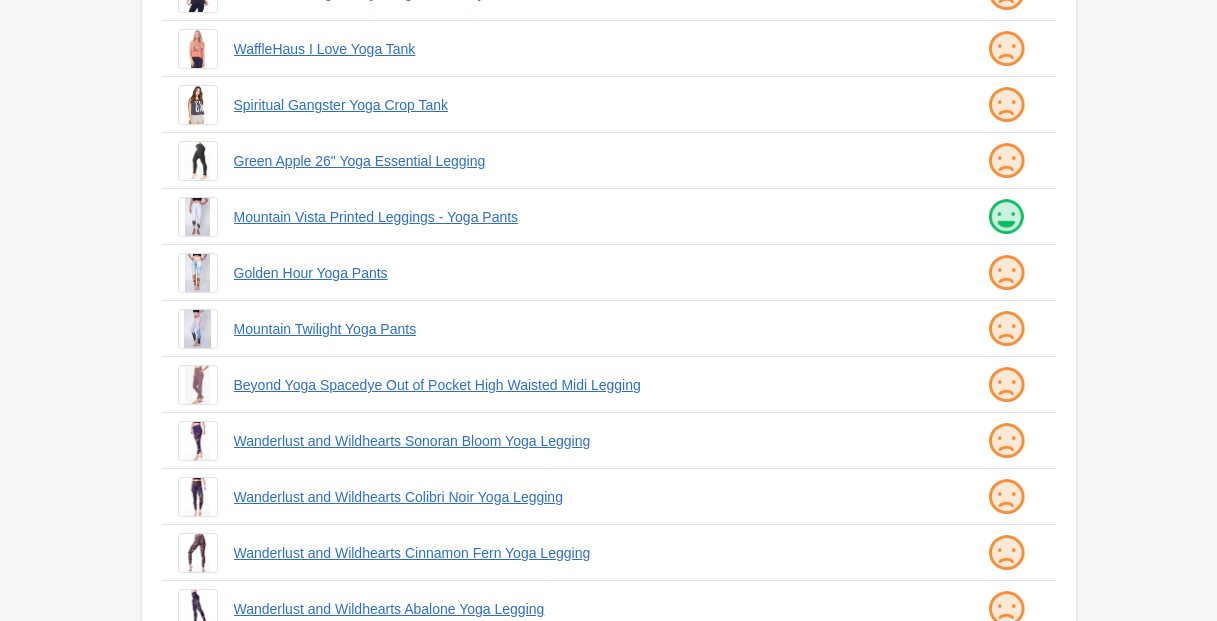 scroll, scrollTop: 283, scrollLeft: 0, axis: vertical 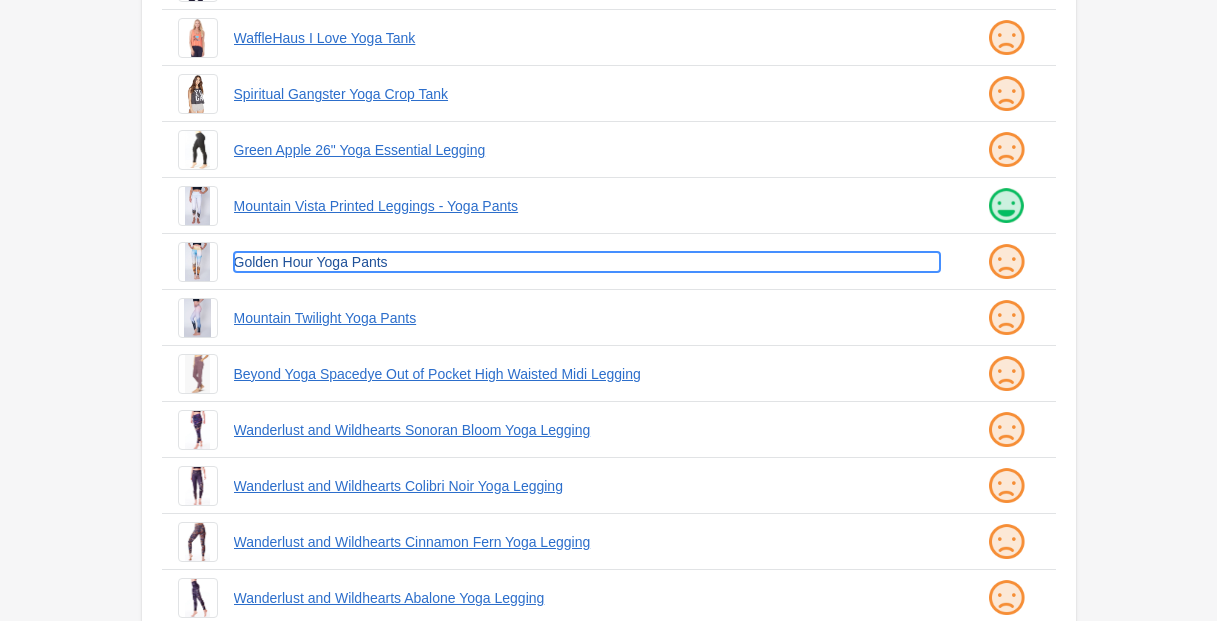 click on "Golden Hour Yoga Pants" at bounding box center [587, 262] 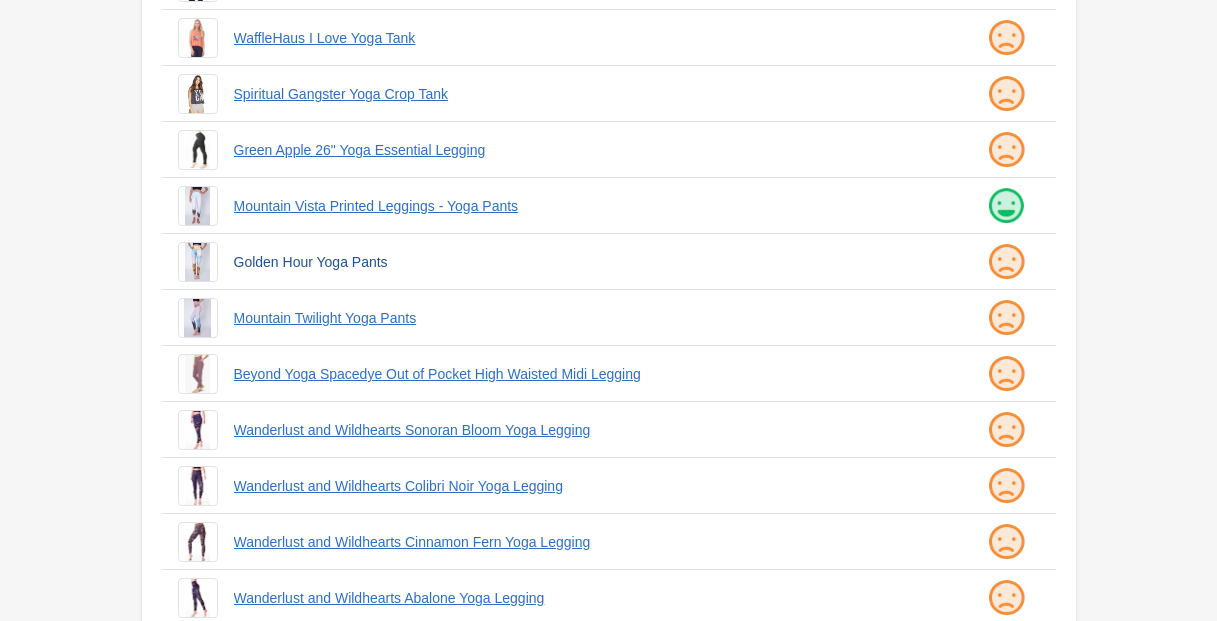 scroll, scrollTop: 0, scrollLeft: 0, axis: both 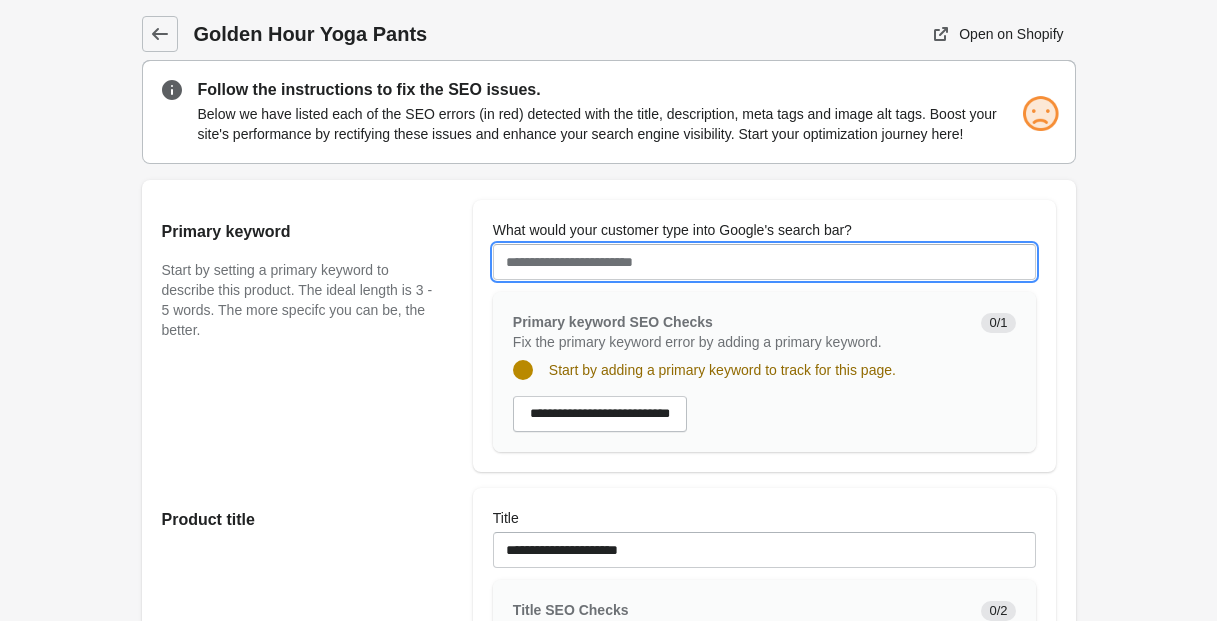 click on "What would your customer type into Google's search bar?" at bounding box center [764, 262] 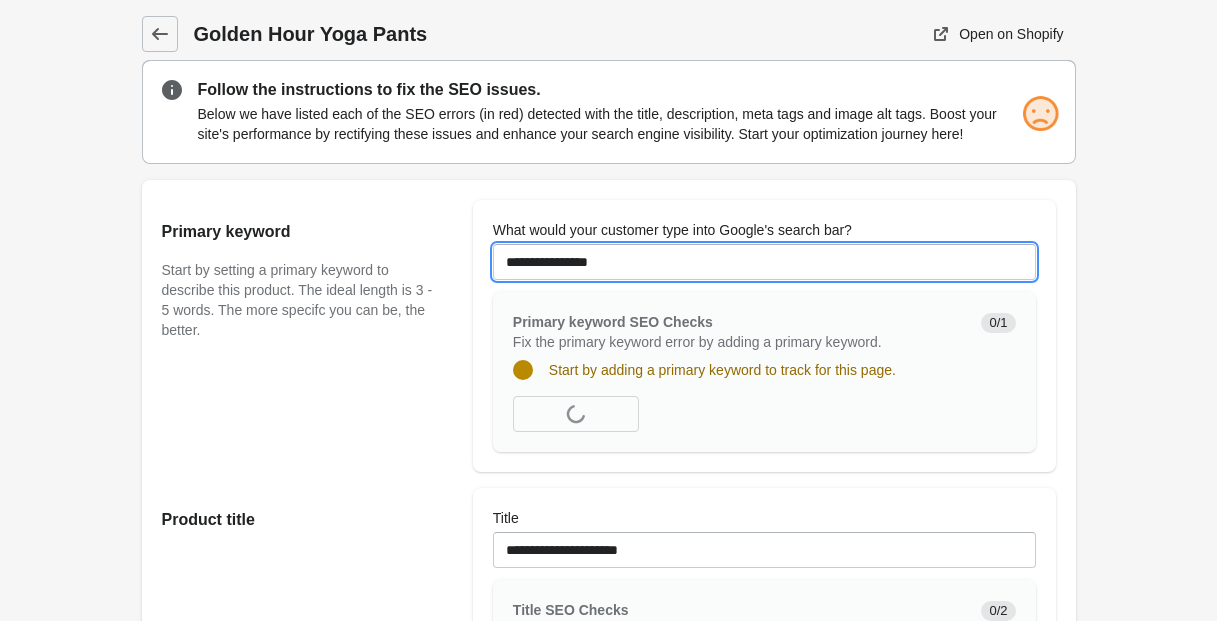 scroll, scrollTop: 276, scrollLeft: 0, axis: vertical 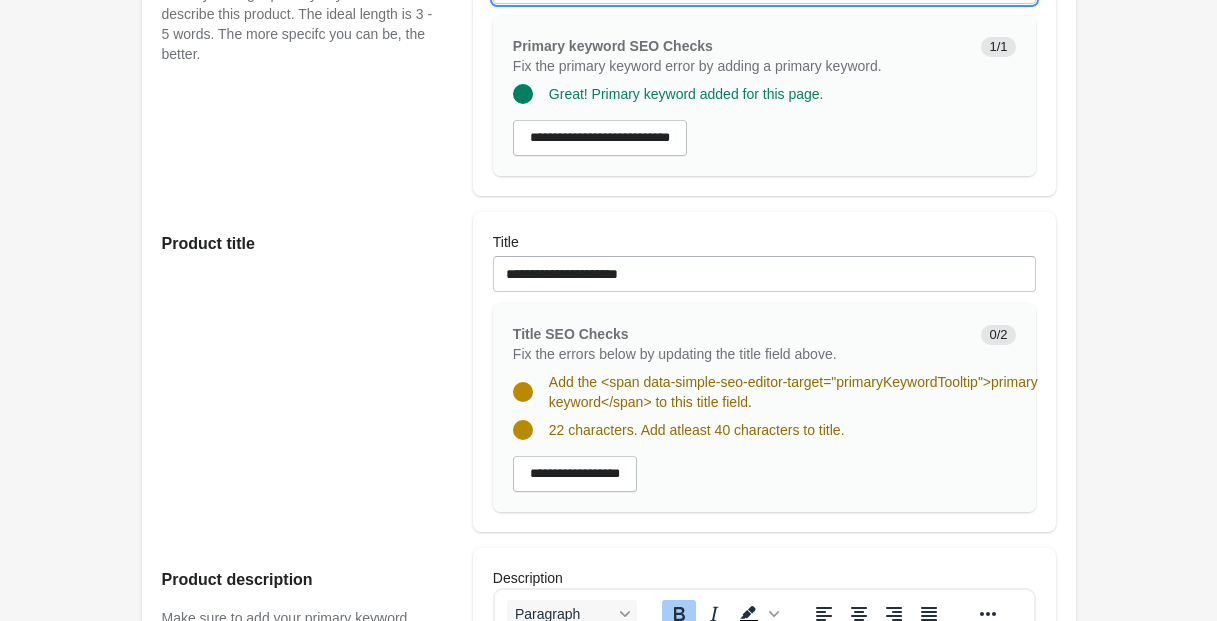 type on "**********" 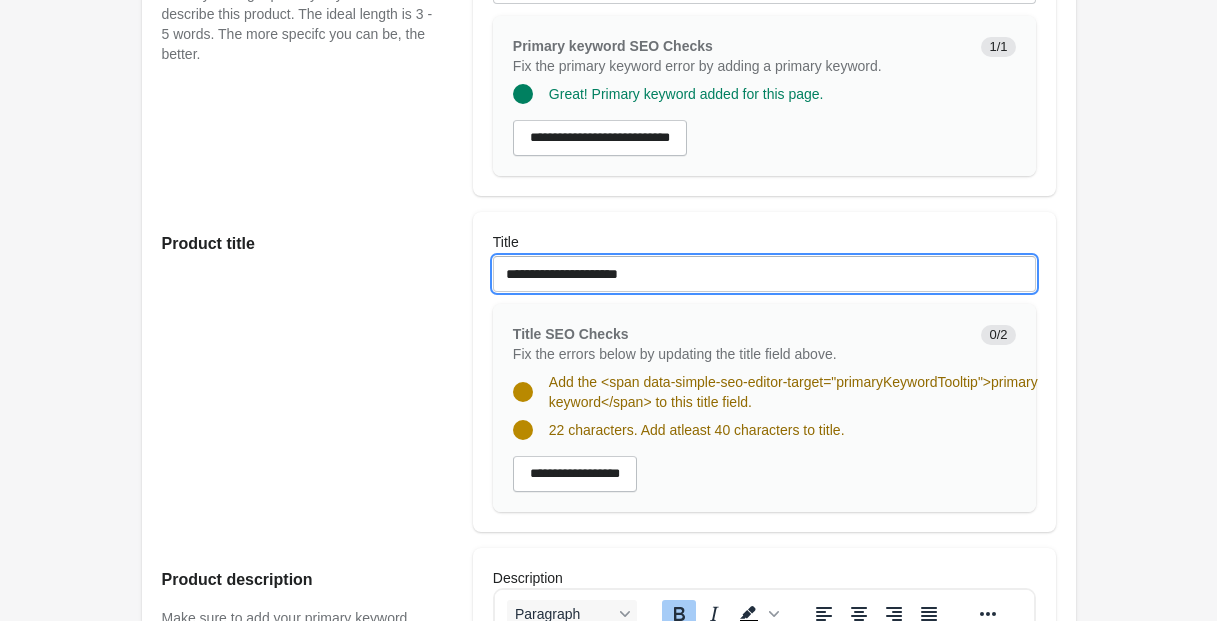 drag, startPoint x: 590, startPoint y: 288, endPoint x: 508, endPoint y: 357, distance: 107.16809 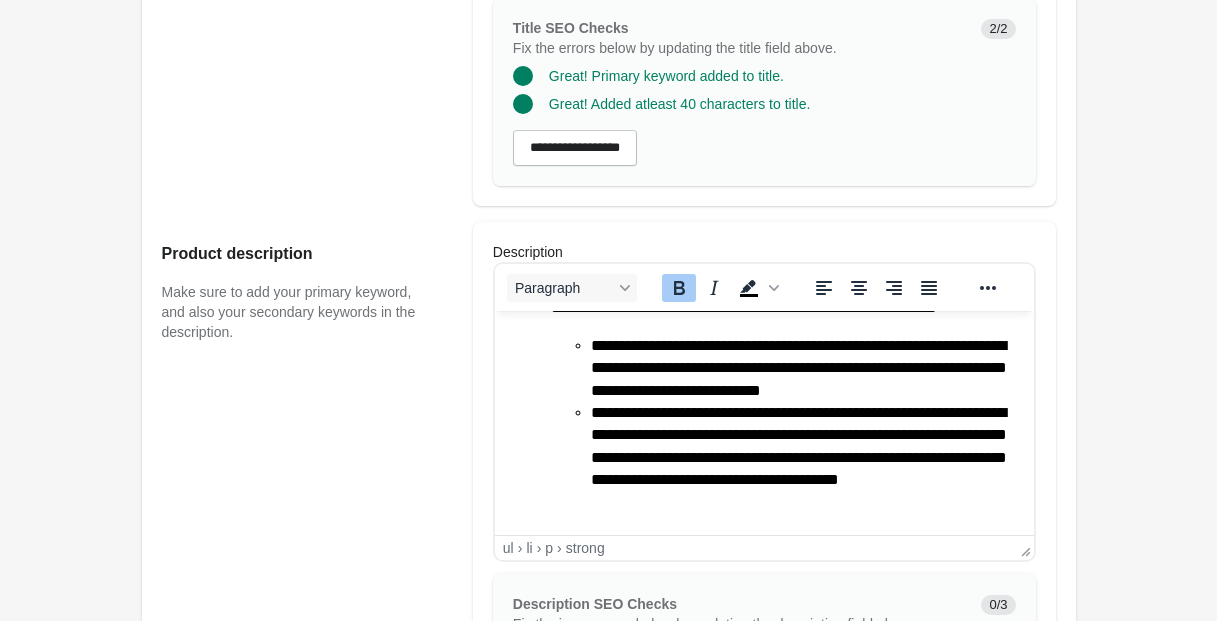 scroll, scrollTop: 416, scrollLeft: 0, axis: vertical 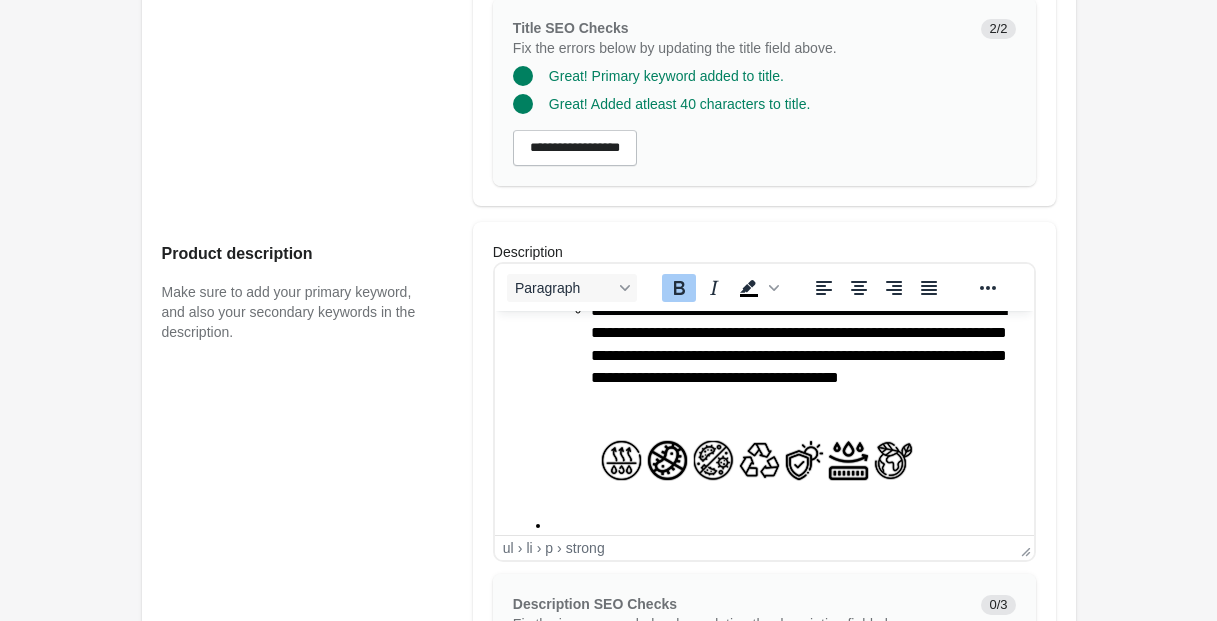 click on "**********" at bounding box center [763, 233] 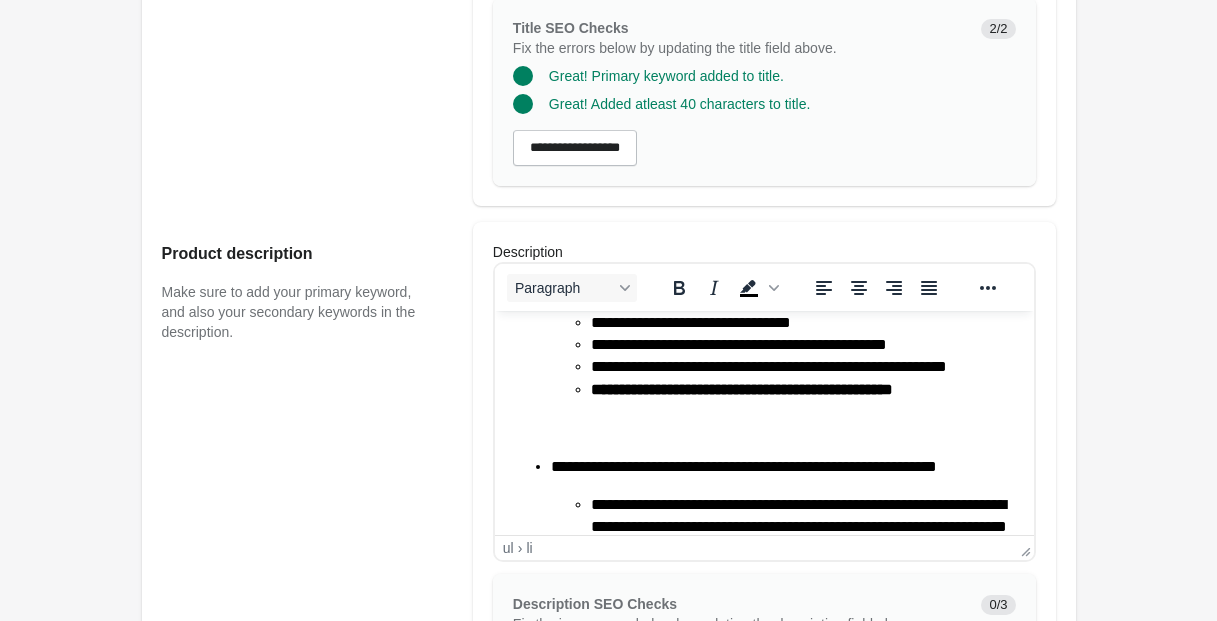 scroll, scrollTop: 0, scrollLeft: 0, axis: both 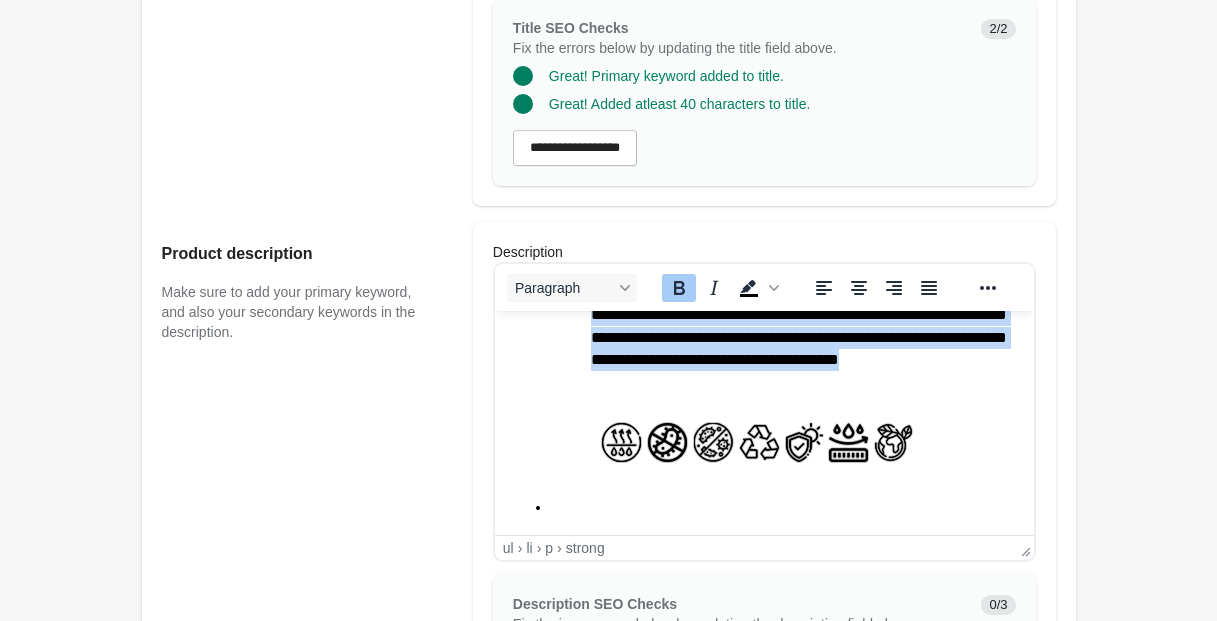 drag, startPoint x: 522, startPoint y: 329, endPoint x: 942, endPoint y: 388, distance: 424.1238 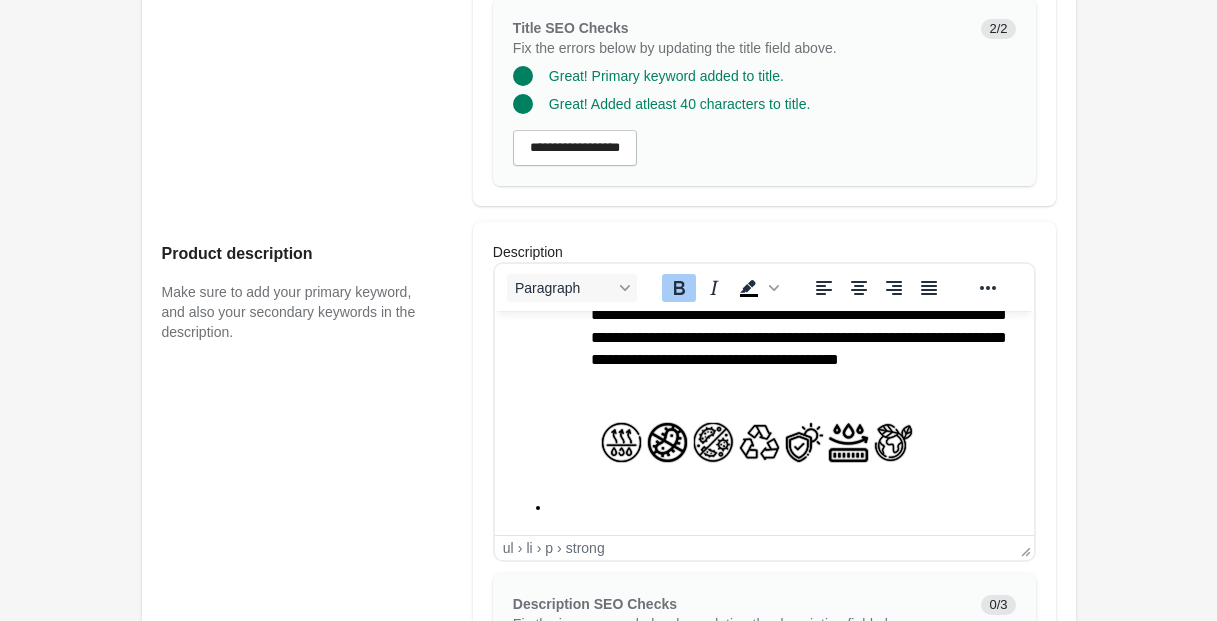 scroll, scrollTop: 0, scrollLeft: 0, axis: both 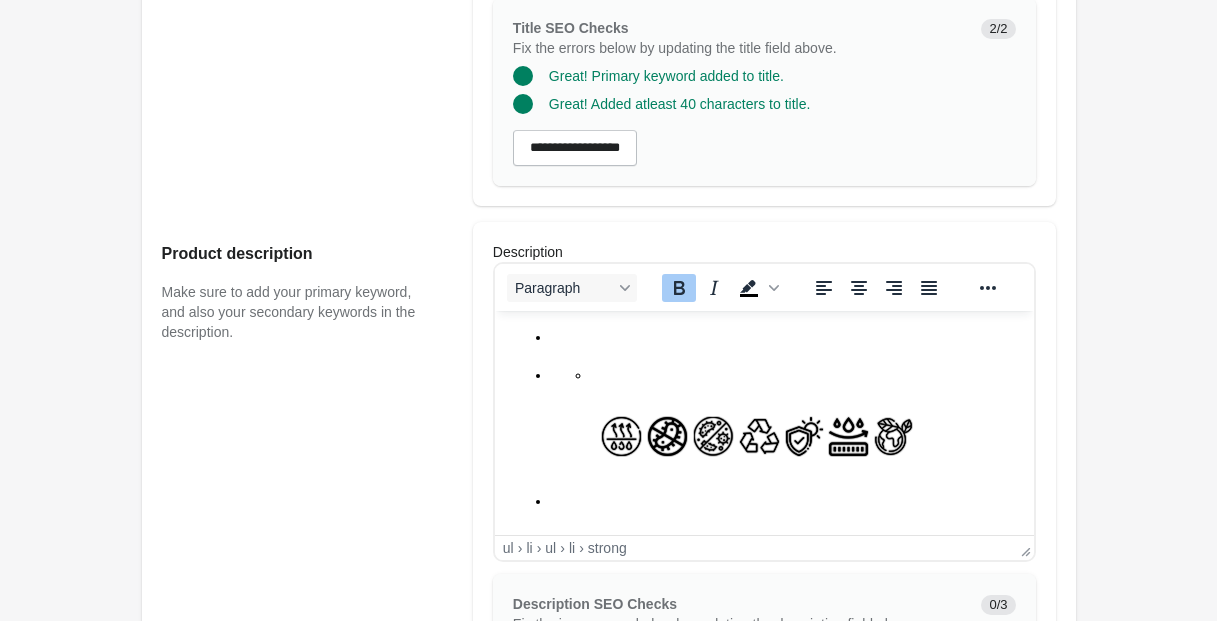 click at bounding box center (763, 420) 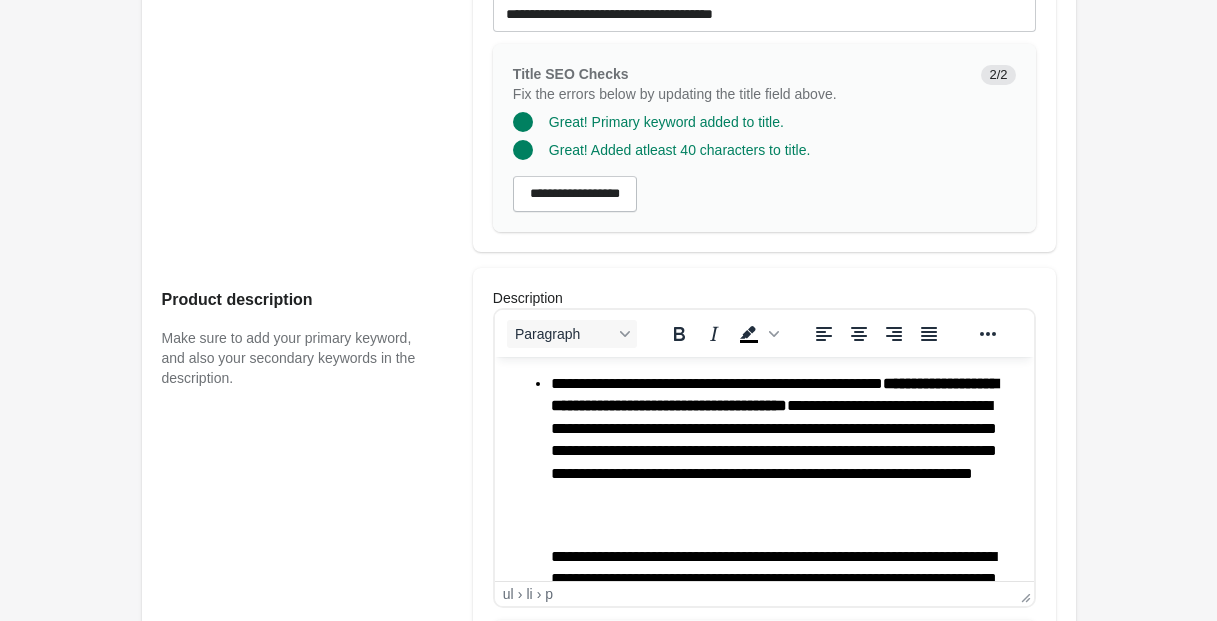 scroll, scrollTop: 489, scrollLeft: 0, axis: vertical 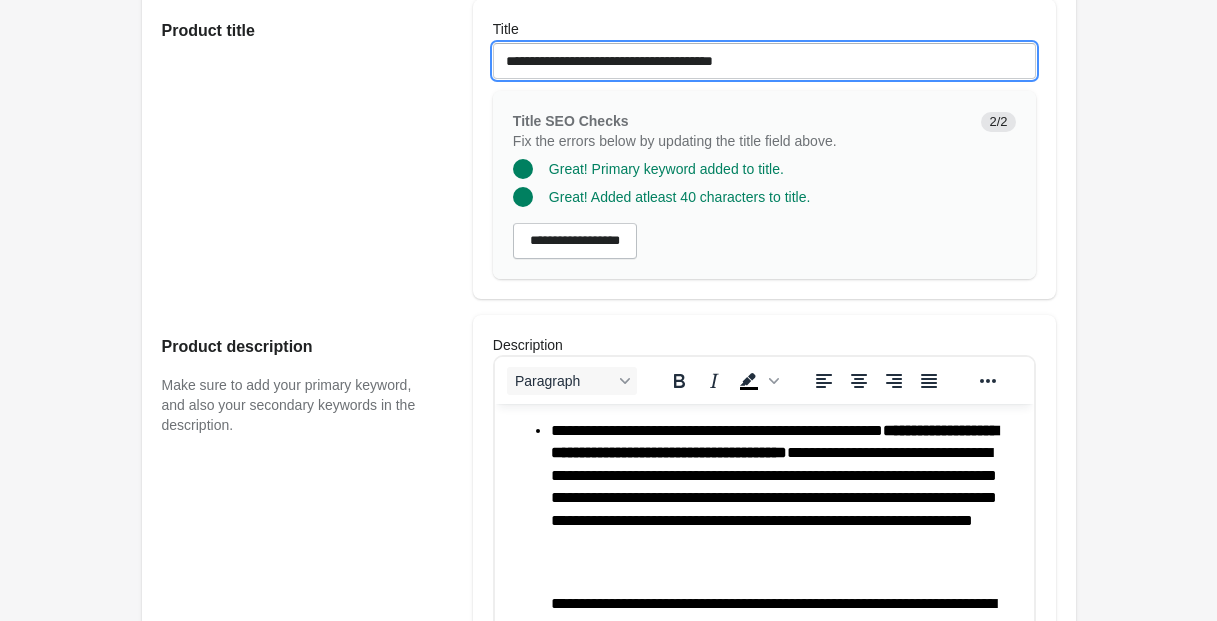 click on "**********" at bounding box center [764, 61] 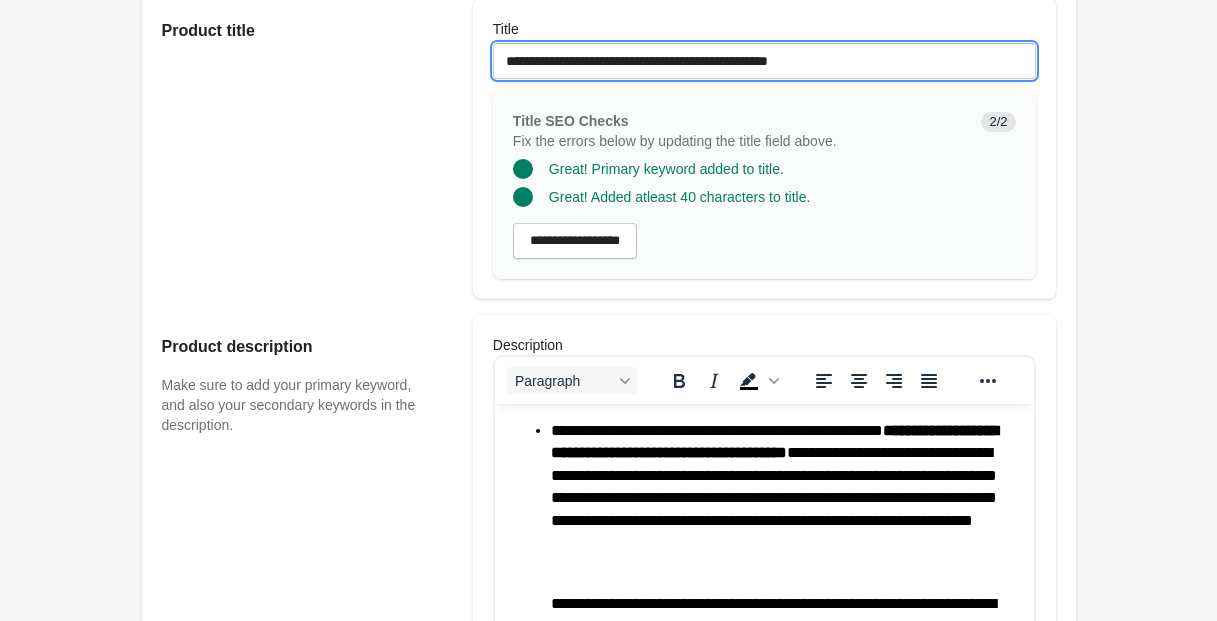 drag, startPoint x: 791, startPoint y: 82, endPoint x: 913, endPoint y: 83, distance: 122.0041 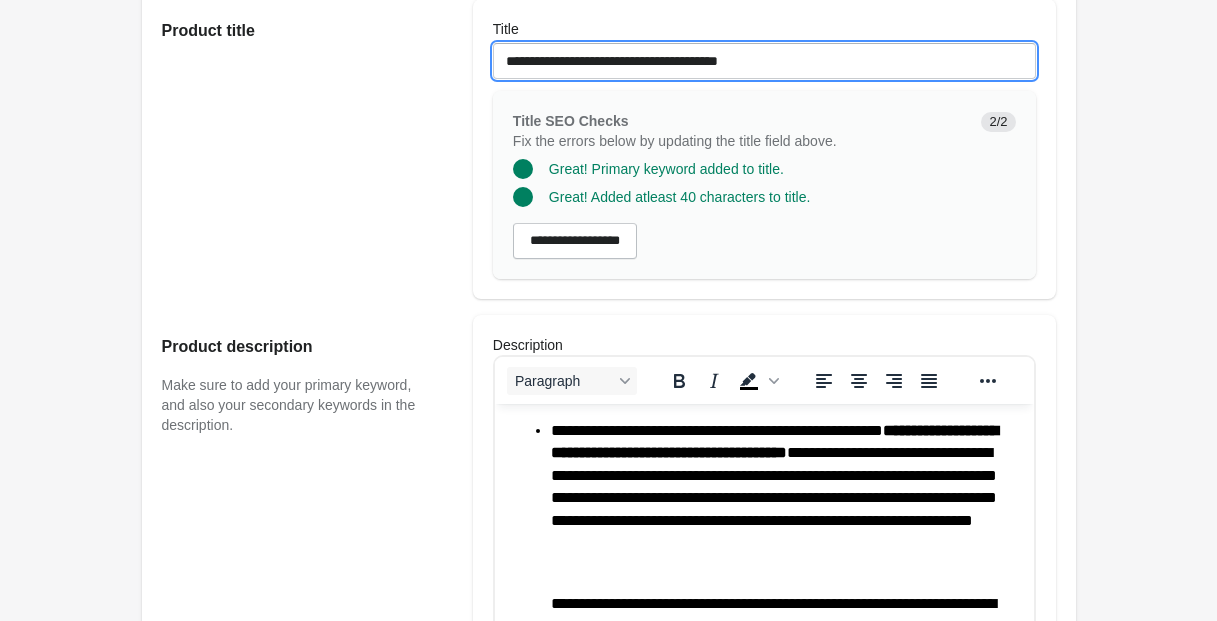 click on "**********" at bounding box center (764, 61) 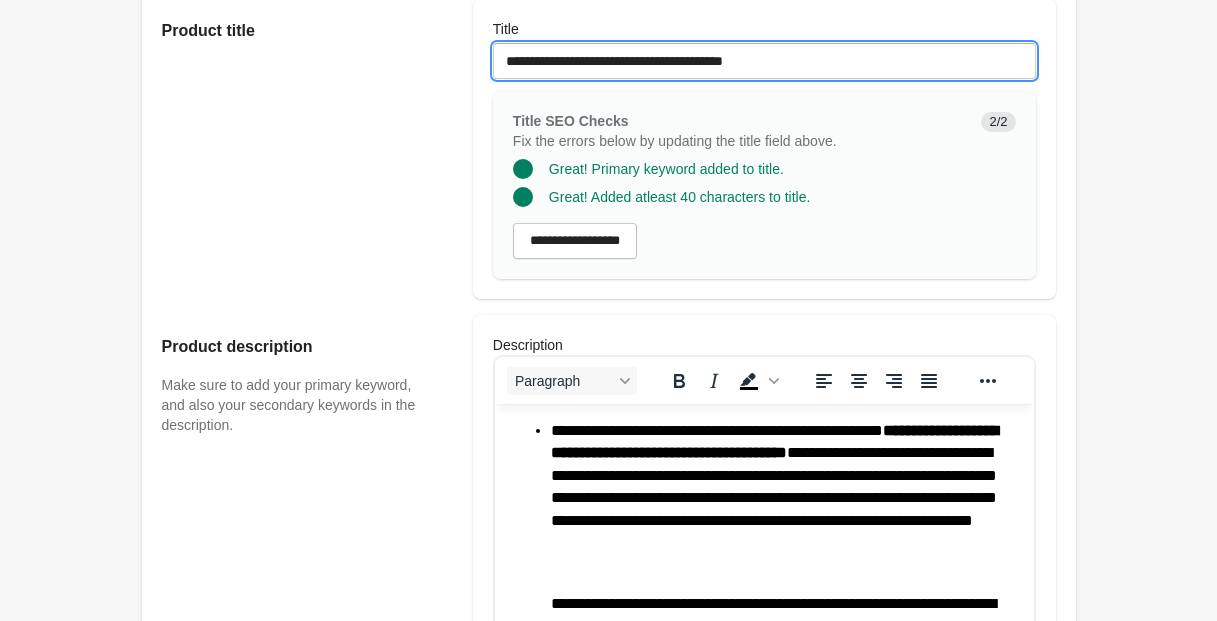 click on "**********" at bounding box center [764, 61] 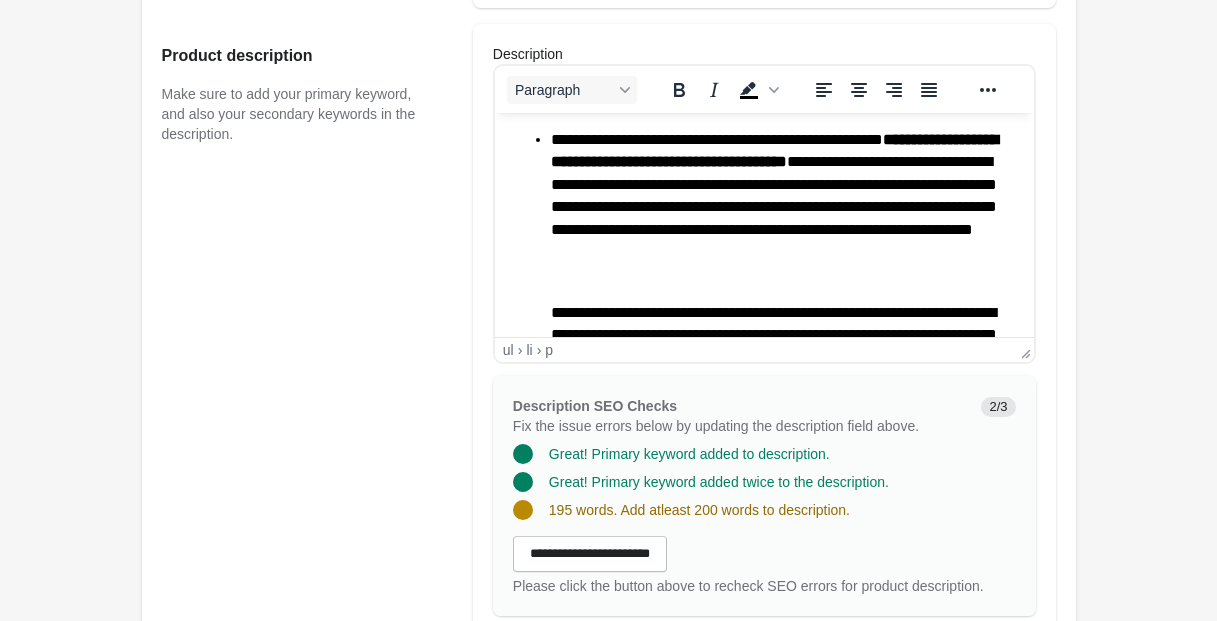 scroll, scrollTop: 797, scrollLeft: 0, axis: vertical 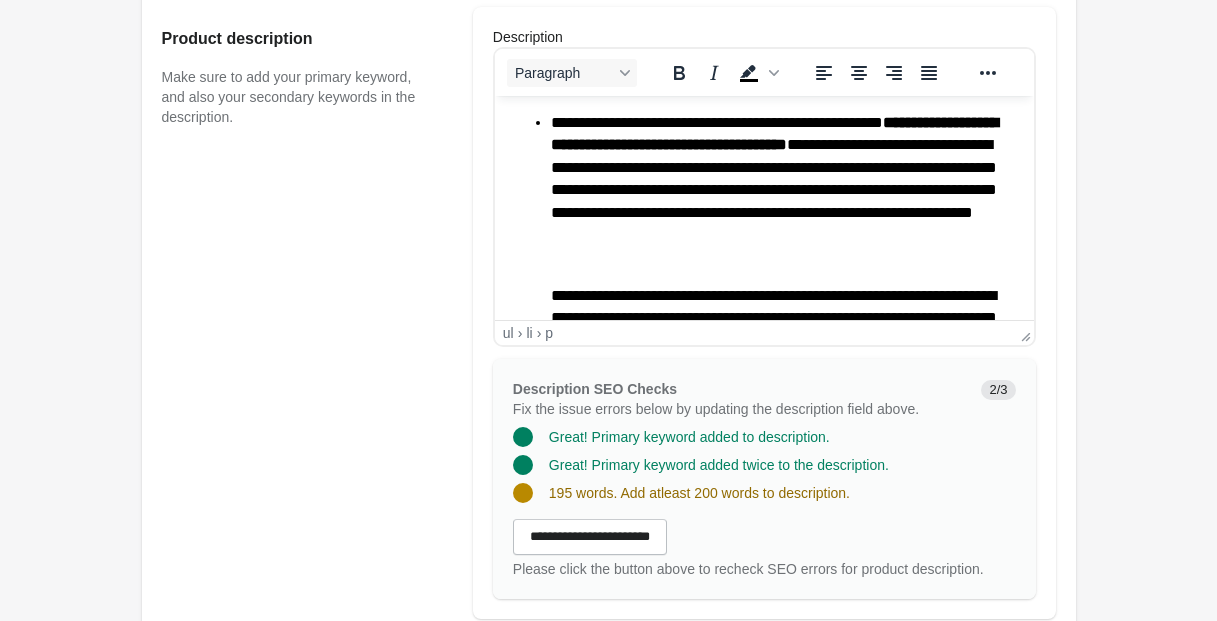 type on "**********" 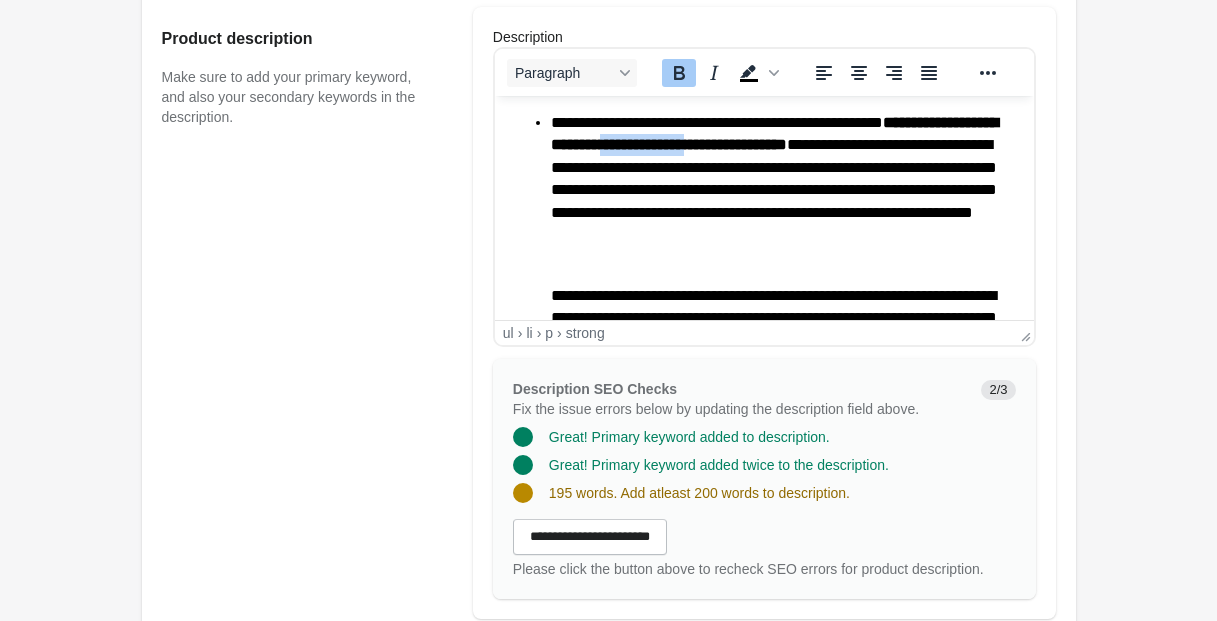 drag, startPoint x: 822, startPoint y: 142, endPoint x: 706, endPoint y: 149, distance: 116.21101 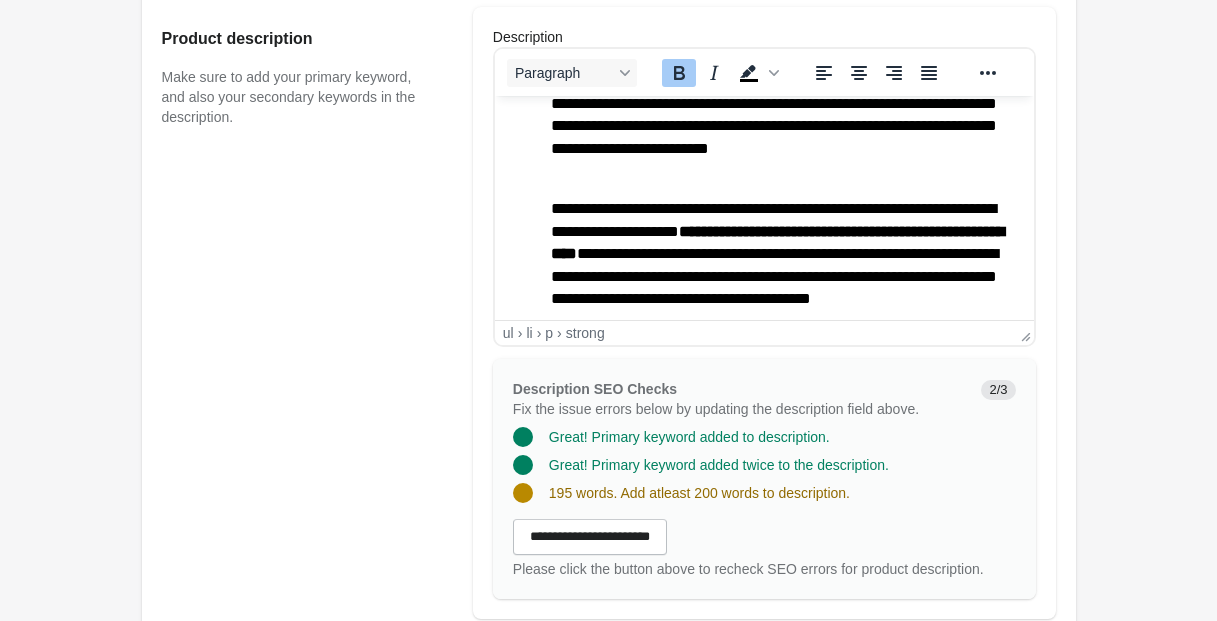 scroll, scrollTop: 285, scrollLeft: 0, axis: vertical 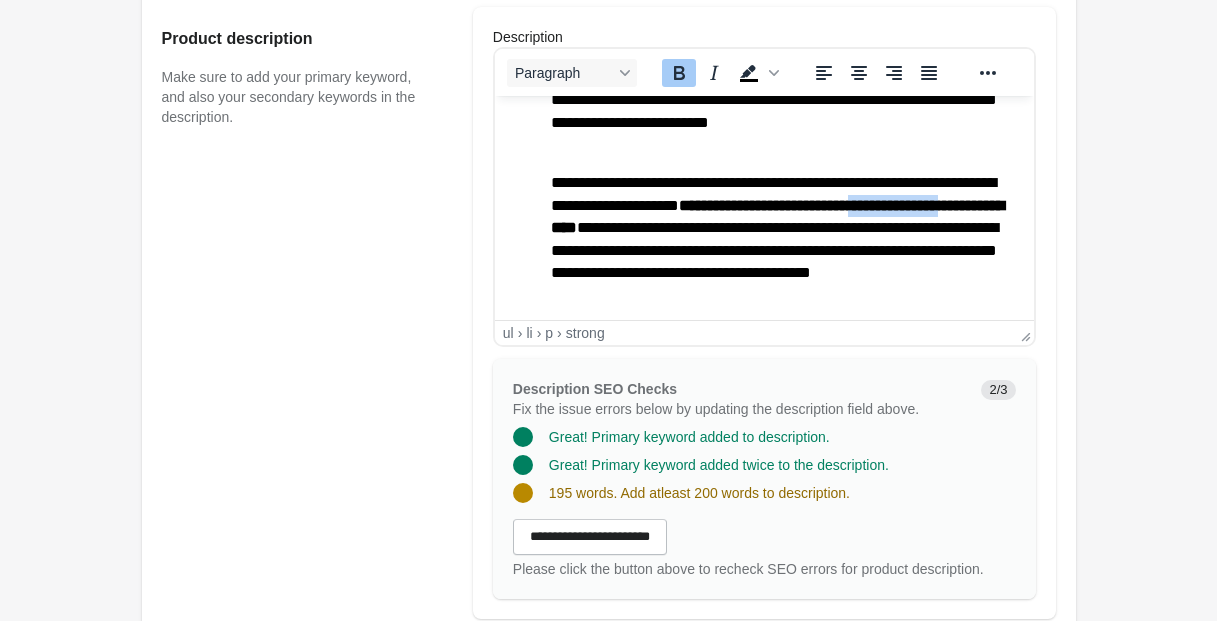 drag, startPoint x: 667, startPoint y: 227, endPoint x: 549, endPoint y: 223, distance: 118.06778 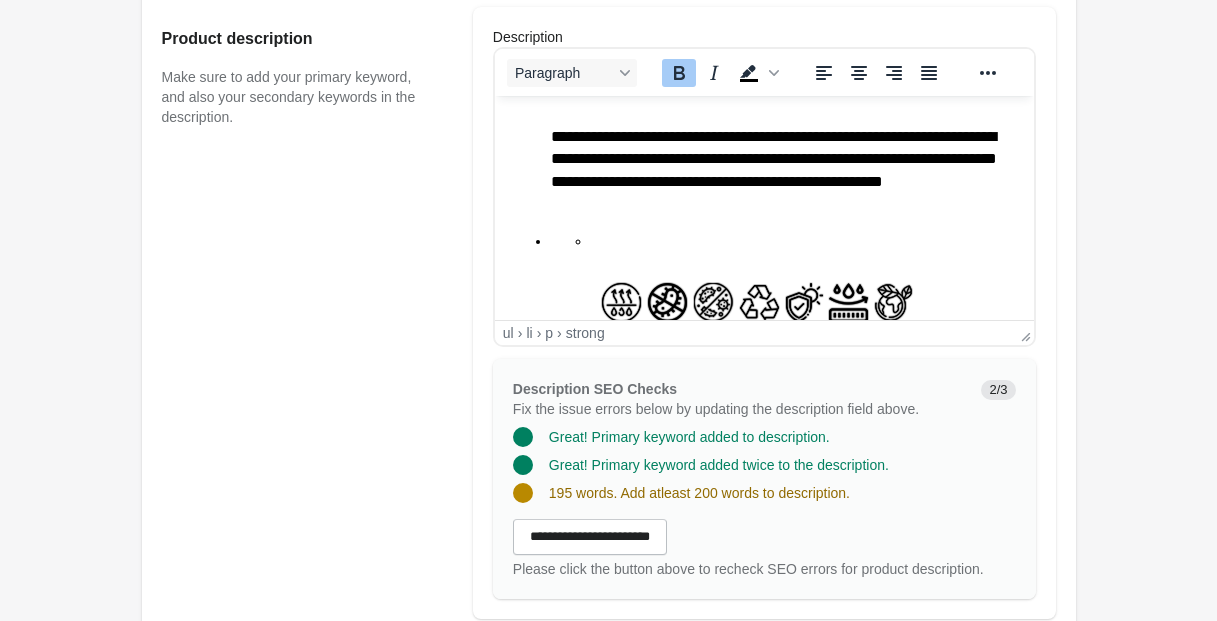 scroll, scrollTop: 493, scrollLeft: 0, axis: vertical 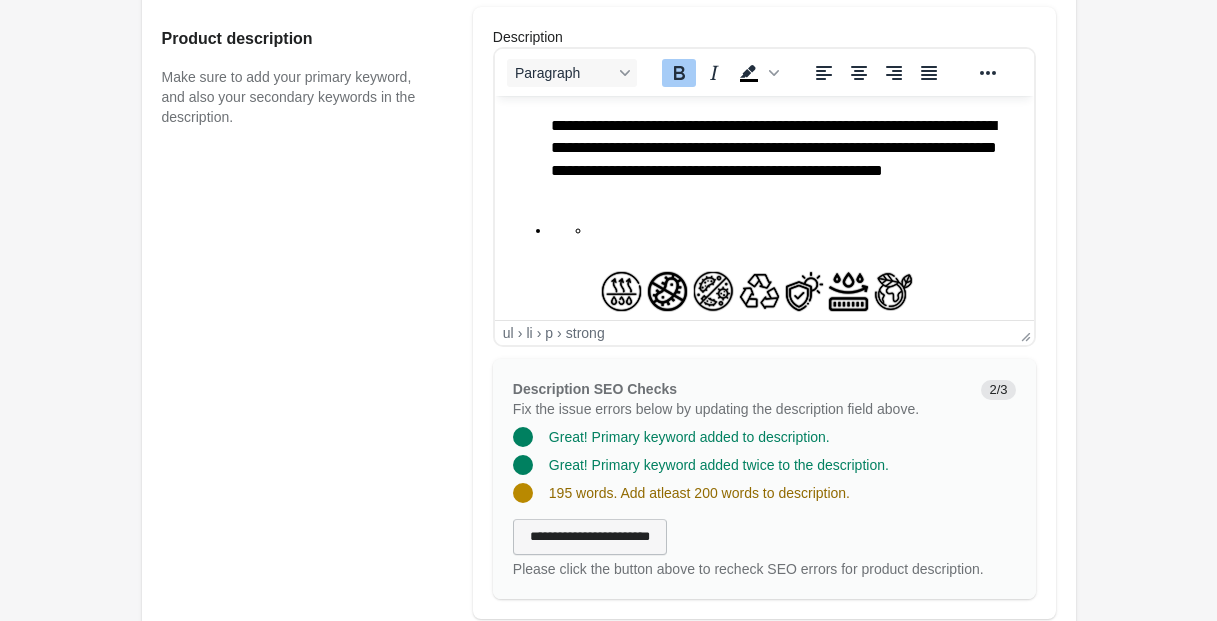 click on "**********" at bounding box center (590, 537) 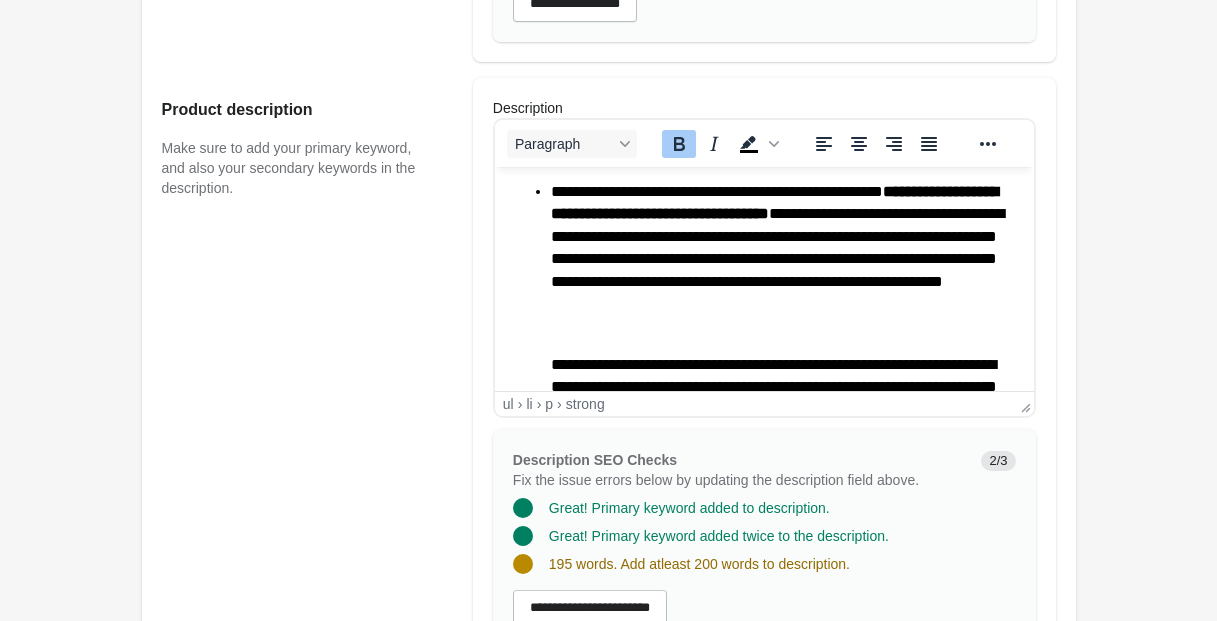 scroll, scrollTop: 0, scrollLeft: 0, axis: both 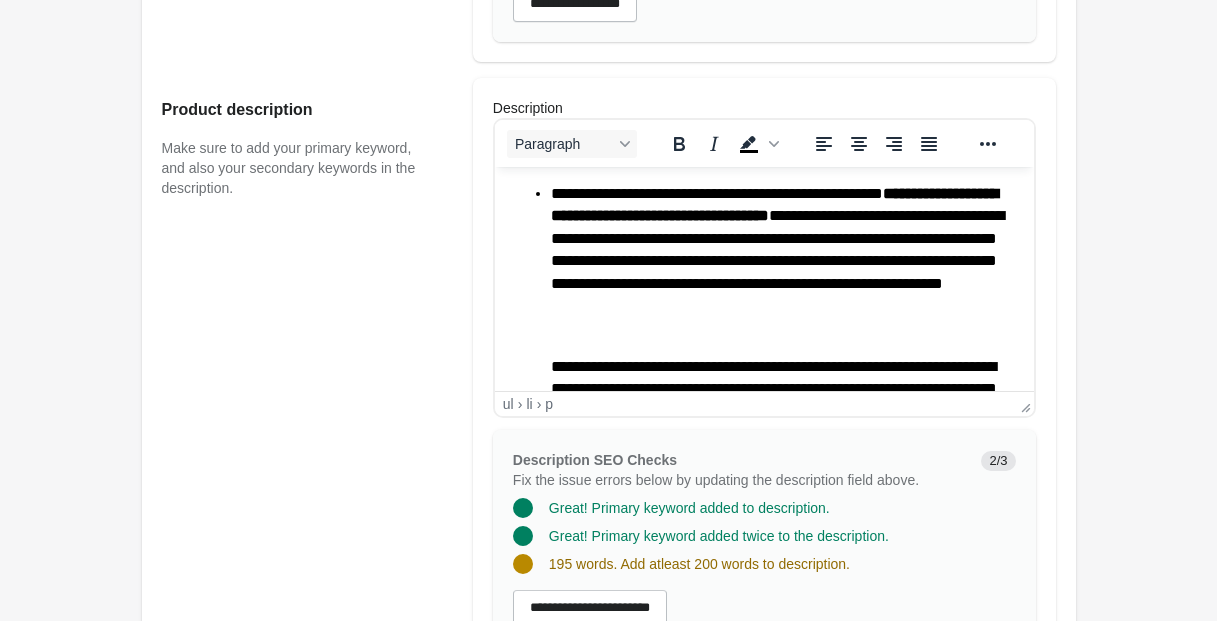 click on "**********" at bounding box center (783, 261) 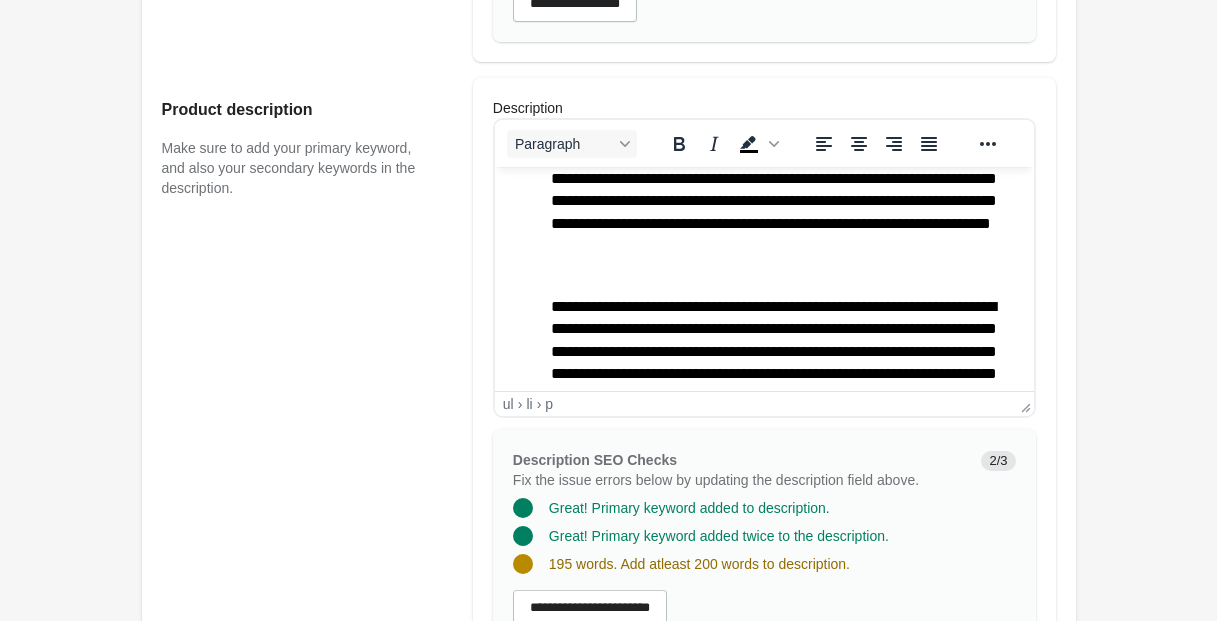 scroll, scrollTop: 63, scrollLeft: 0, axis: vertical 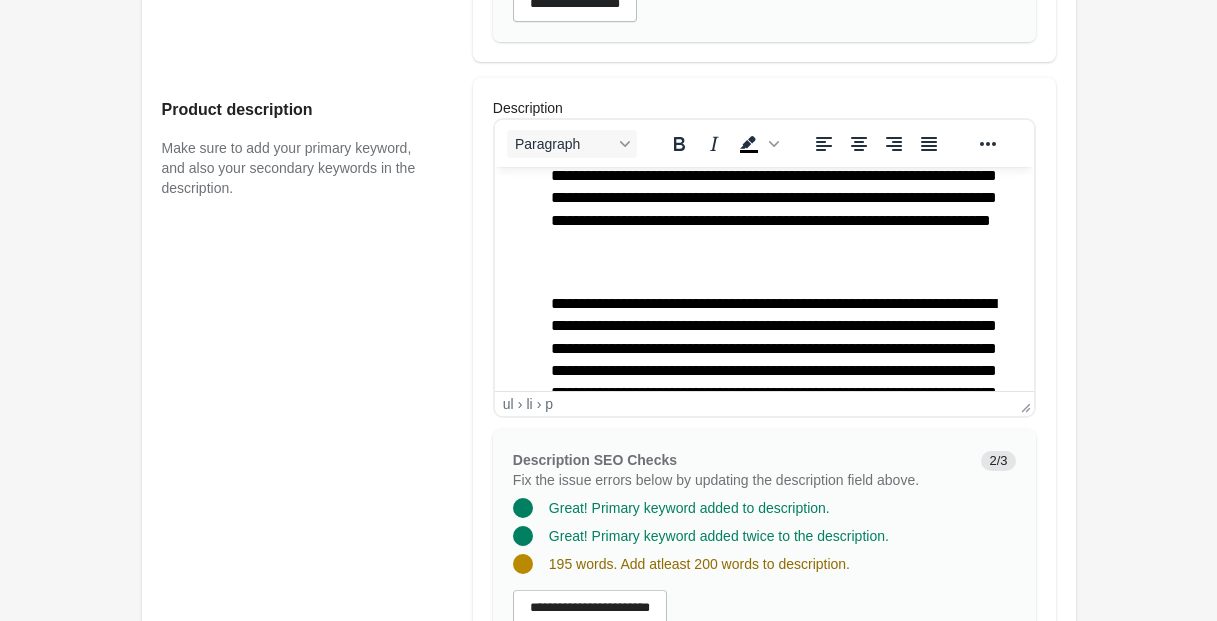 drag, startPoint x: 829, startPoint y: 301, endPoint x: 811, endPoint y: 308, distance: 19.313208 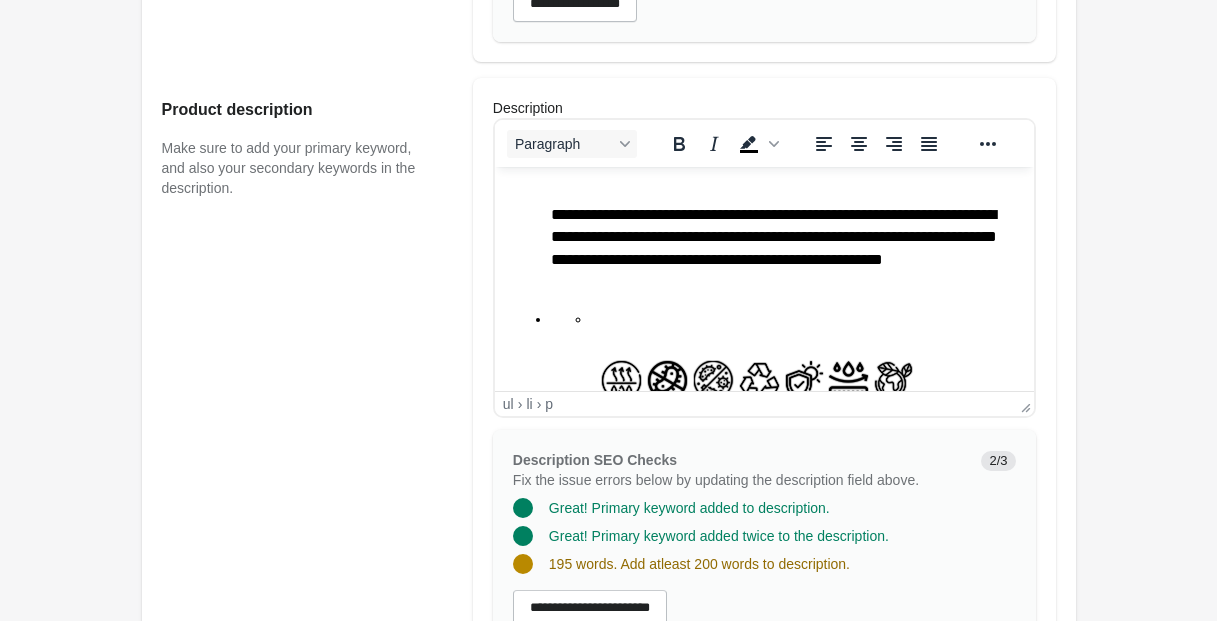 scroll, scrollTop: 482, scrollLeft: 0, axis: vertical 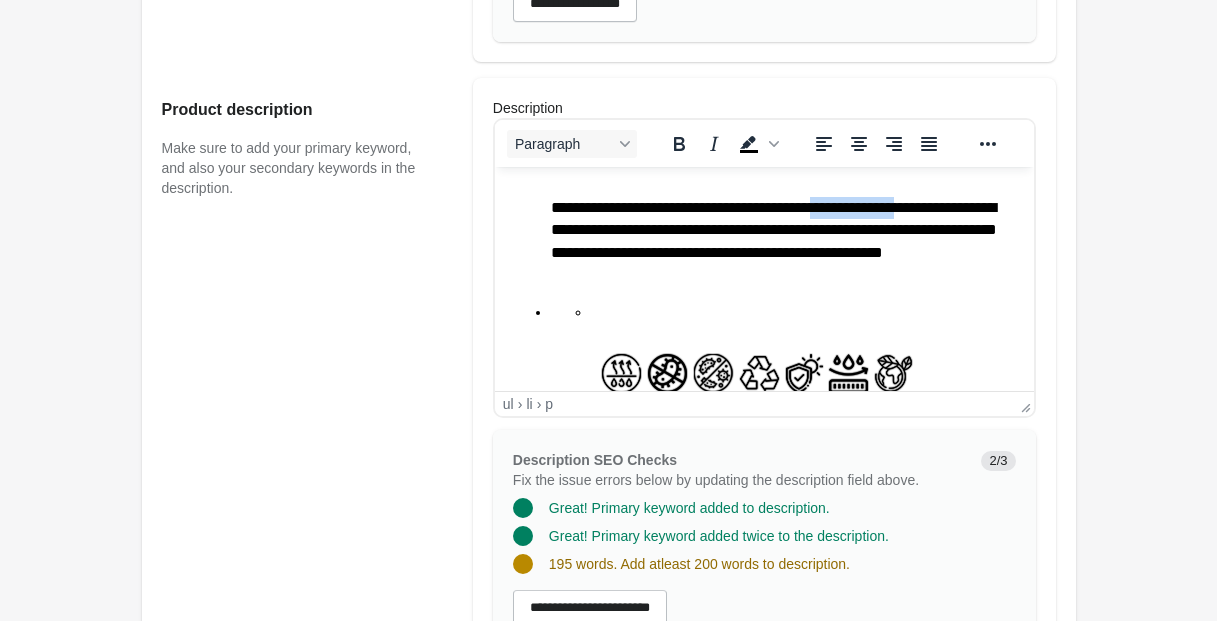 drag, startPoint x: 849, startPoint y: 207, endPoint x: 921, endPoint y: 217, distance: 72.691124 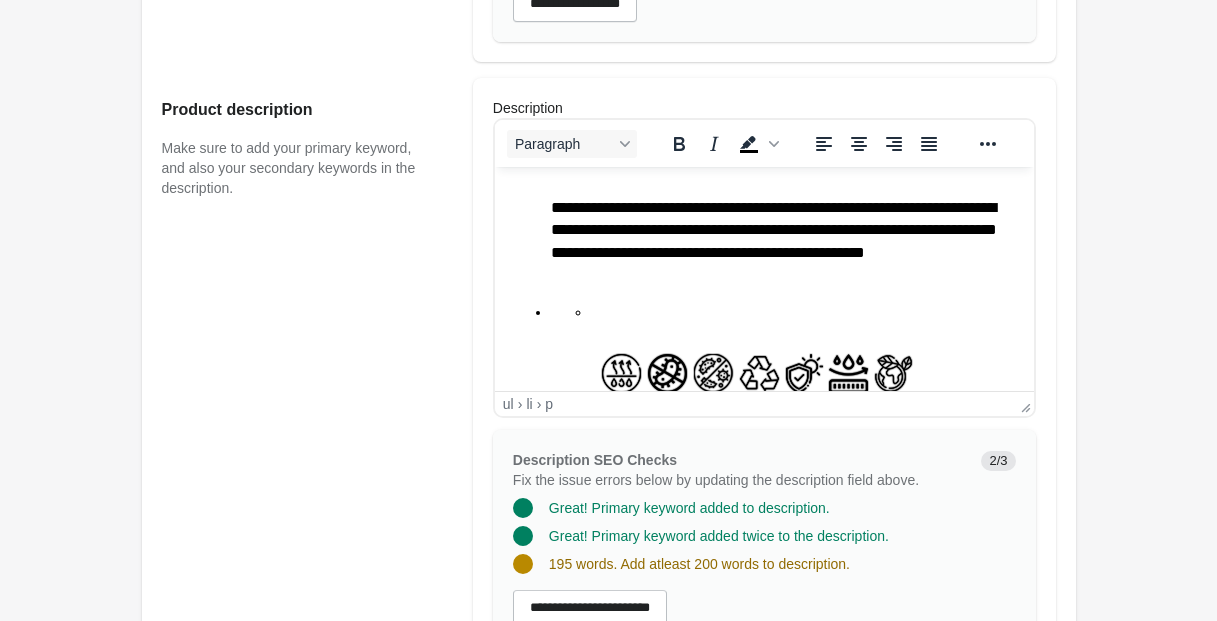 click on "**********" at bounding box center (783, 242) 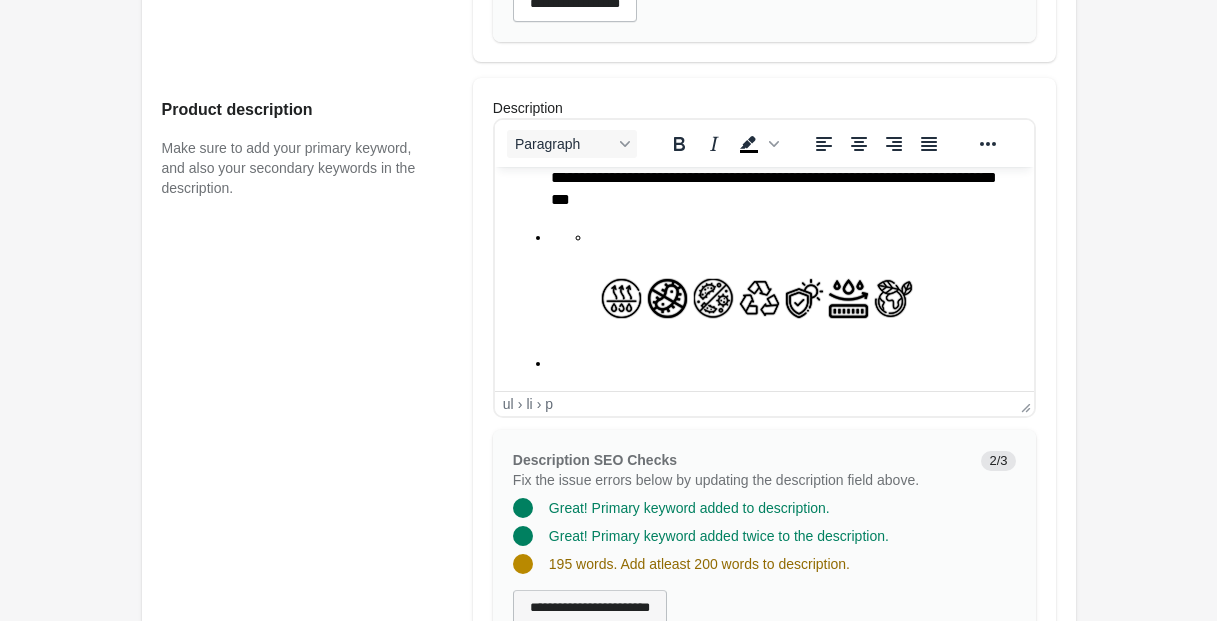 scroll, scrollTop: 901, scrollLeft: 0, axis: vertical 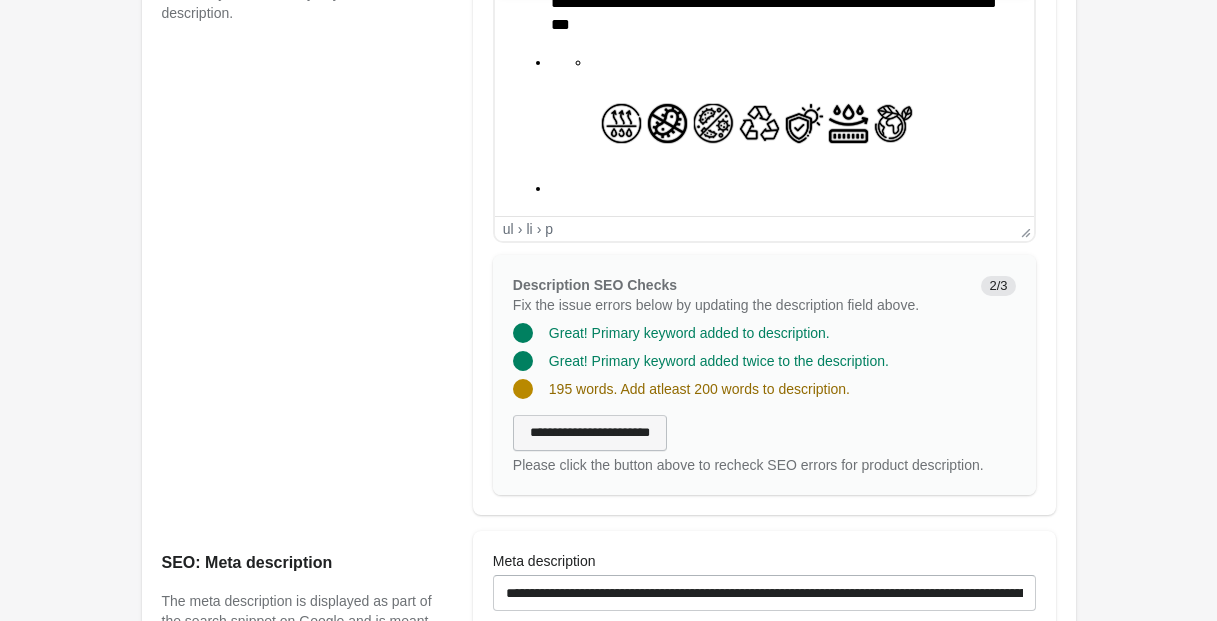 click on "**********" at bounding box center (590, 433) 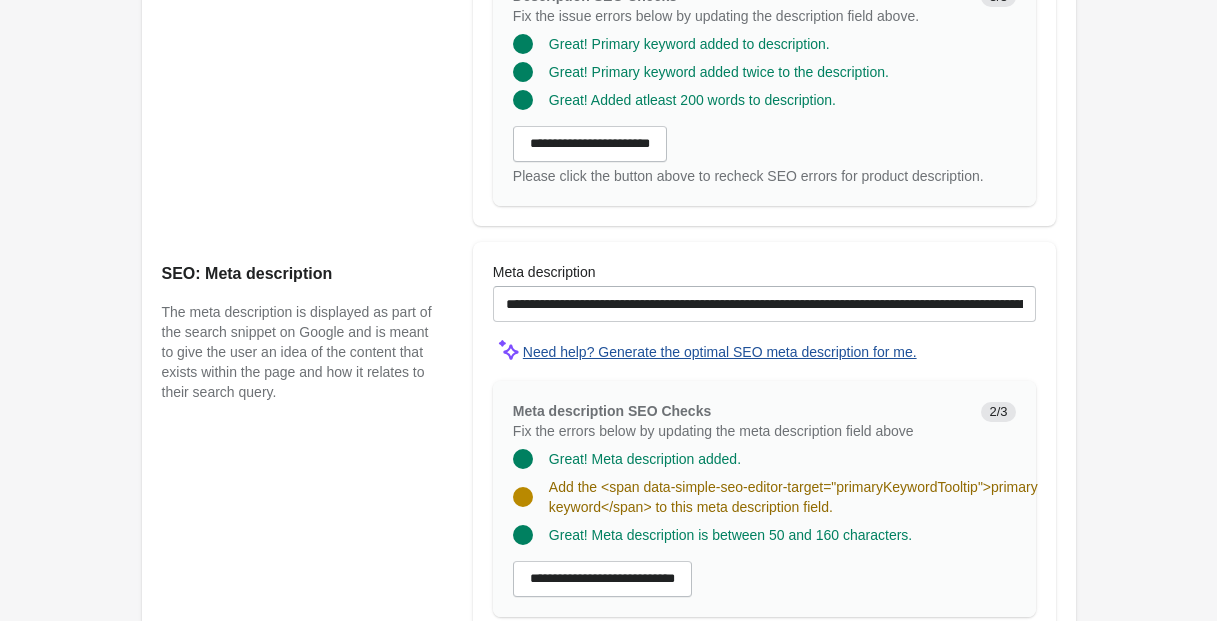 scroll, scrollTop: 1194, scrollLeft: 0, axis: vertical 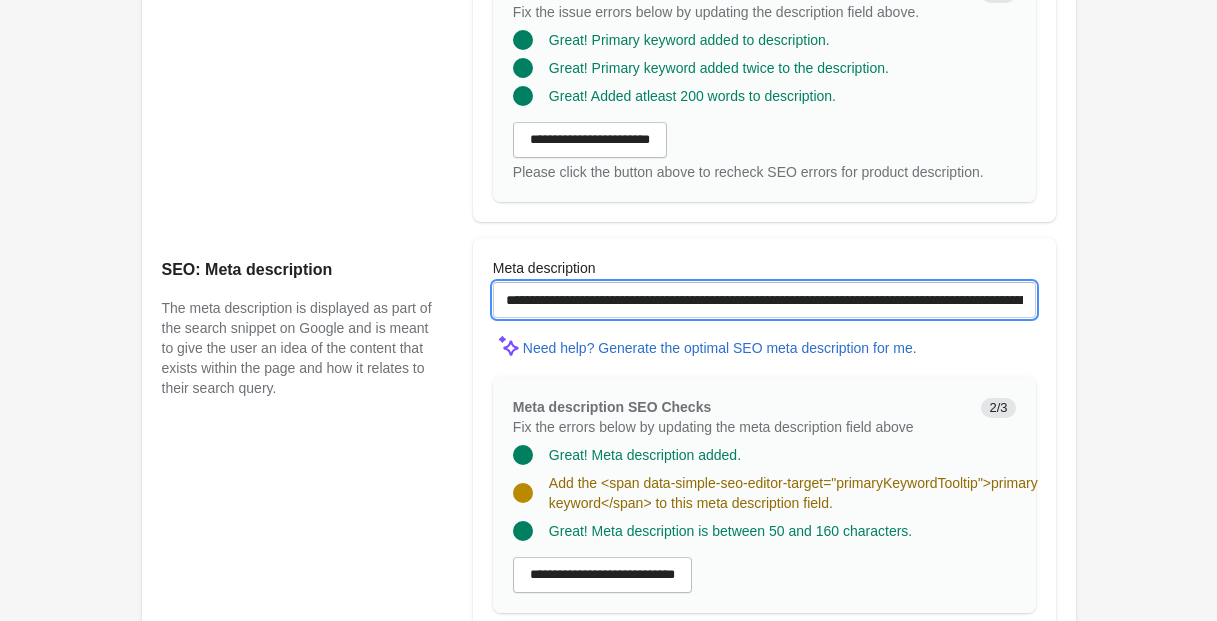 drag, startPoint x: 543, startPoint y: 315, endPoint x: 485, endPoint y: 315, distance: 58 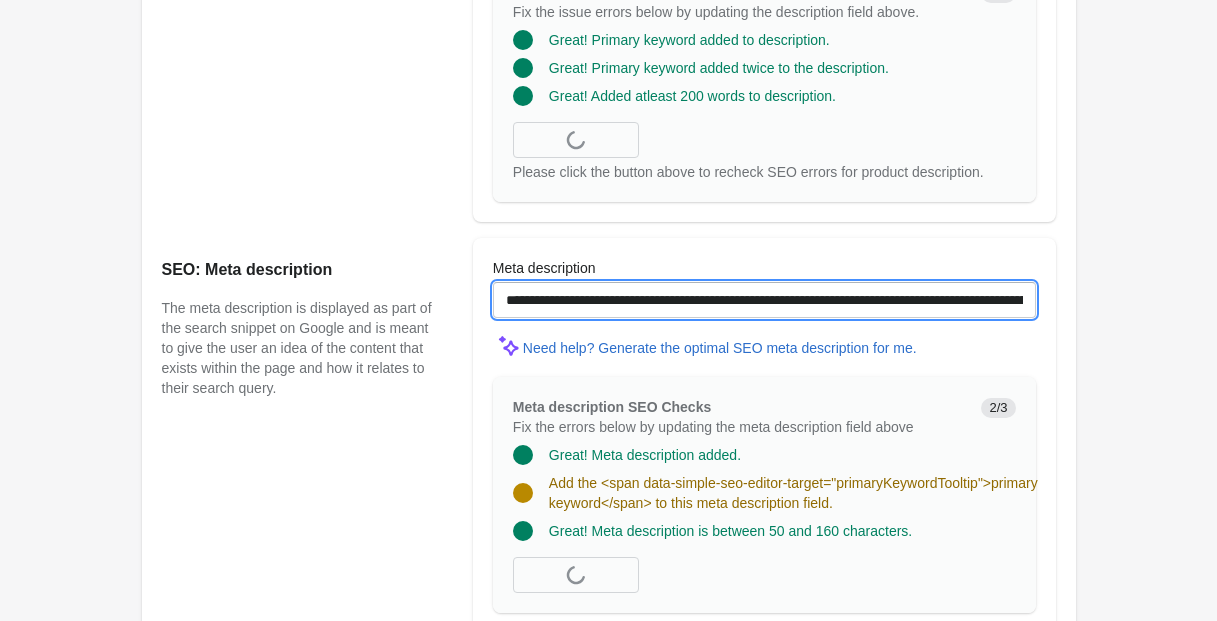scroll, scrollTop: 1198, scrollLeft: 0, axis: vertical 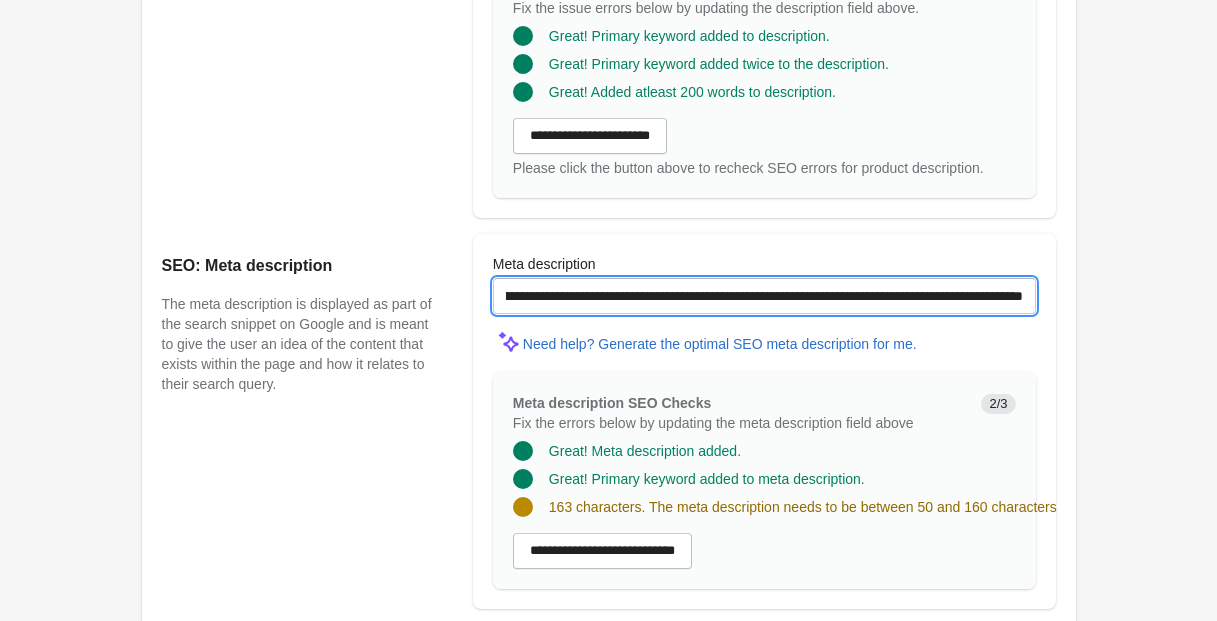 drag, startPoint x: 916, startPoint y: 315, endPoint x: 1067, endPoint y: 320, distance: 151.08276 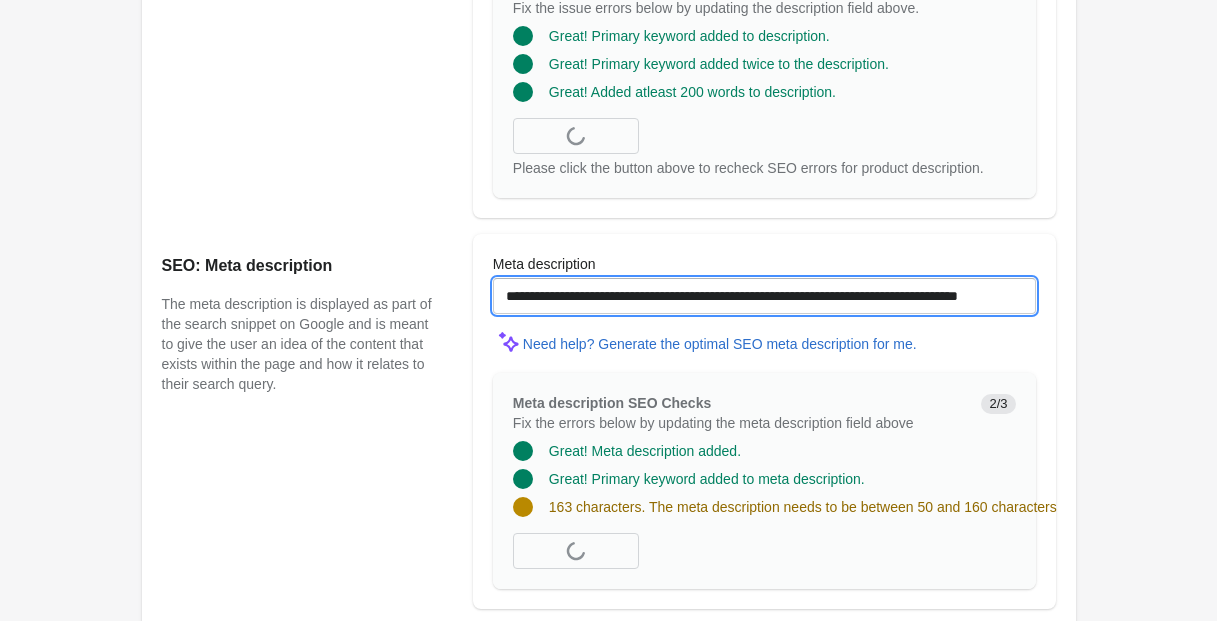 scroll, scrollTop: 0, scrollLeft: 82, axis: horizontal 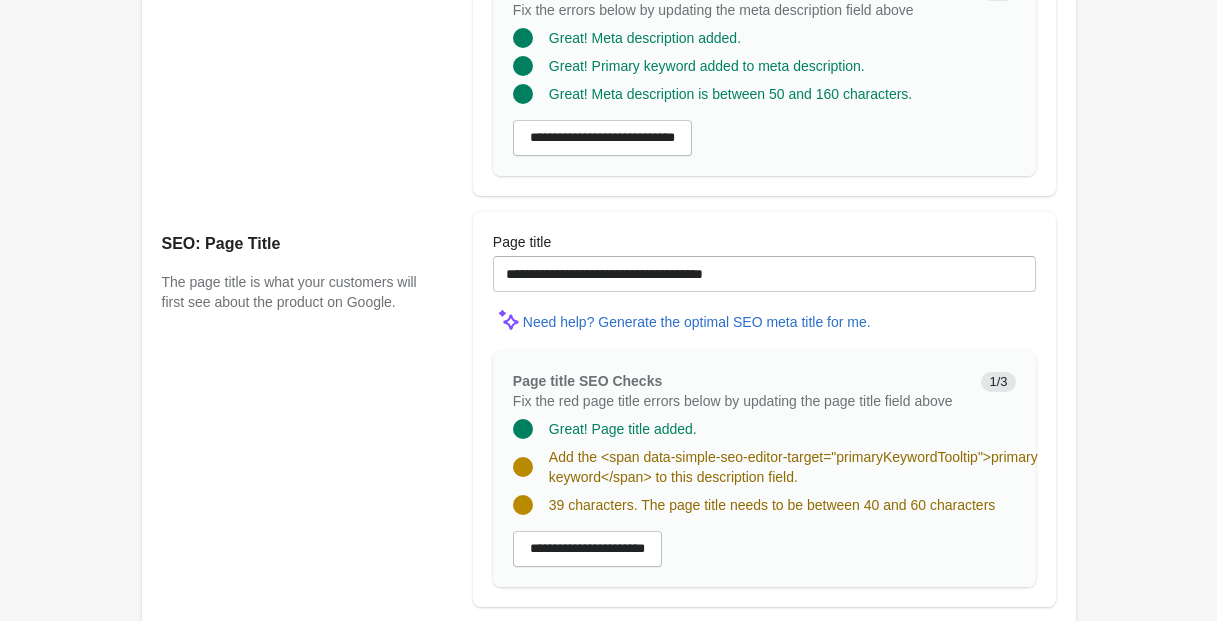 type on "**********" 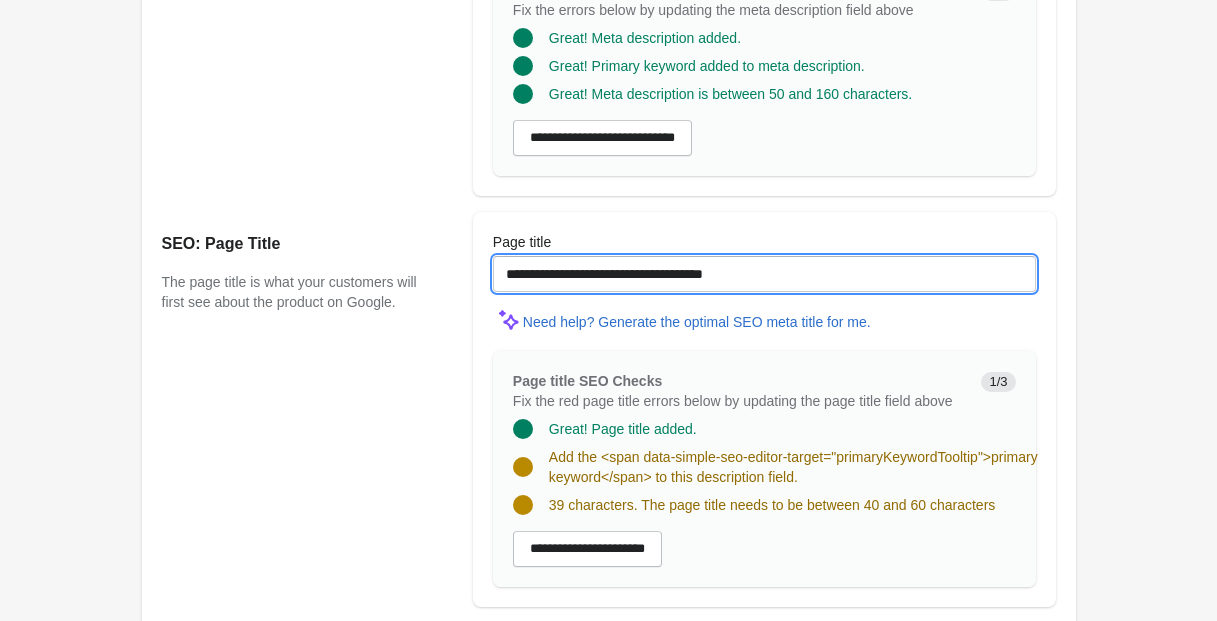scroll, scrollTop: 0, scrollLeft: 0, axis: both 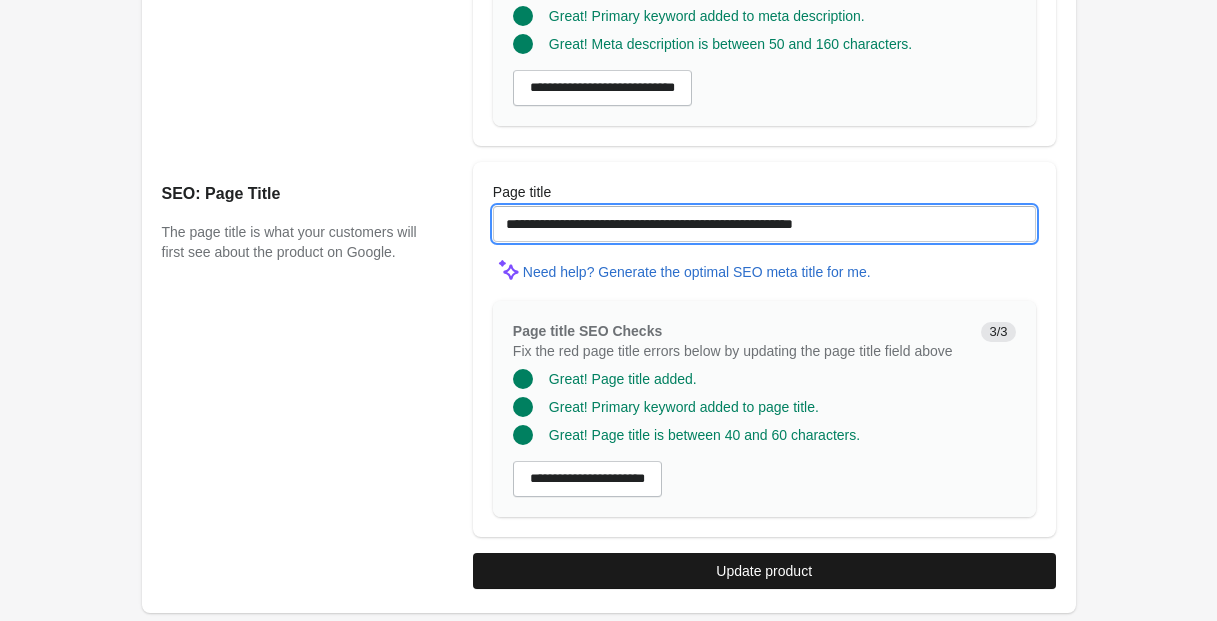 type on "**********" 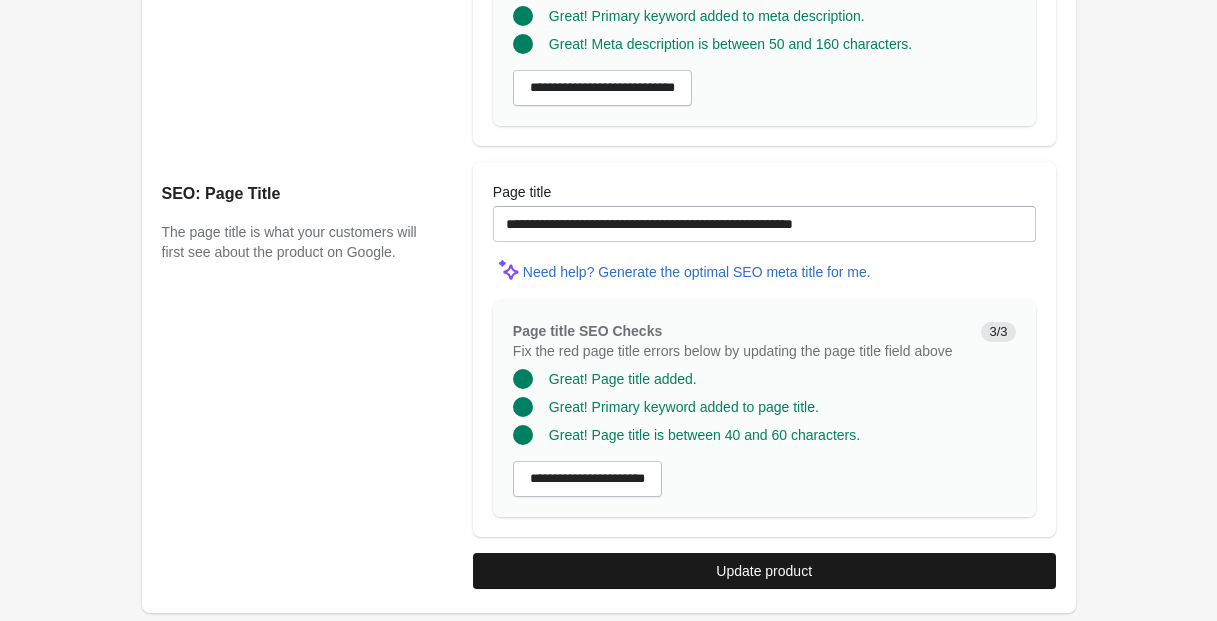 click on "Update product" at bounding box center (764, 571) 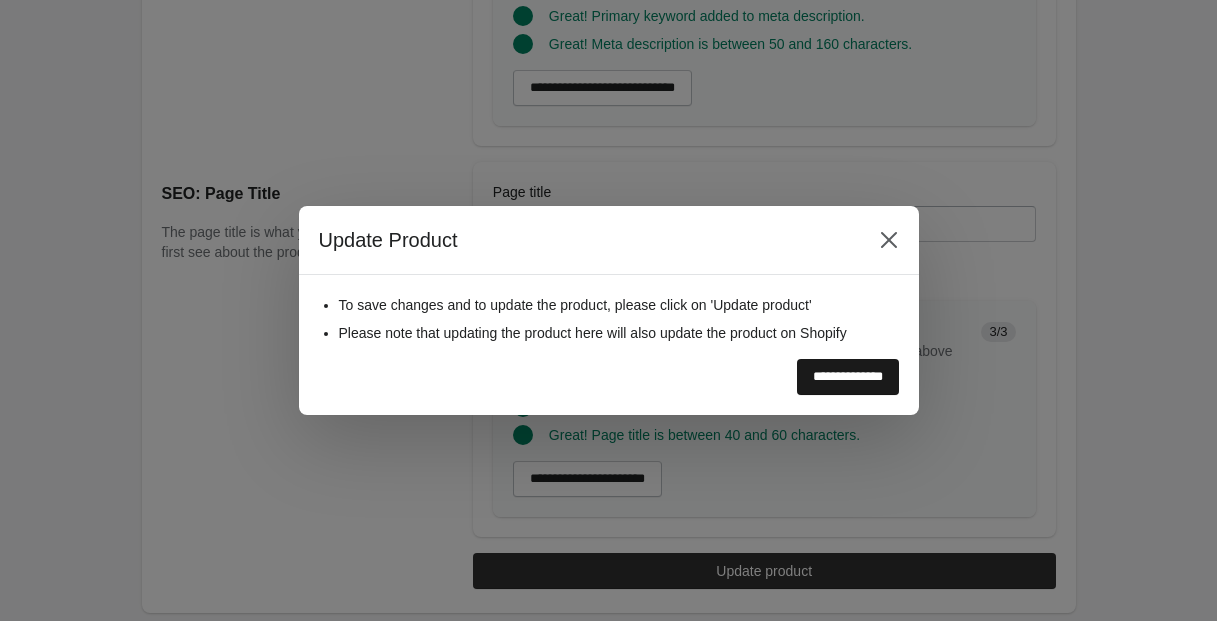click on "**********" at bounding box center (848, 377) 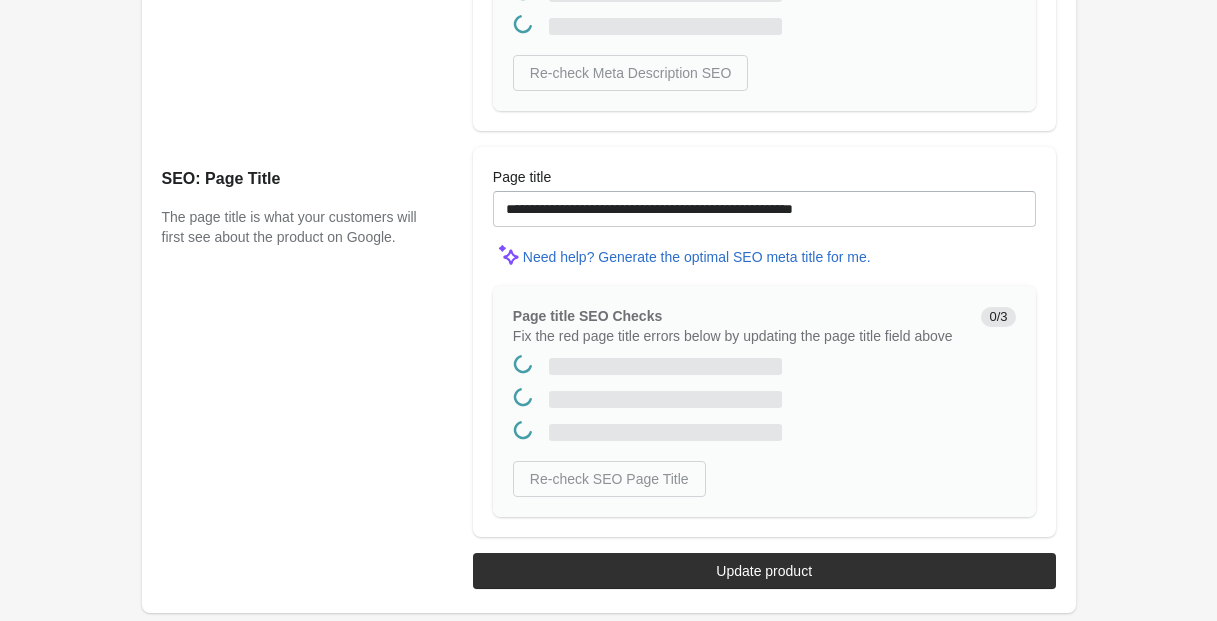 scroll, scrollTop: 0, scrollLeft: 0, axis: both 